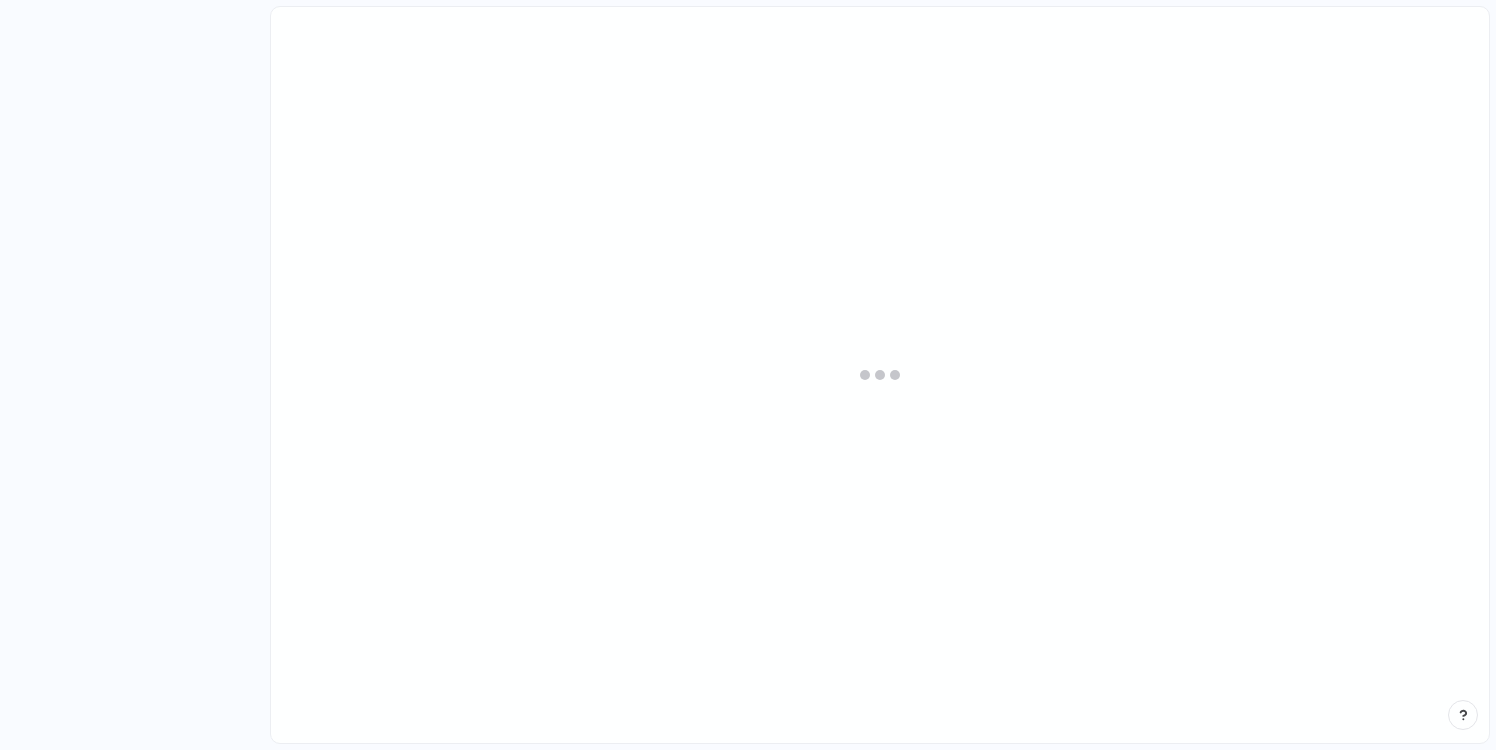 scroll, scrollTop: 0, scrollLeft: 0, axis: both 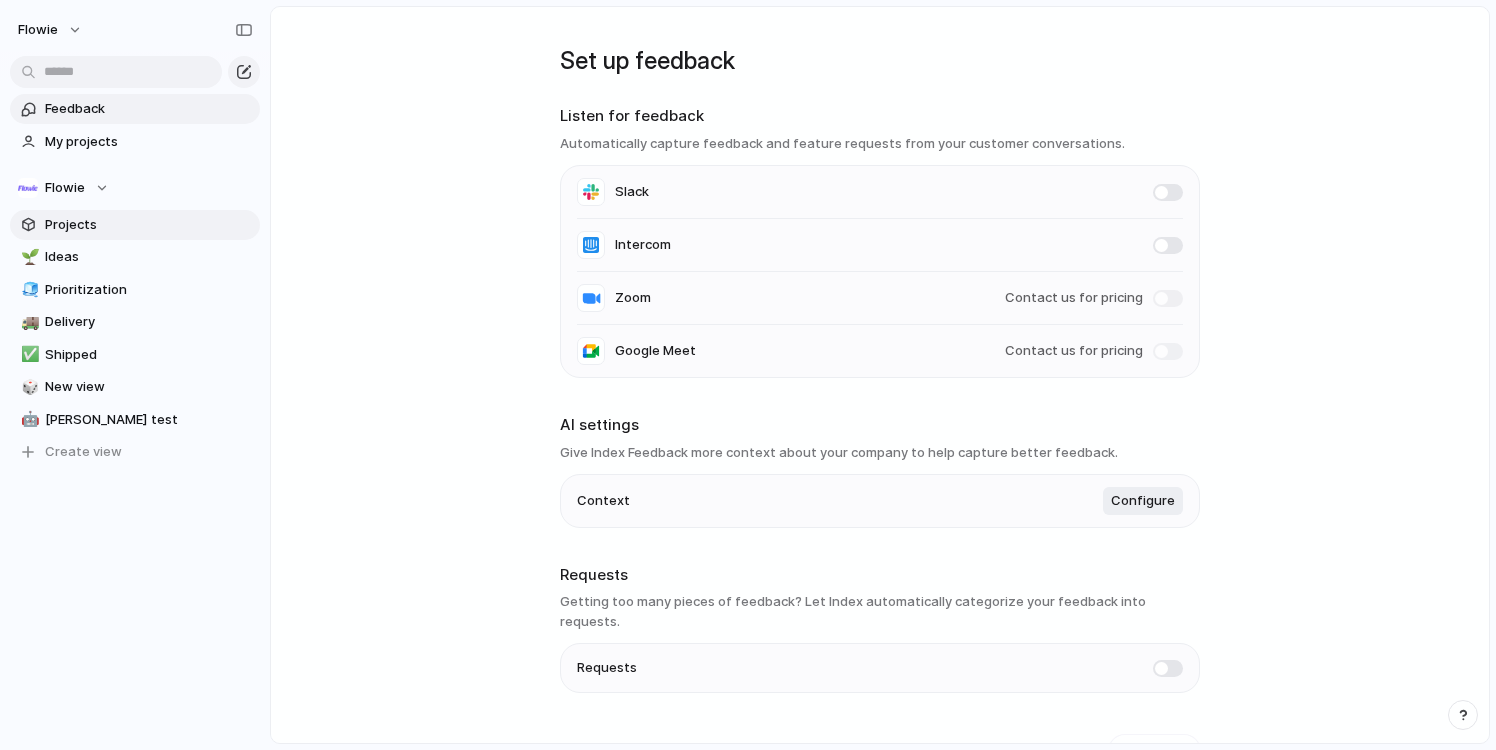 click on "Projects" at bounding box center [149, 225] 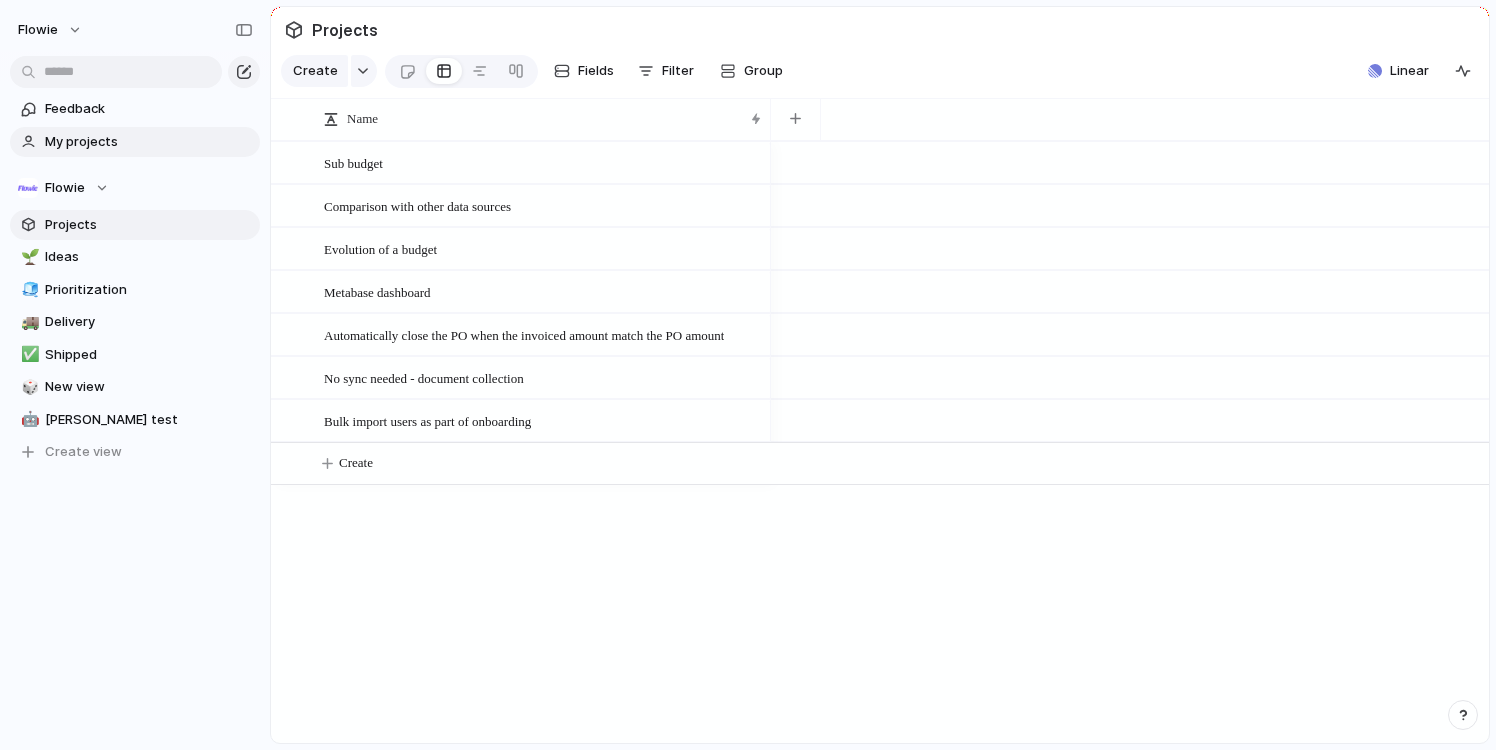 click on "My projects" at bounding box center (149, 142) 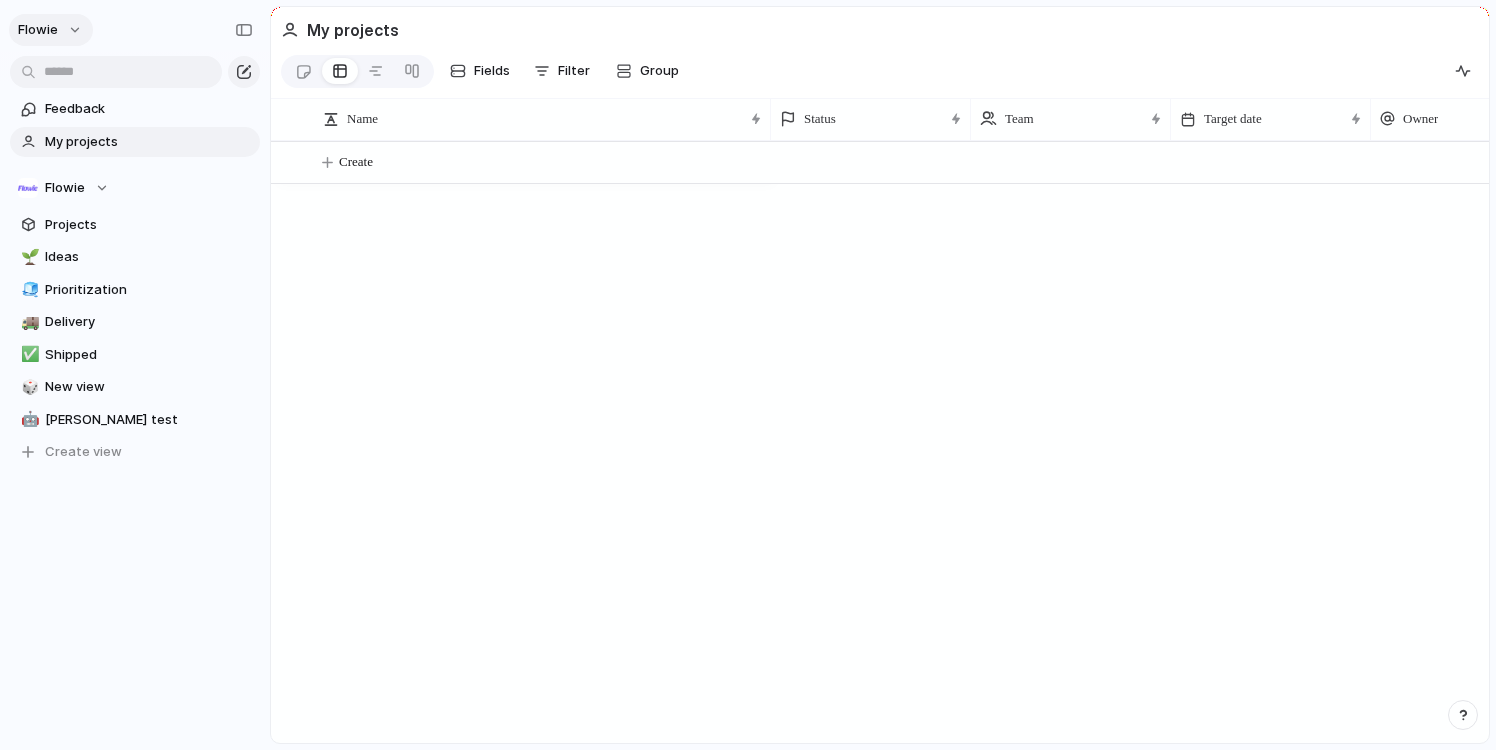 click on "flowie" at bounding box center (38, 30) 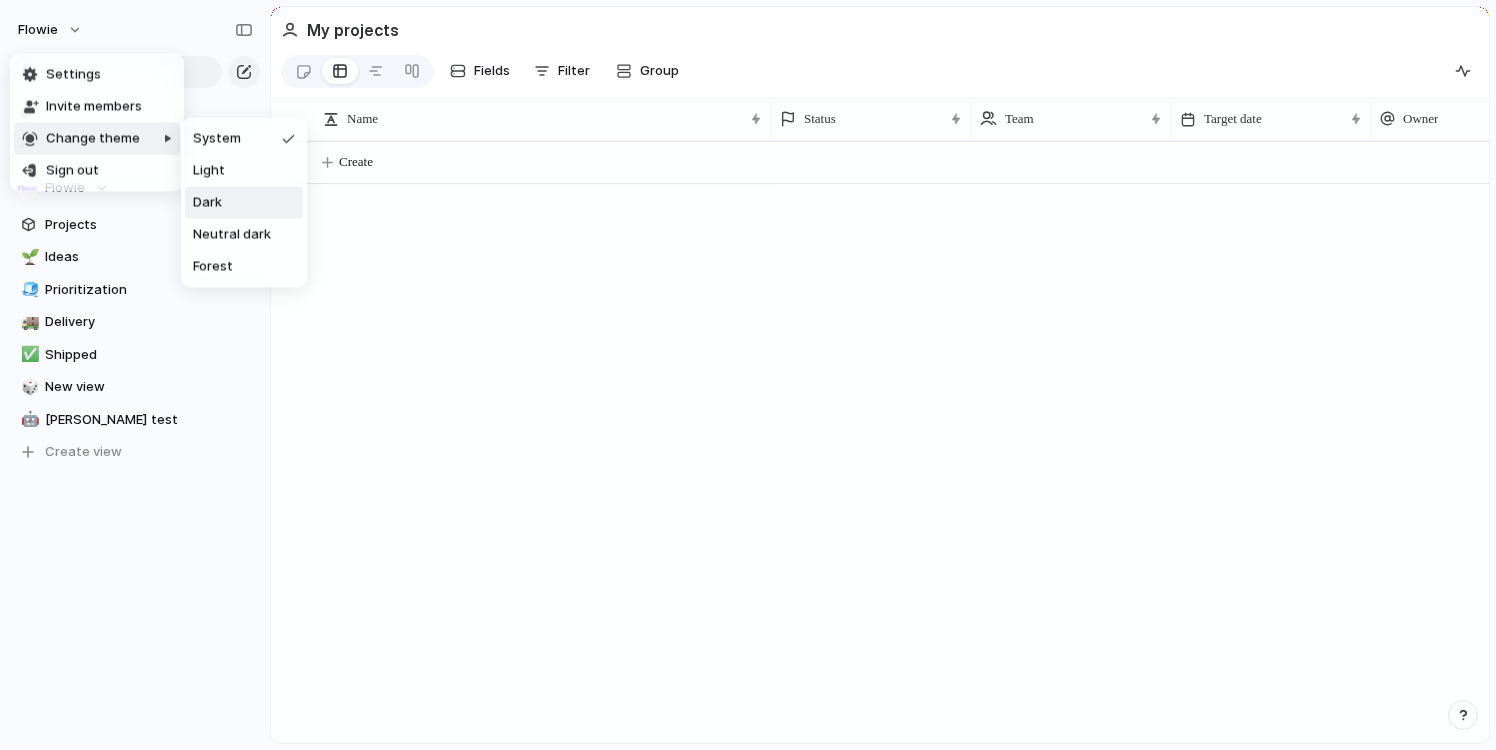 click on "Dark" at bounding box center [244, 203] 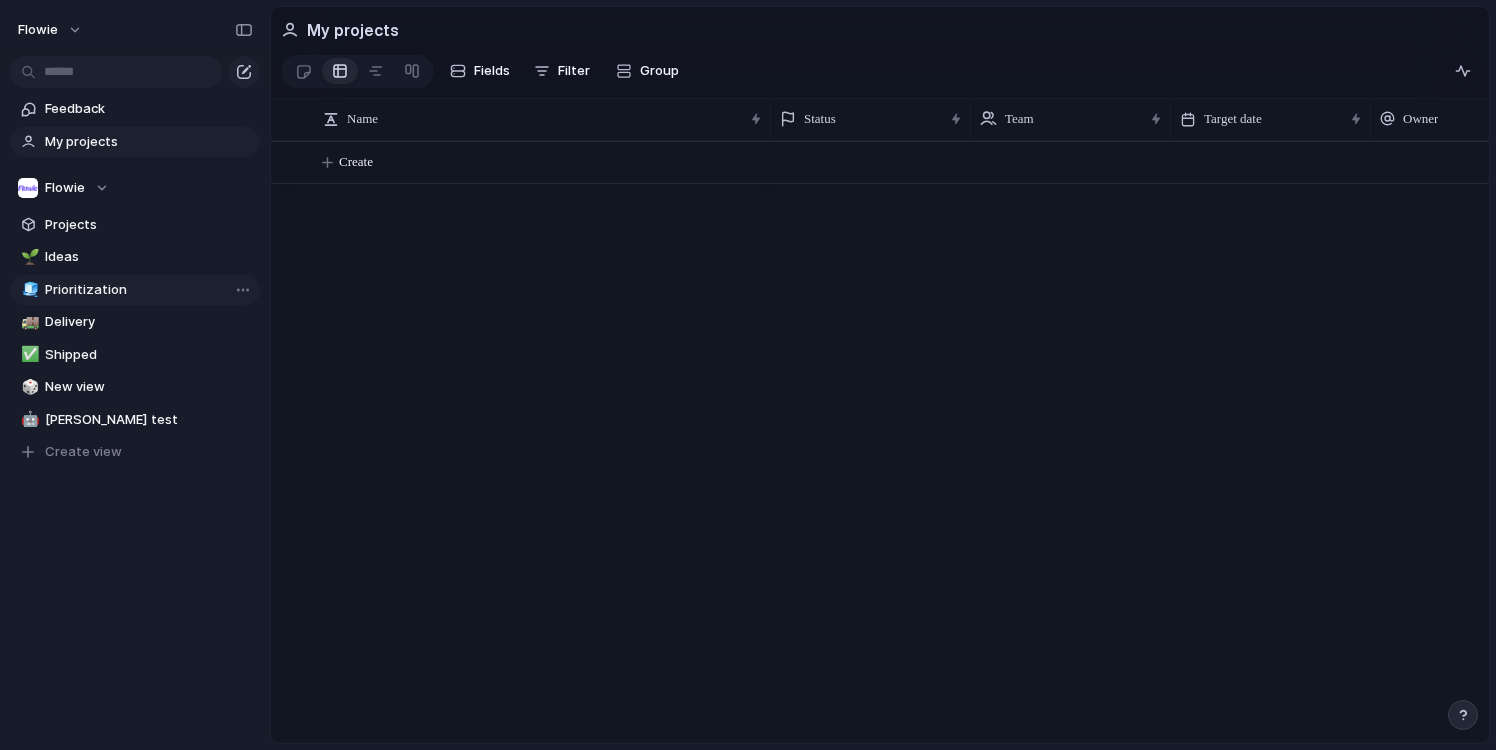 click on "Prioritization" at bounding box center [149, 290] 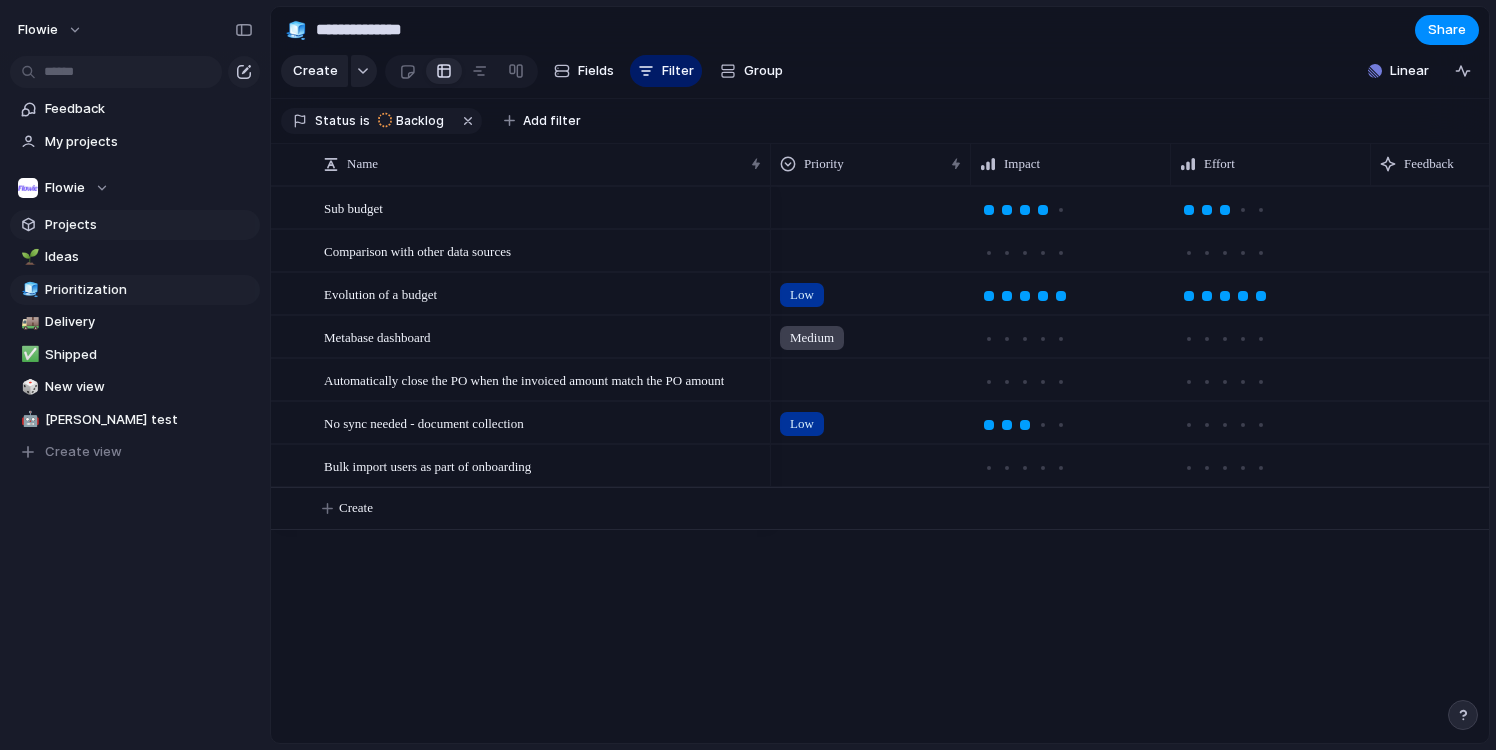 click on "Projects" at bounding box center [149, 225] 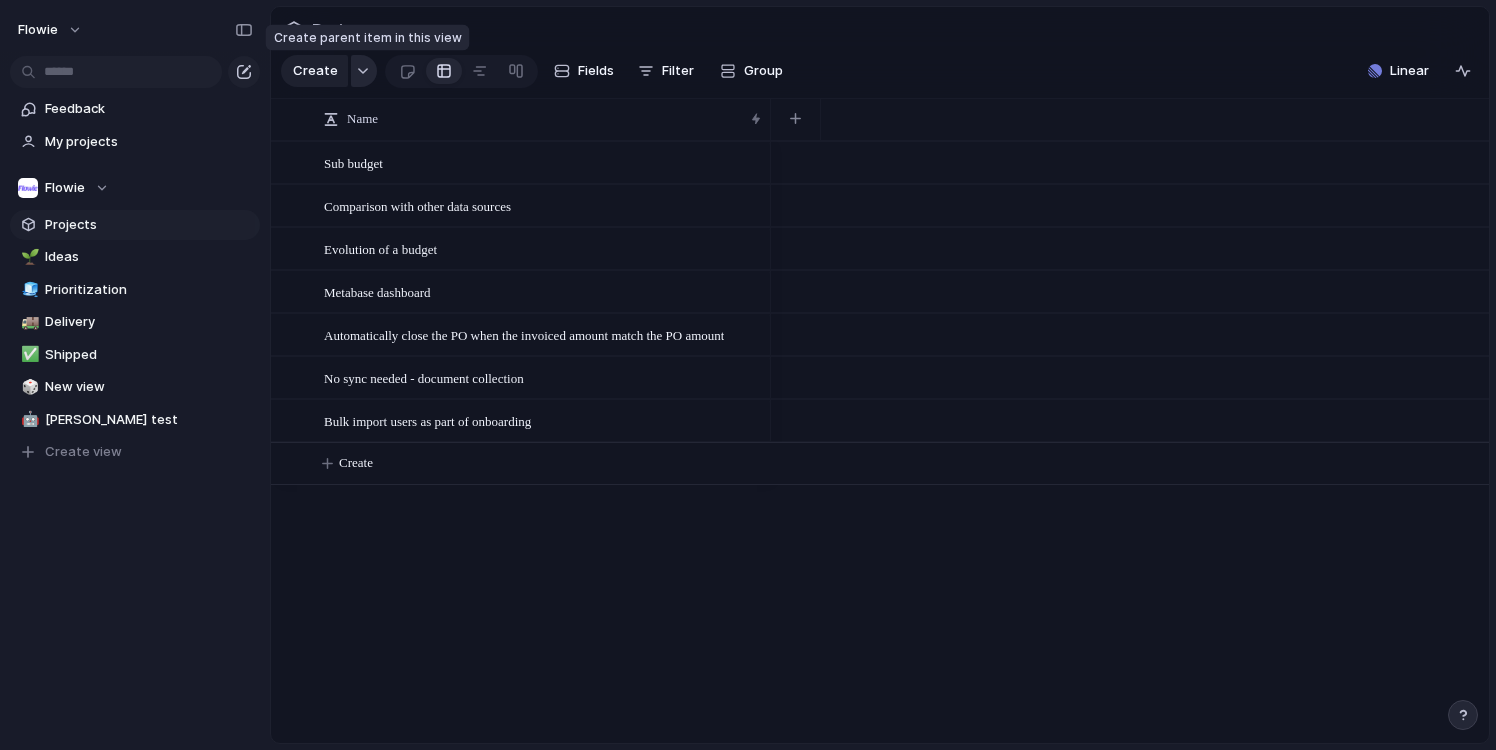 click at bounding box center [364, 71] 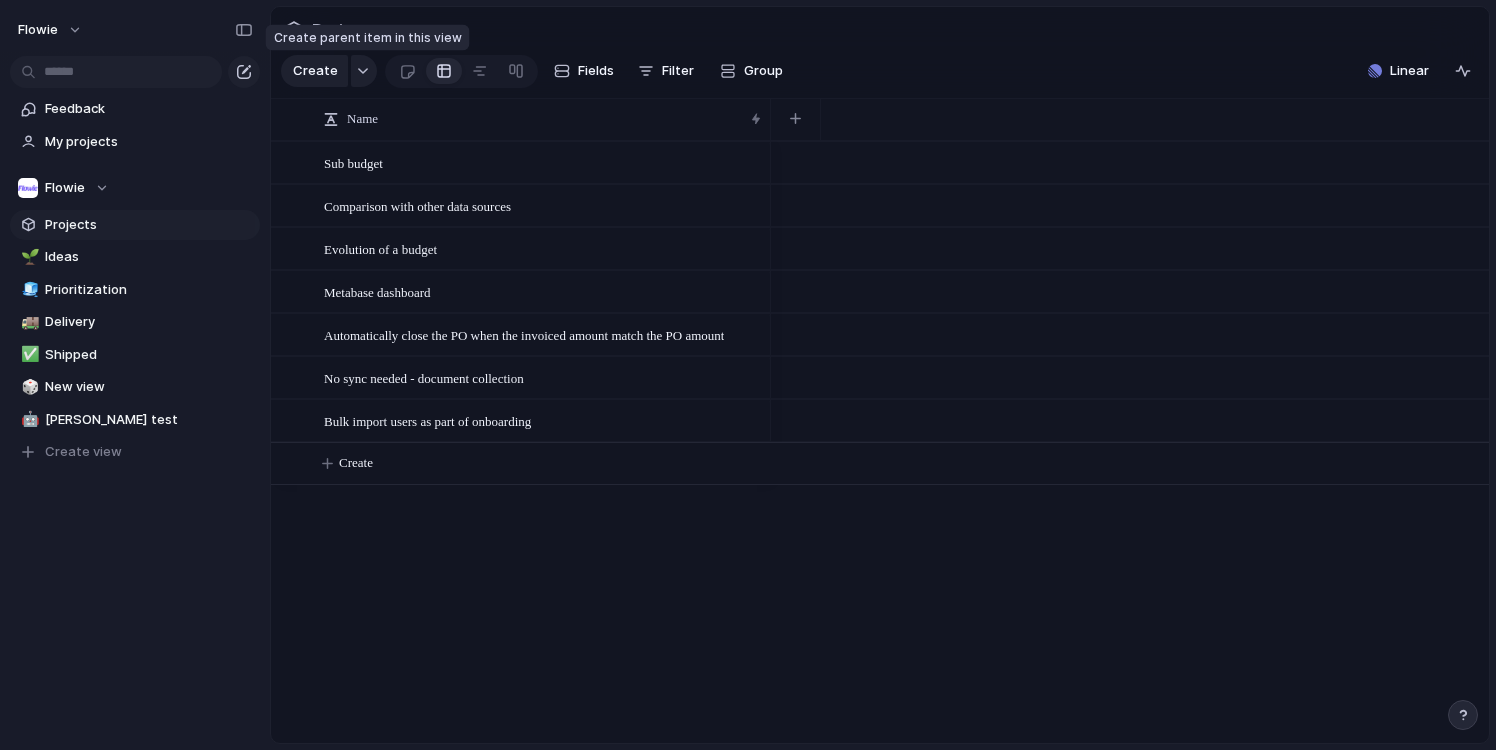 click at bounding box center (364, 71) 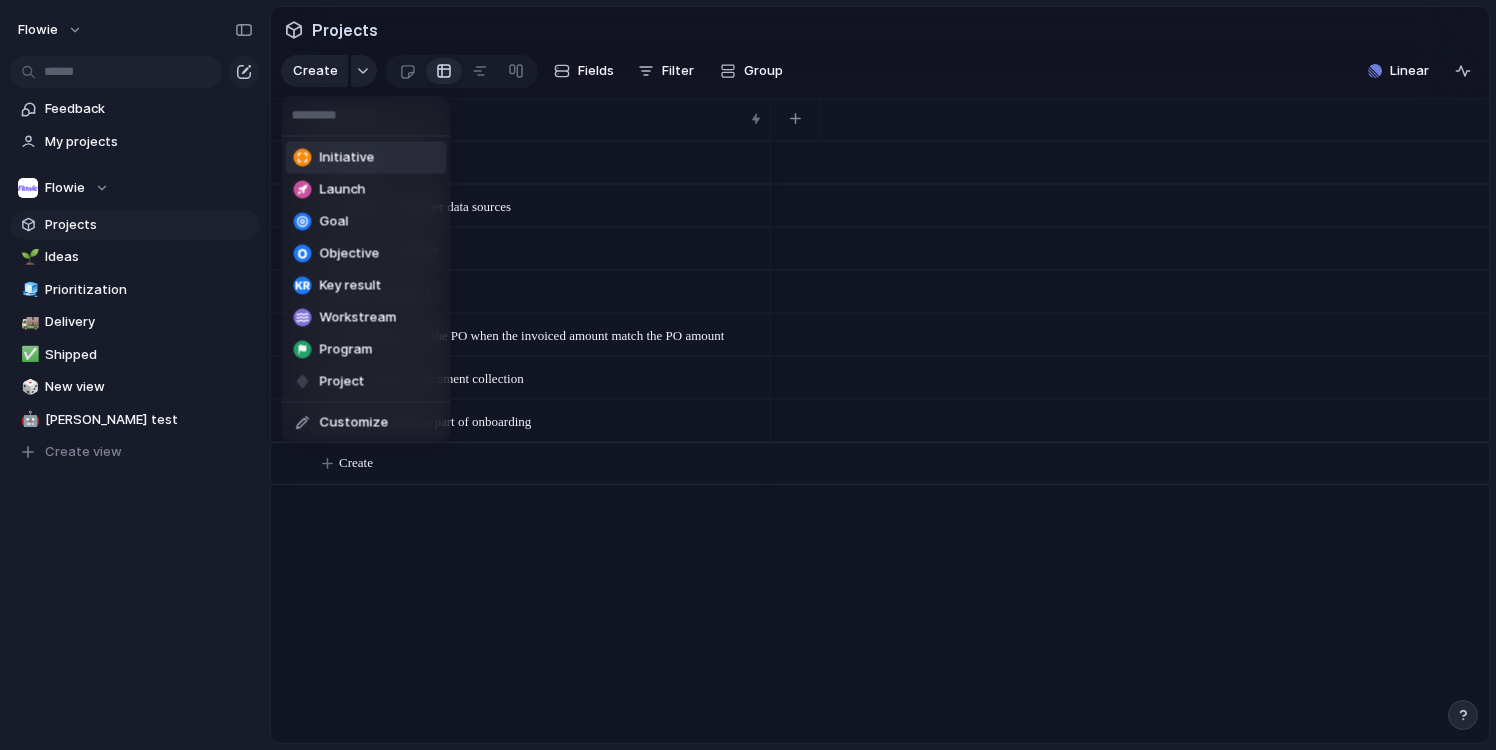 click on "Initiative   Launch   Goal   Objective   Key result   Workstream   Program   Project   Customize" at bounding box center (748, 375) 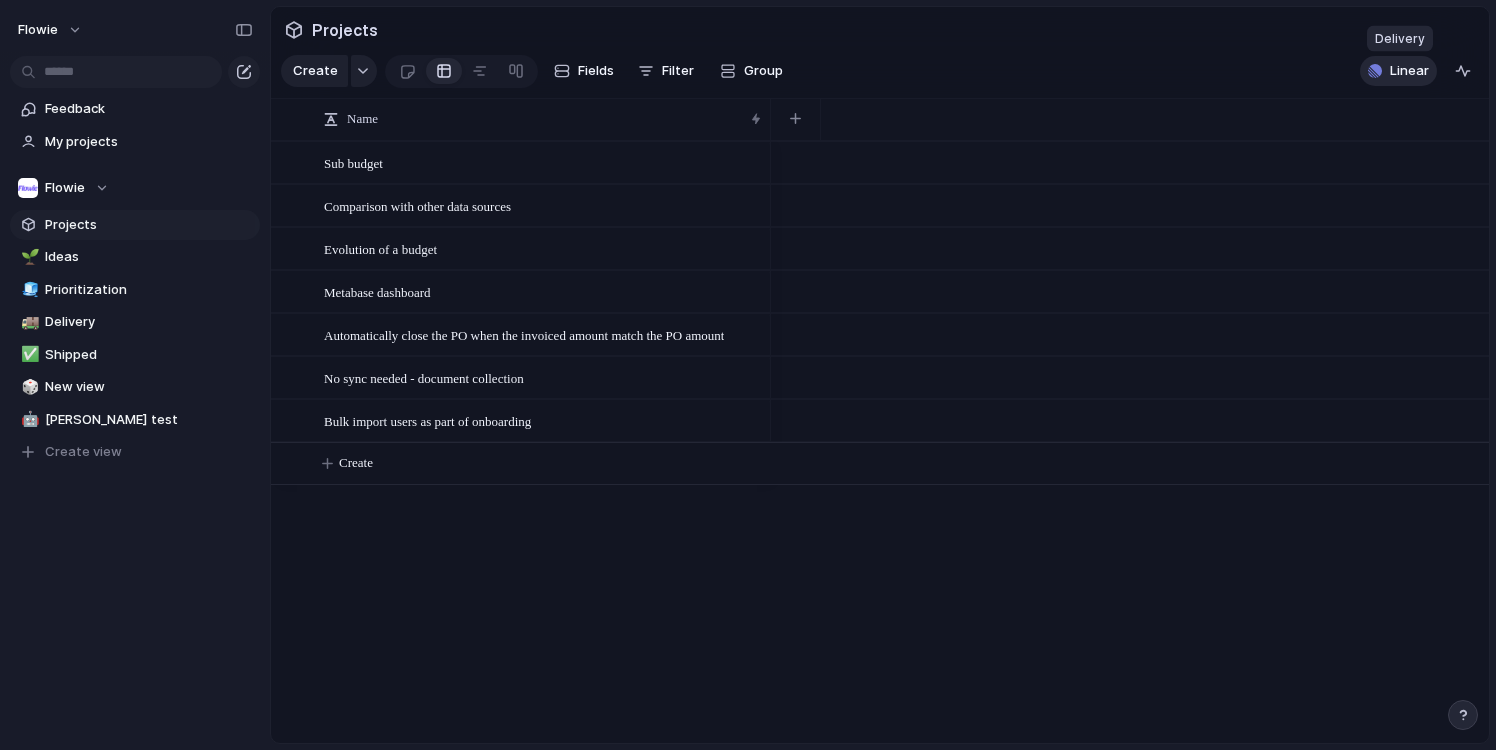 click on "Linear" at bounding box center [1409, 71] 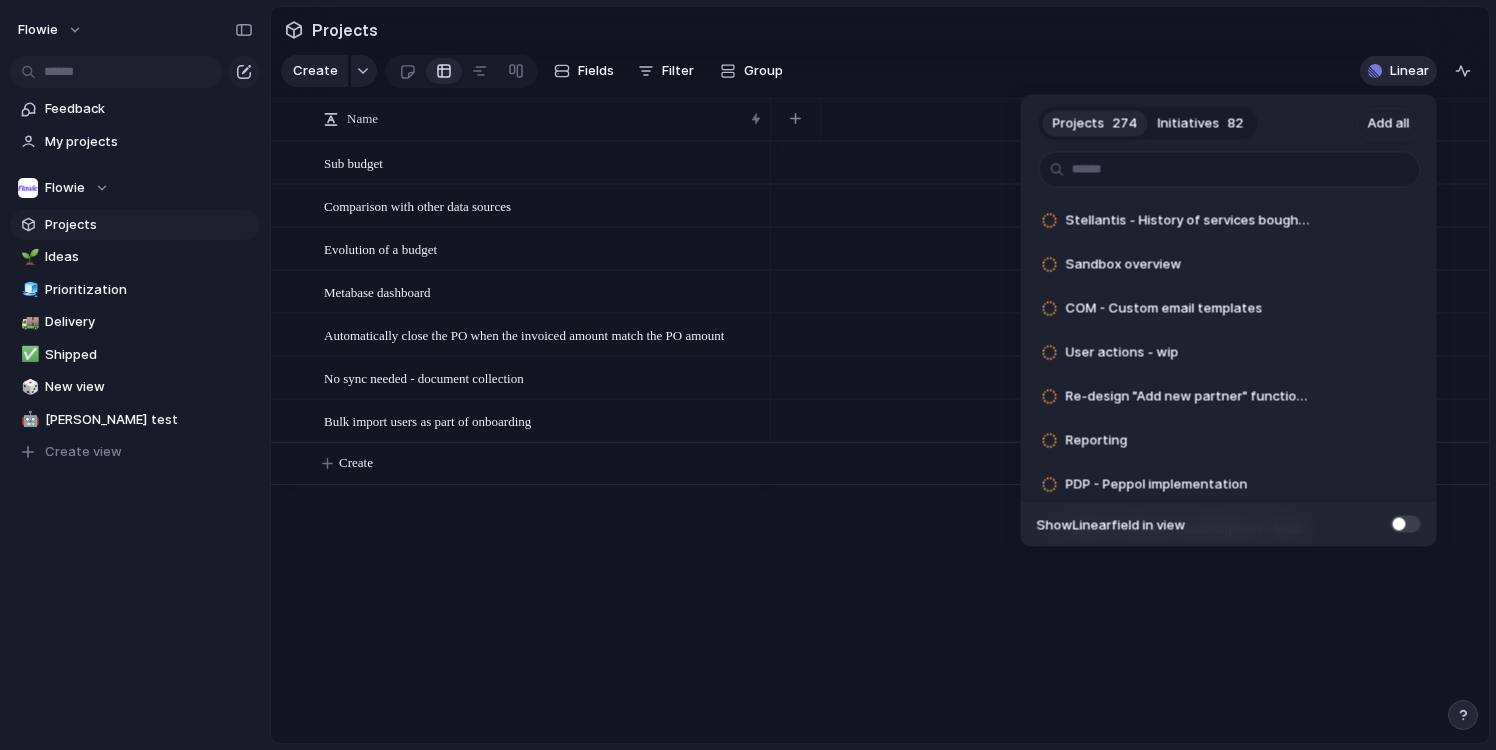 click on "Projects 274 Initiatives 82 Add all Stellantis - History of services bought to a supplier Add Sandbox overview Add COM - Custom email templates Add User actions - wip Add Re-design "Add new partner" function/modal Add Reporting Add PDP - Peppol implementation Add Global - Recurrent subscription - Multiple case Add Platform - User Configurable Table Settings Add AI - Platform - Make possible to have either Gemini, OpenAI, ... Any model Add Empty project [Template example] Add AI - OCR - Add learning from past examples Add AI - POC - Generation of document - Contract Add AI - Import - Discovery the schema of the file to import Add User Settings  Design Improvements Add Identity - Scrape potential contact of Partners Add Automatically generate a receipt and accruals Add Feature - Advanced budget Add Communication - Extract Metrics from message sent - Seen, View, ... - Email noti Add Payment - Multiple payments on 1 inv/po - Retention, prepayment, escrow, deposit Add Import - Async import of files Add Add Add Add" at bounding box center (748, 375) 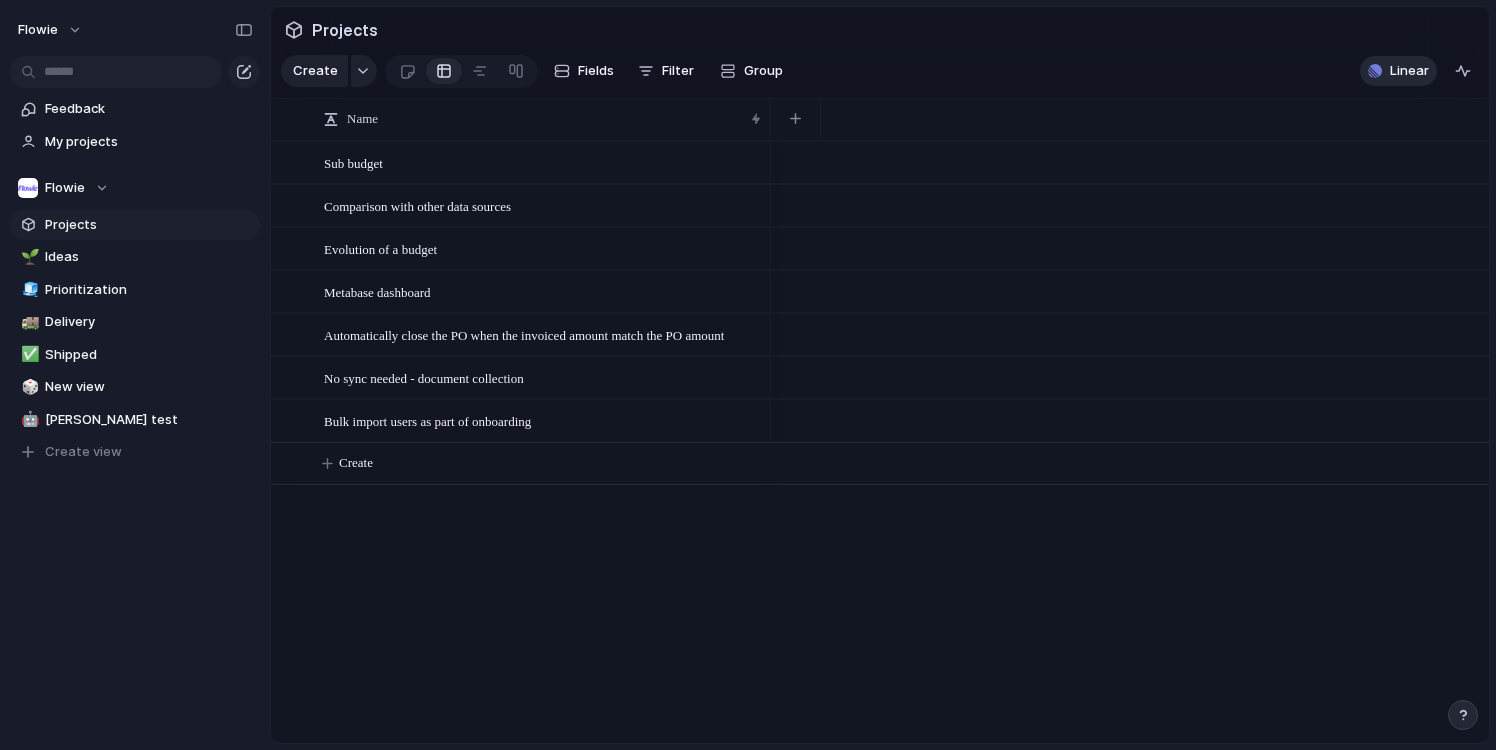 click on "Linear" at bounding box center (1409, 71) 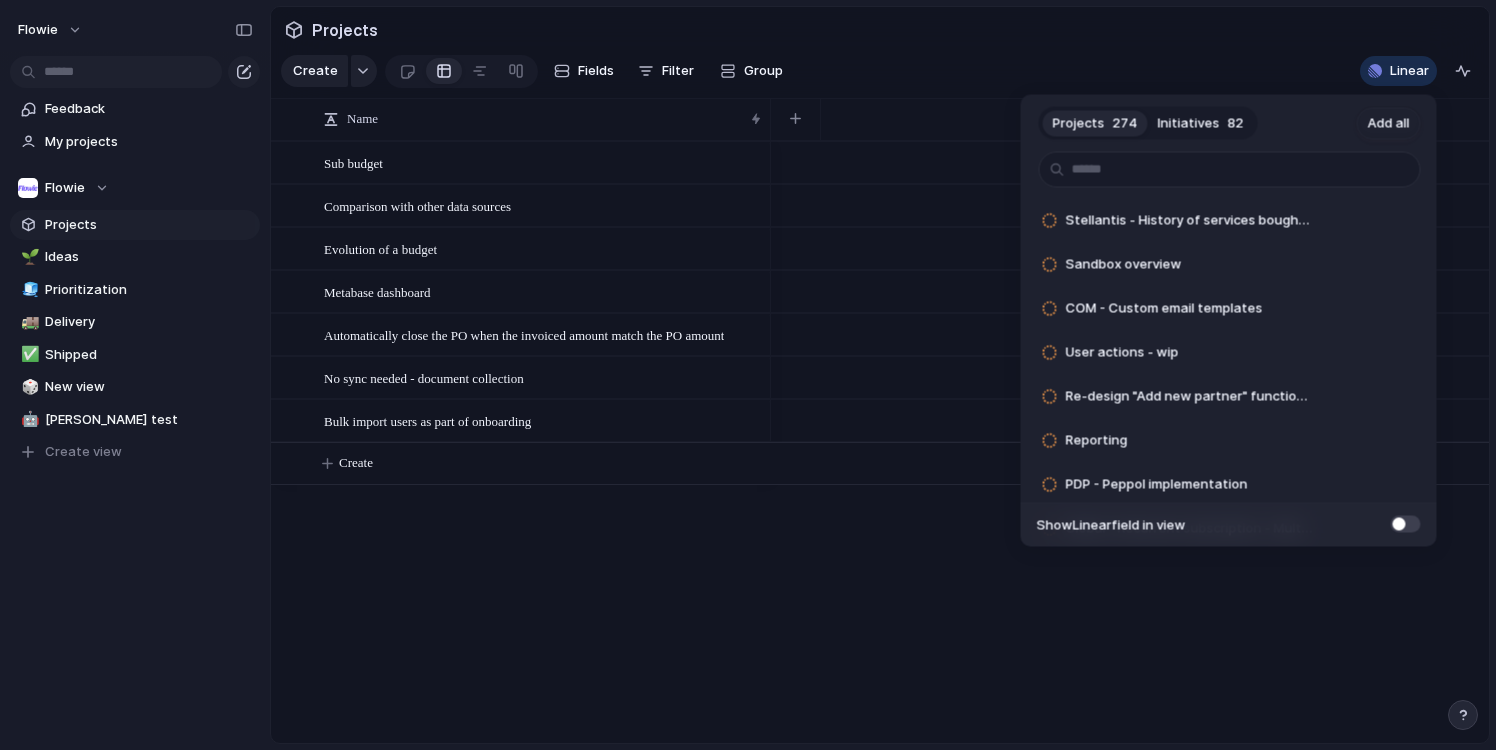 click on "Initiatives" at bounding box center (1189, 123) 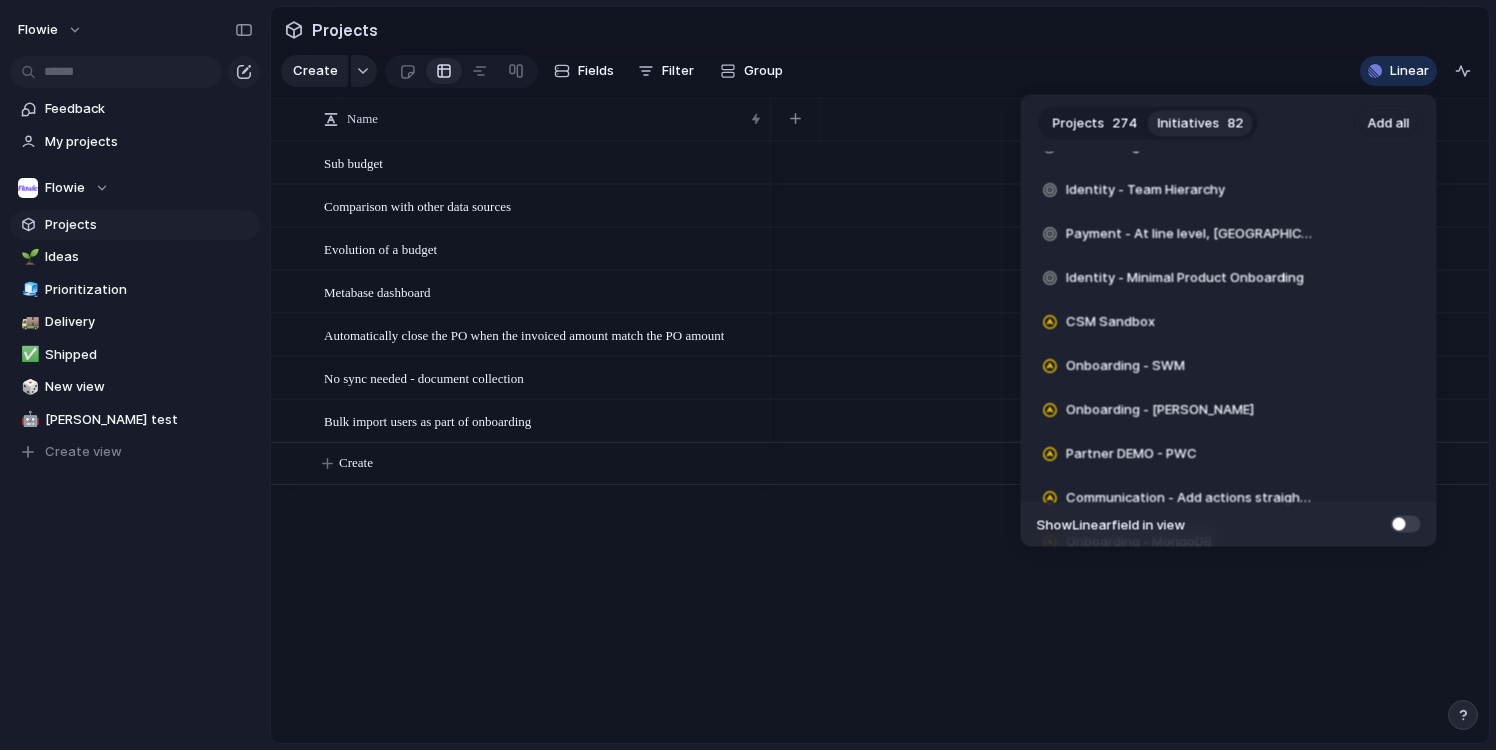 scroll, scrollTop: 0, scrollLeft: 0, axis: both 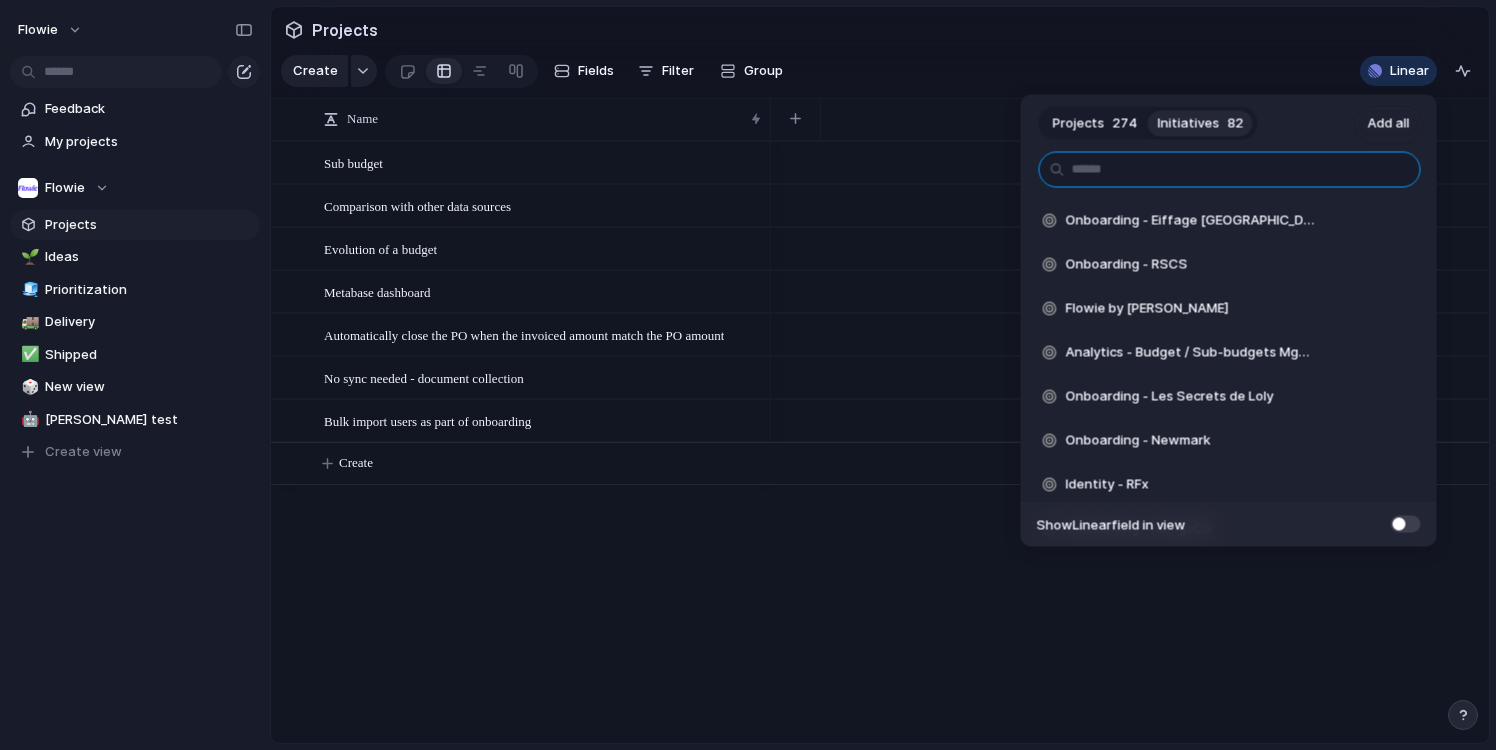 click at bounding box center (1230, 170) 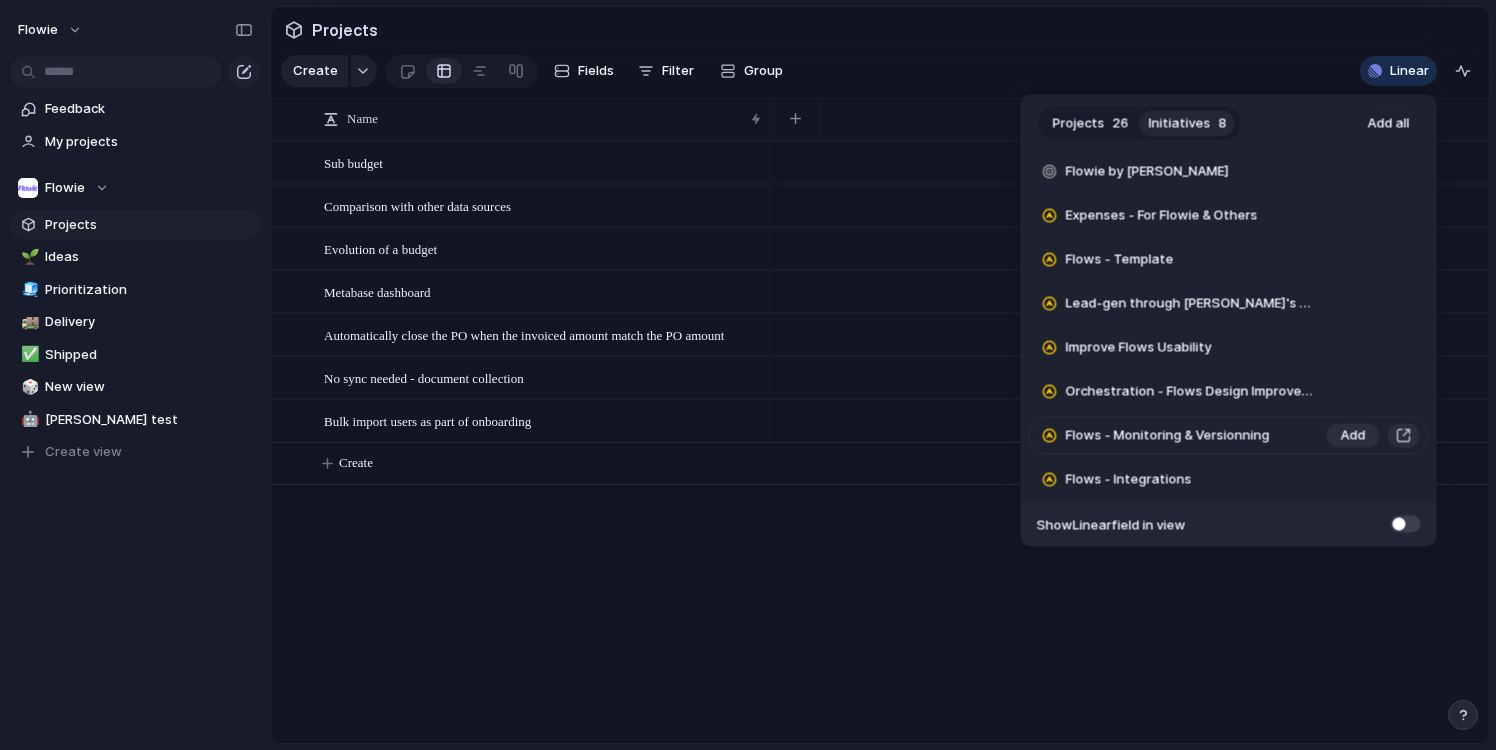 scroll, scrollTop: 6, scrollLeft: 0, axis: vertical 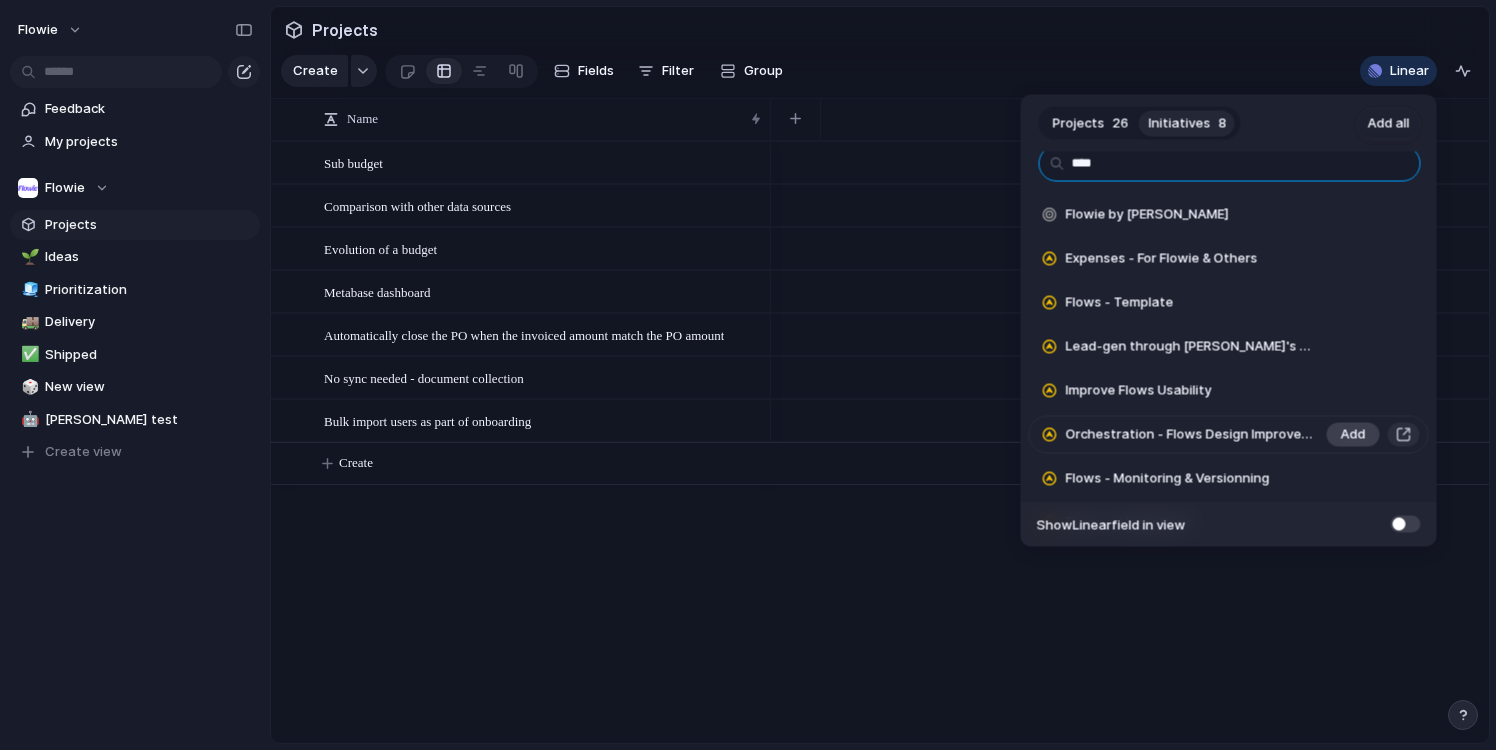 type on "****" 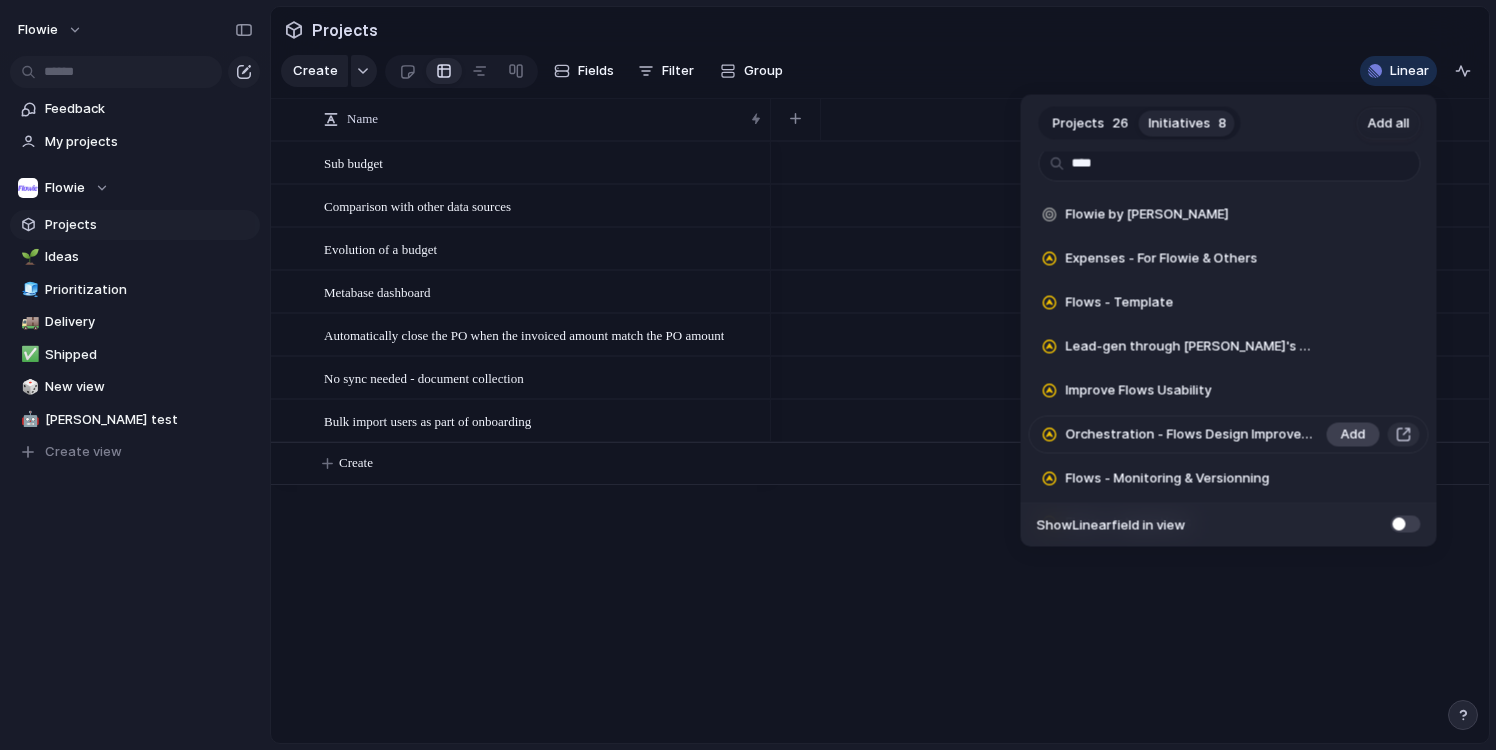 click on "Add" at bounding box center (1353, 435) 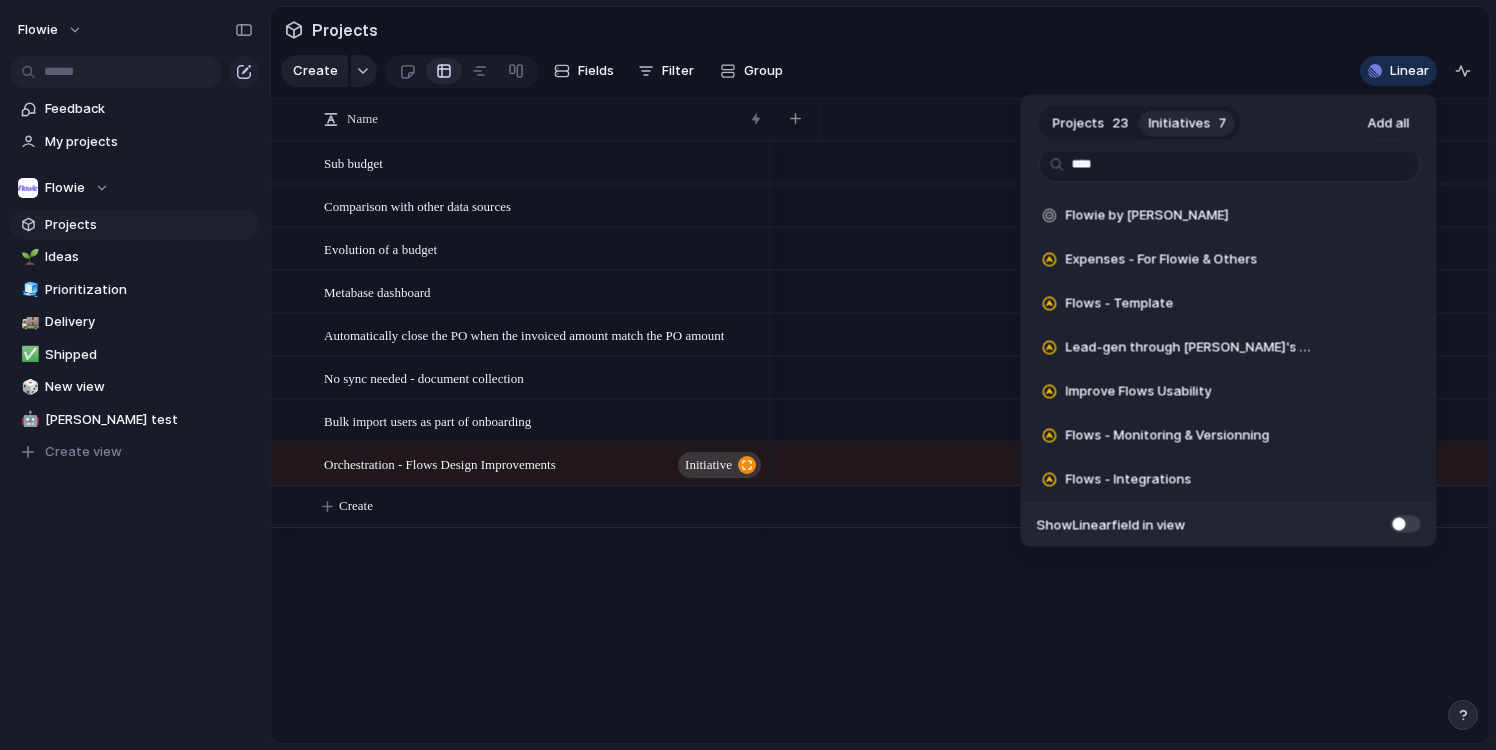 scroll, scrollTop: 5, scrollLeft: 0, axis: vertical 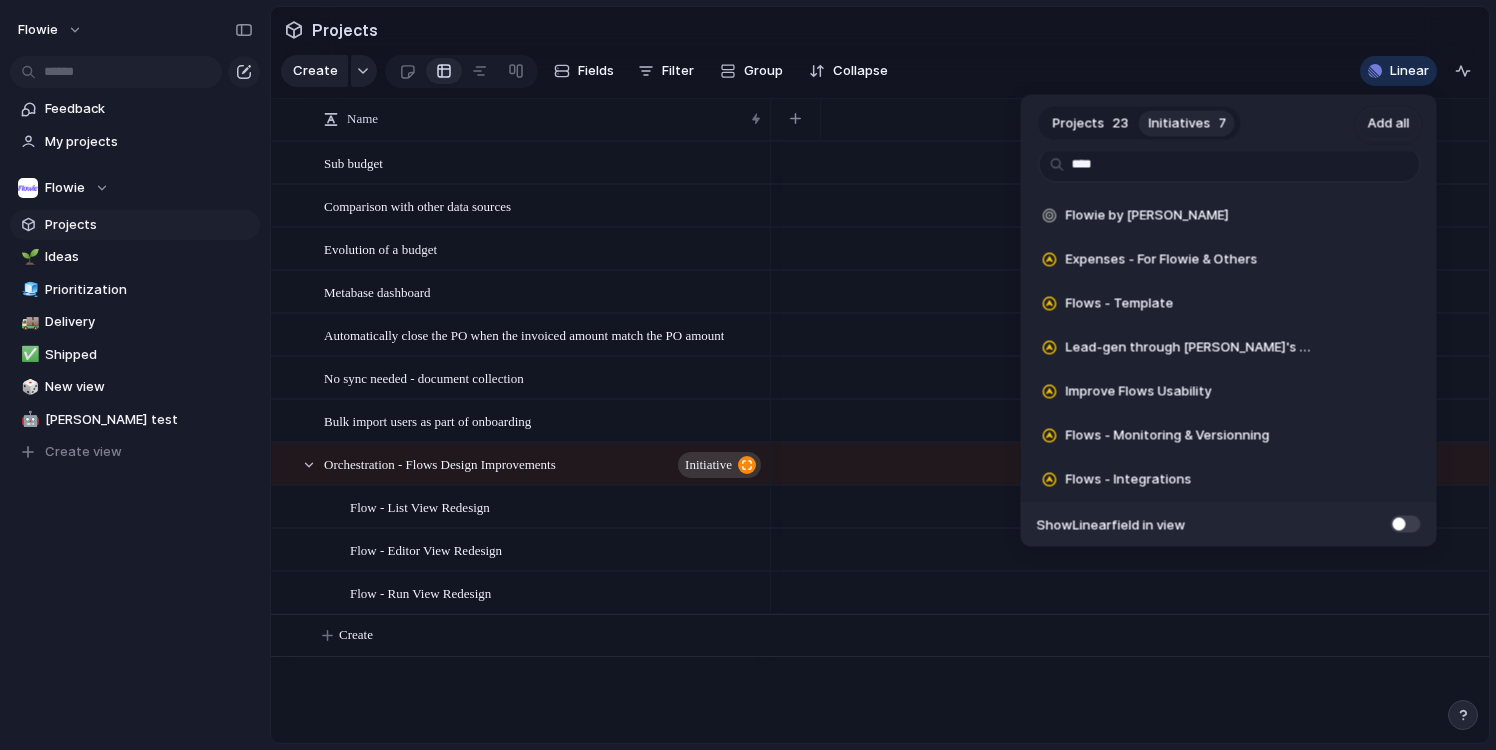 click on "Projects 23 Initiatives 7 Add all **** Flowie by Flowie Add Expenses - For Flowie & Others Add Flows - Template Add Lead-gen through Flowie's  website Add Improve Flows Usability Add Flows - Monitoring & Versionning Add Flows - Integrations Add Show  Linear  field in view" at bounding box center [748, 375] 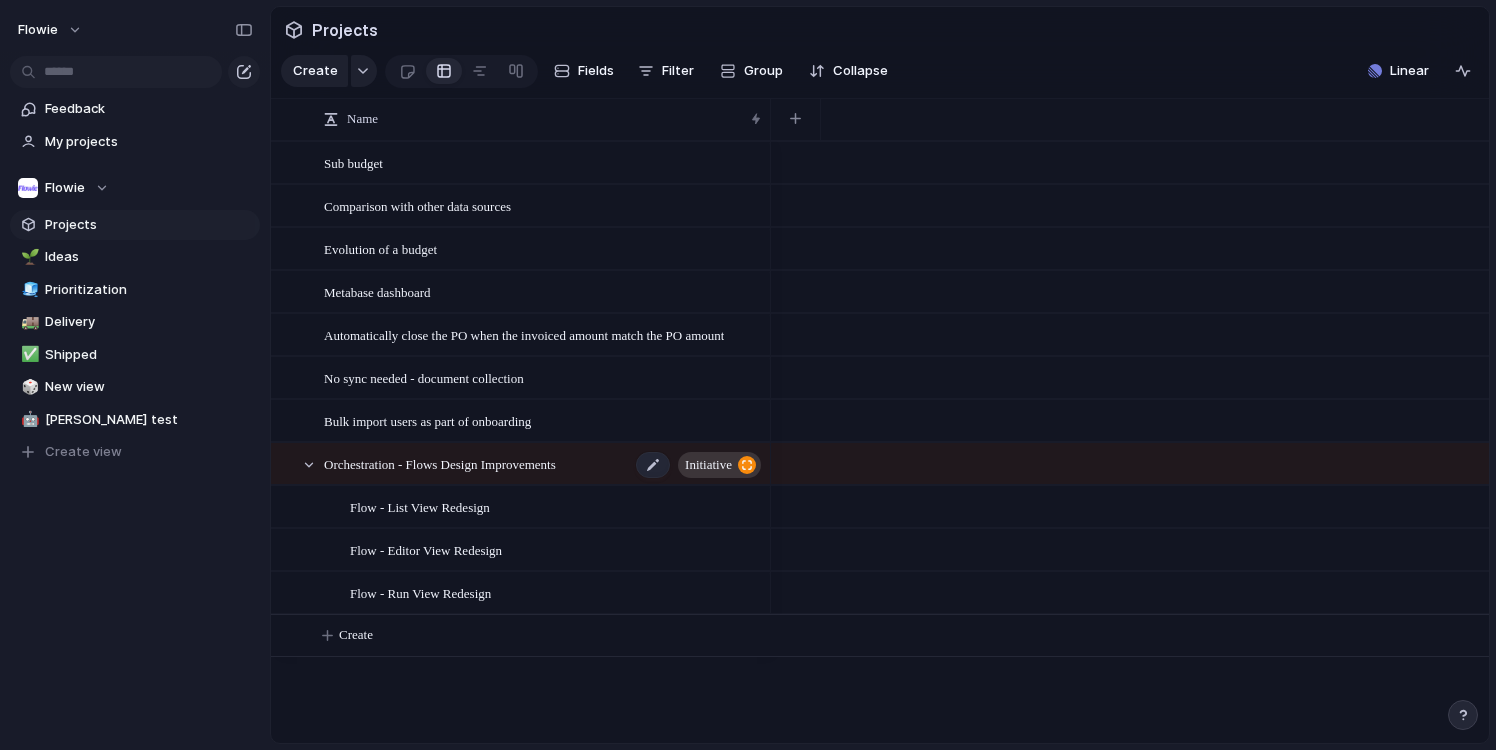 click at bounding box center [747, 465] 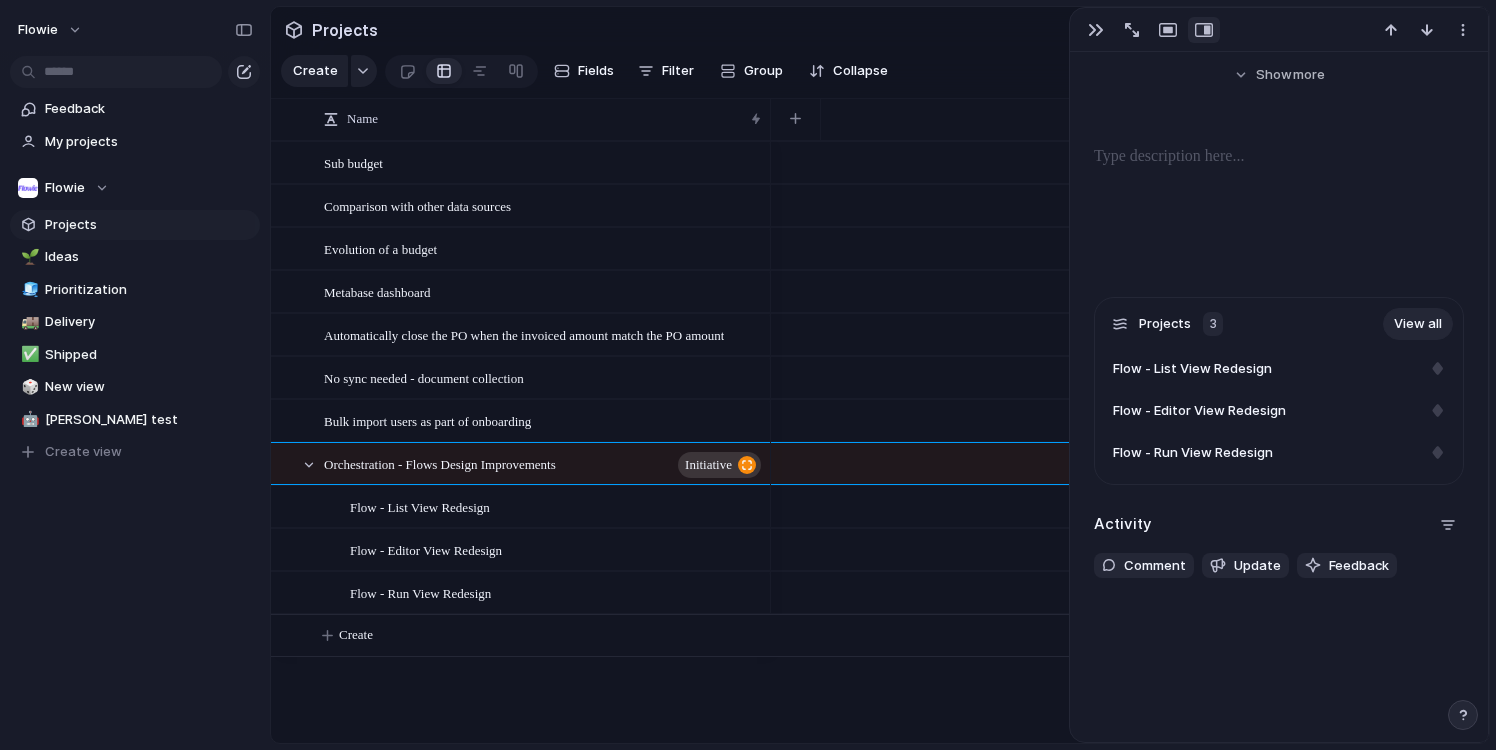 scroll, scrollTop: 316, scrollLeft: 0, axis: vertical 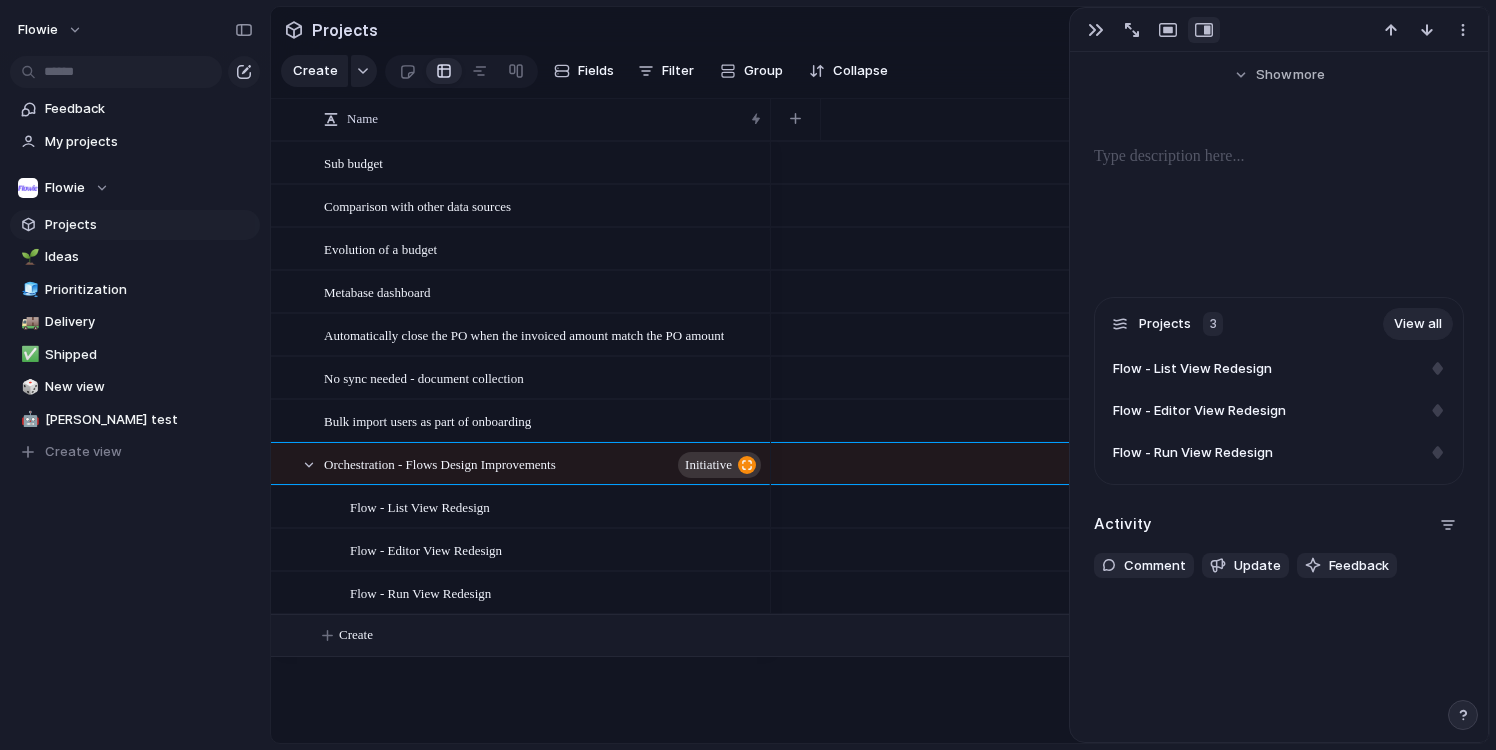 click on "Create" at bounding box center [880, 635] 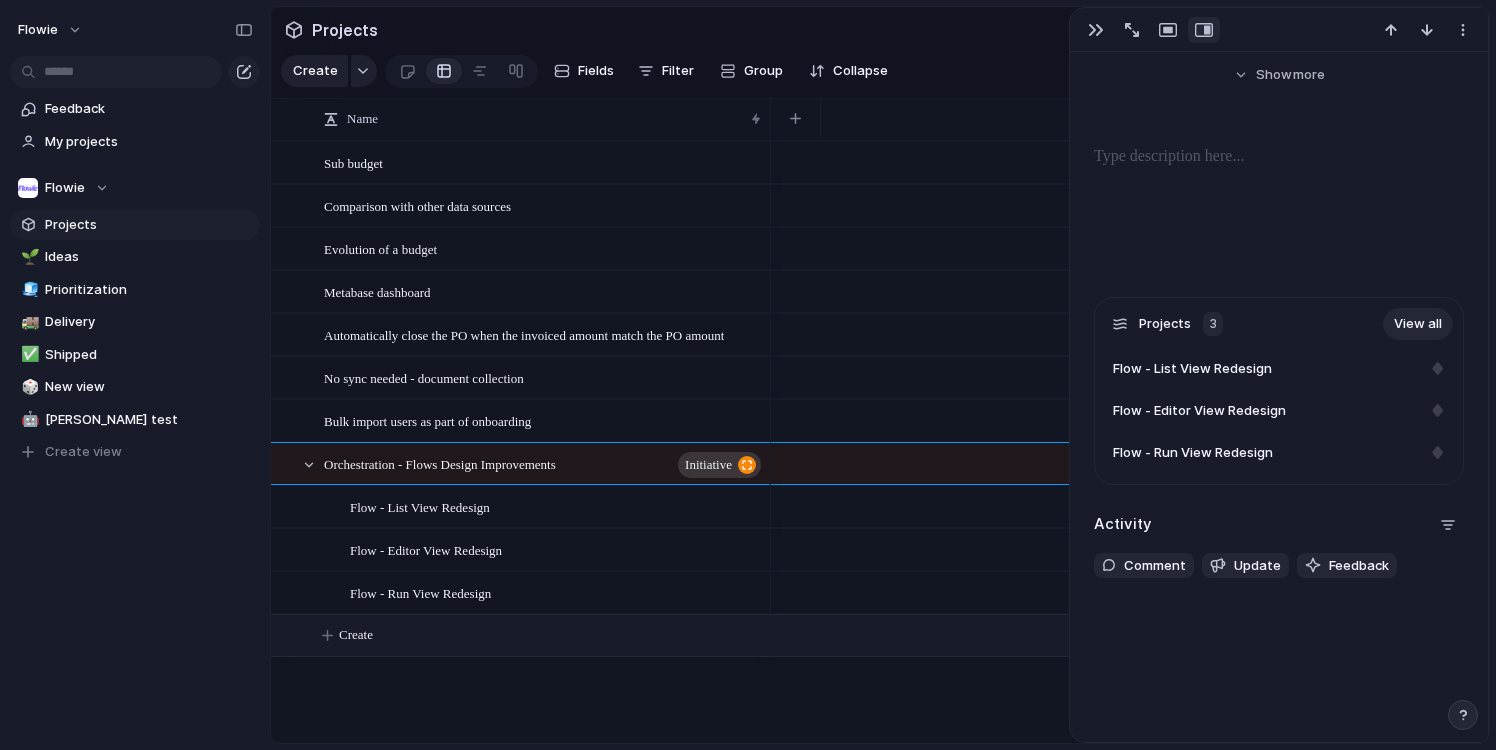 click at bounding box center (1130, 442) 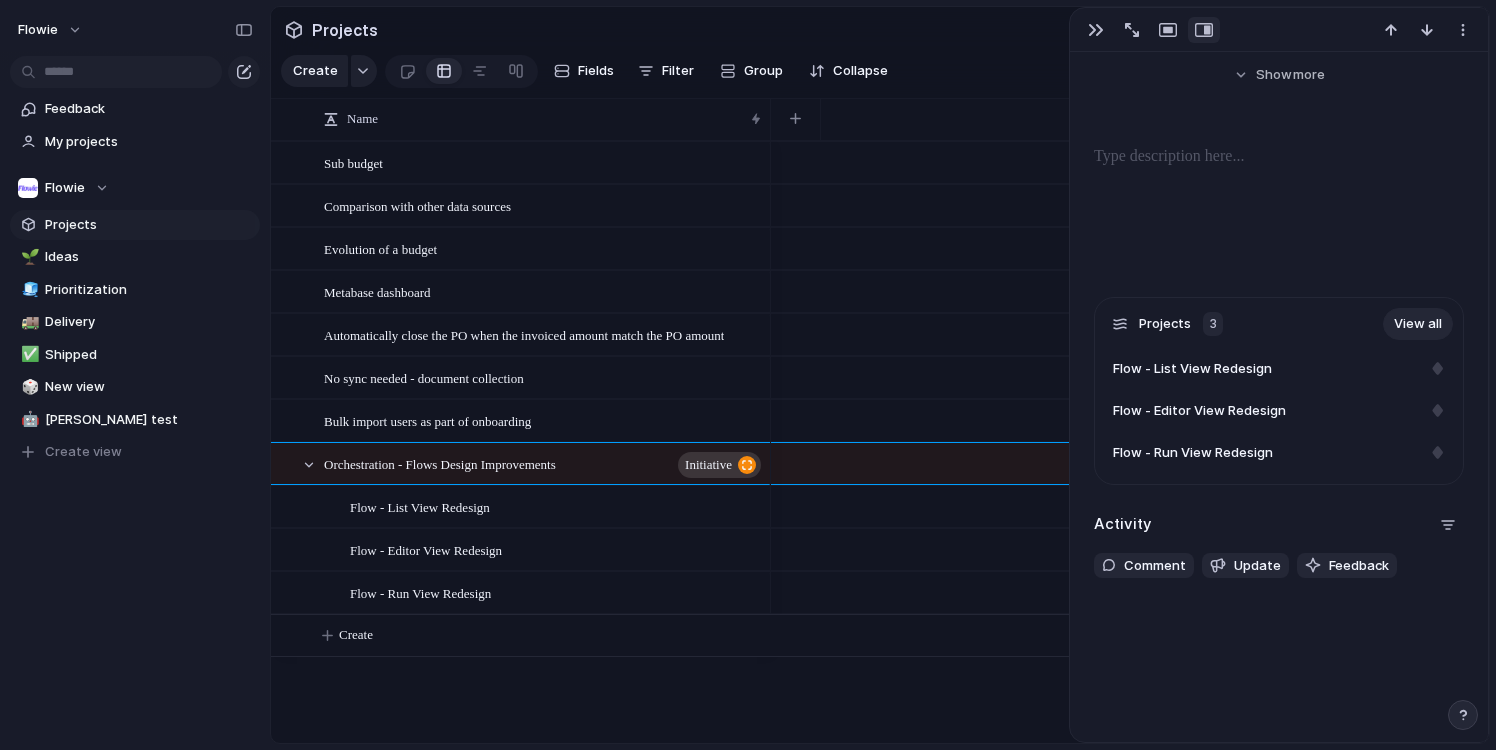 scroll, scrollTop: 0, scrollLeft: 0, axis: both 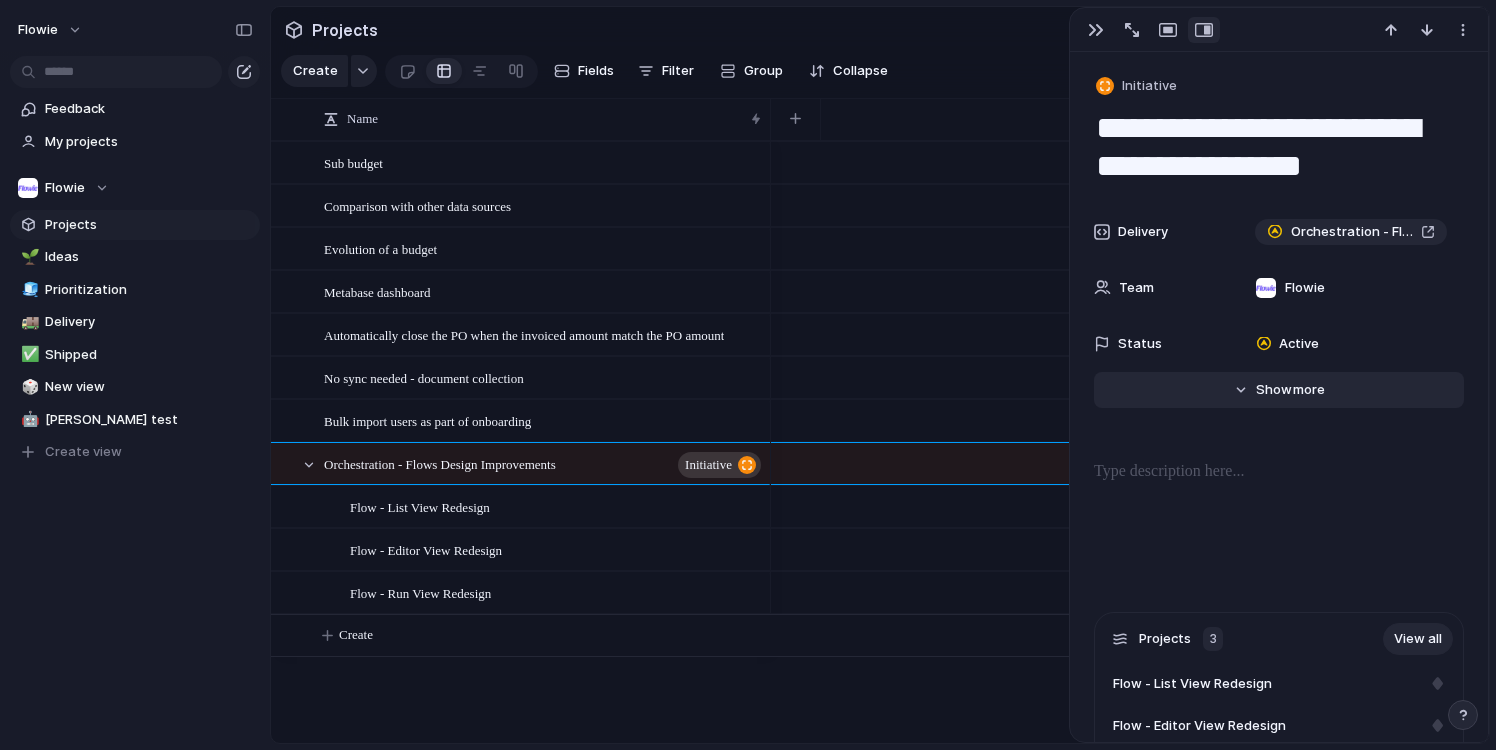 click on "Show" at bounding box center (1274, 390) 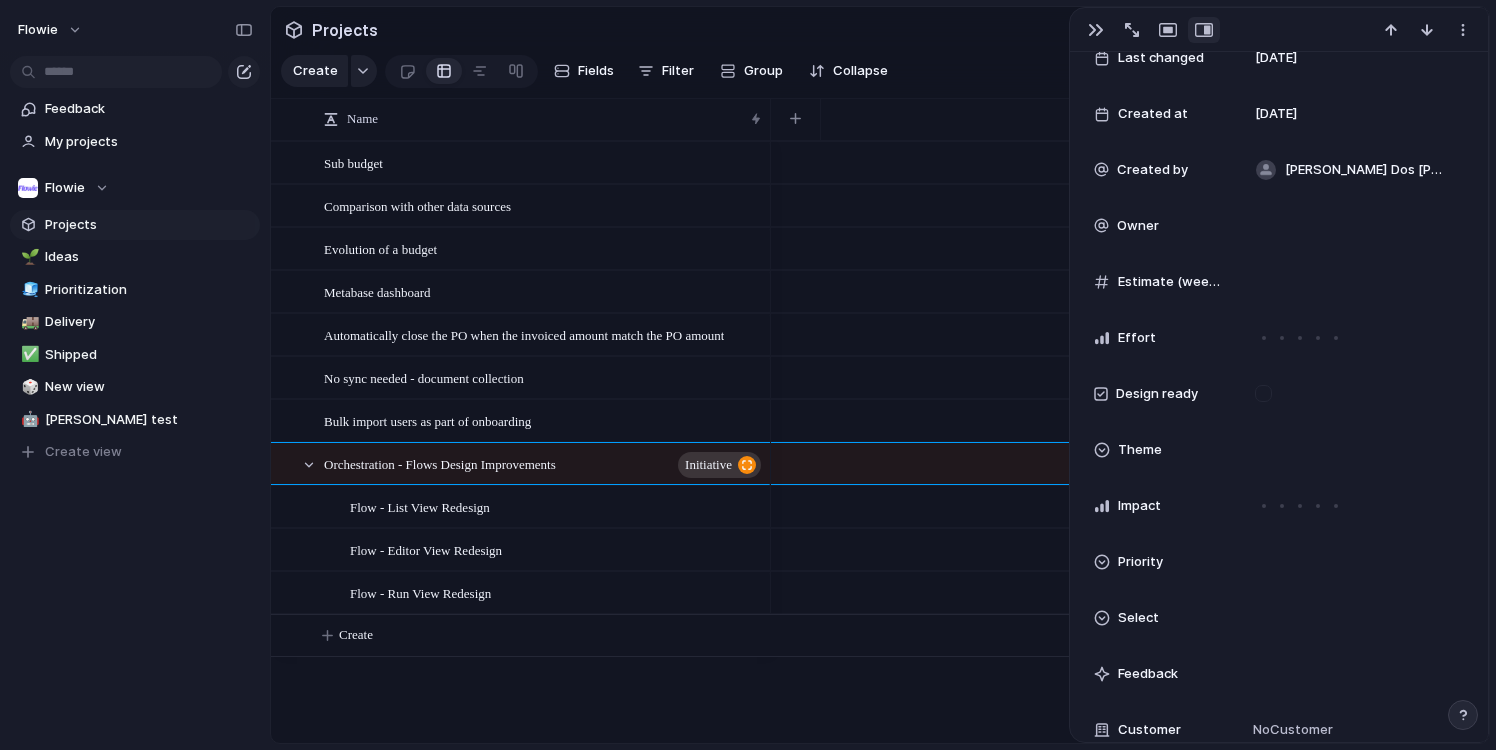 scroll, scrollTop: 439, scrollLeft: 0, axis: vertical 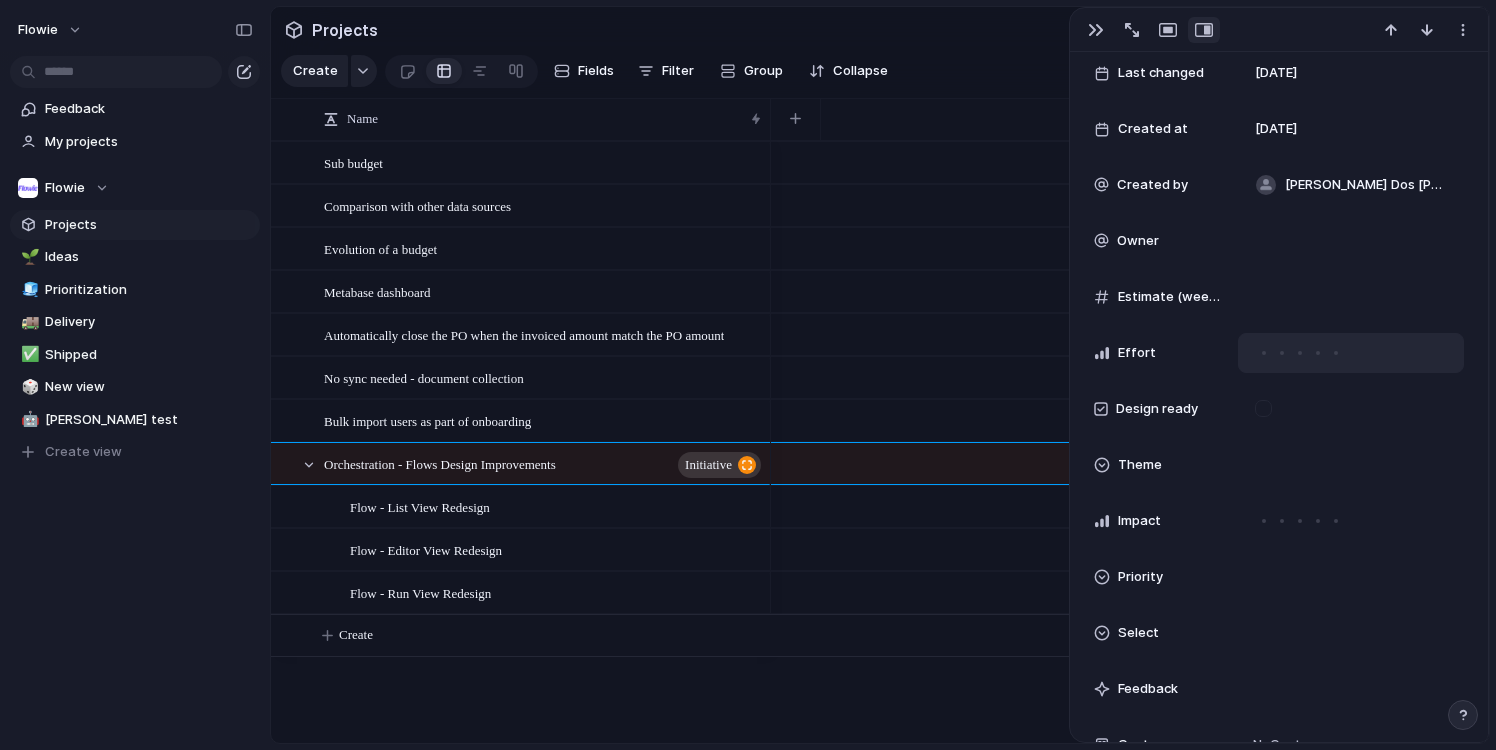 click at bounding box center (1282, 353) 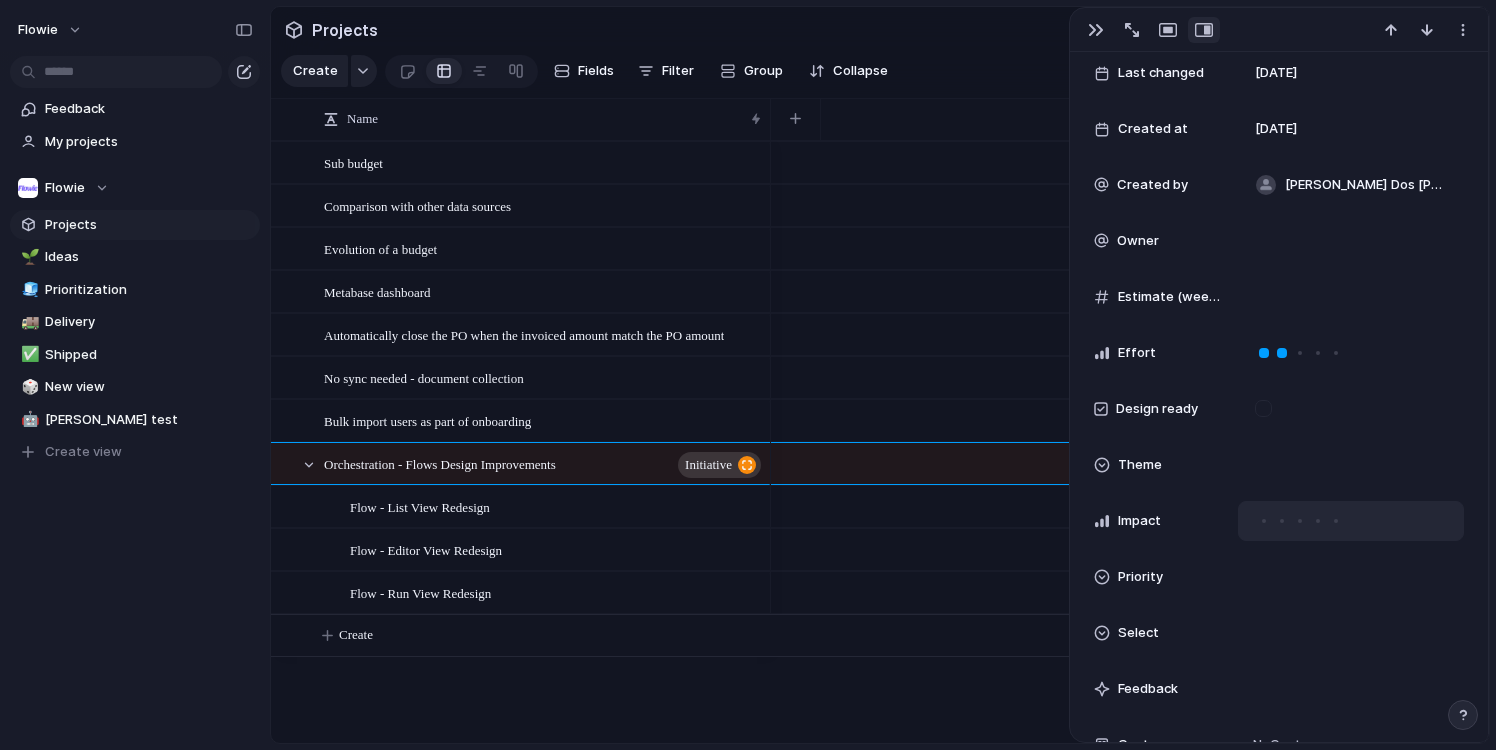 click at bounding box center (1318, 521) 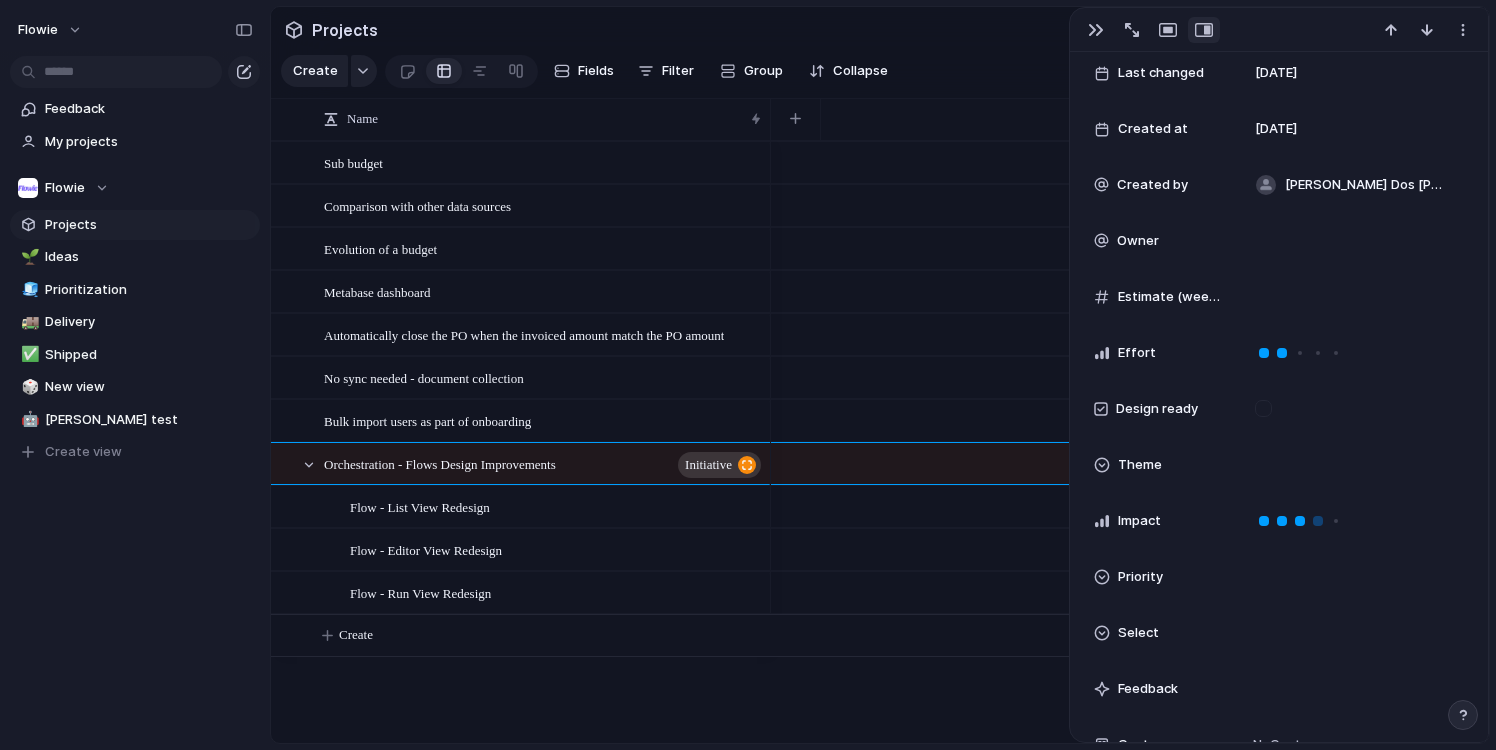 drag, startPoint x: 1299, startPoint y: 519, endPoint x: 1312, endPoint y: 555, distance: 38.27532 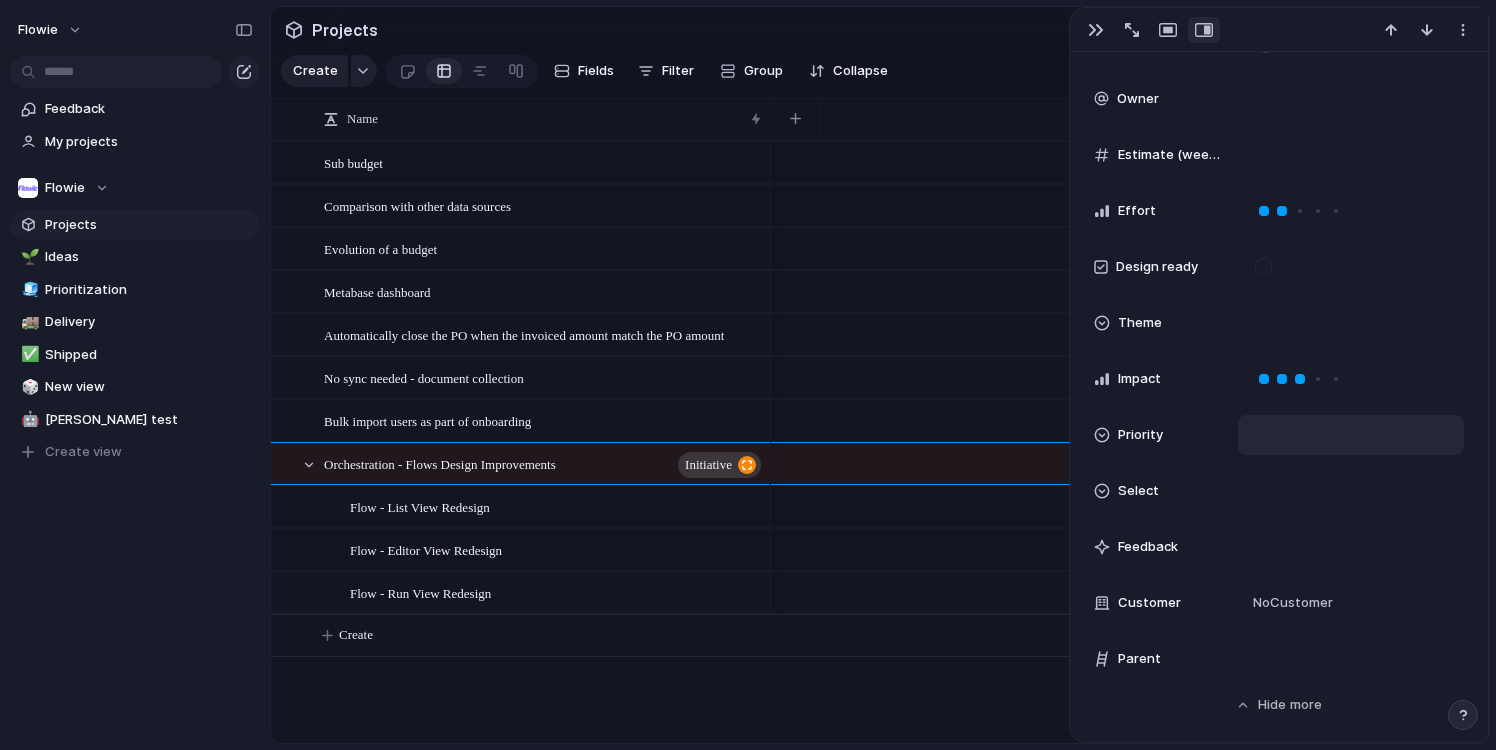 scroll, scrollTop: 585, scrollLeft: 0, axis: vertical 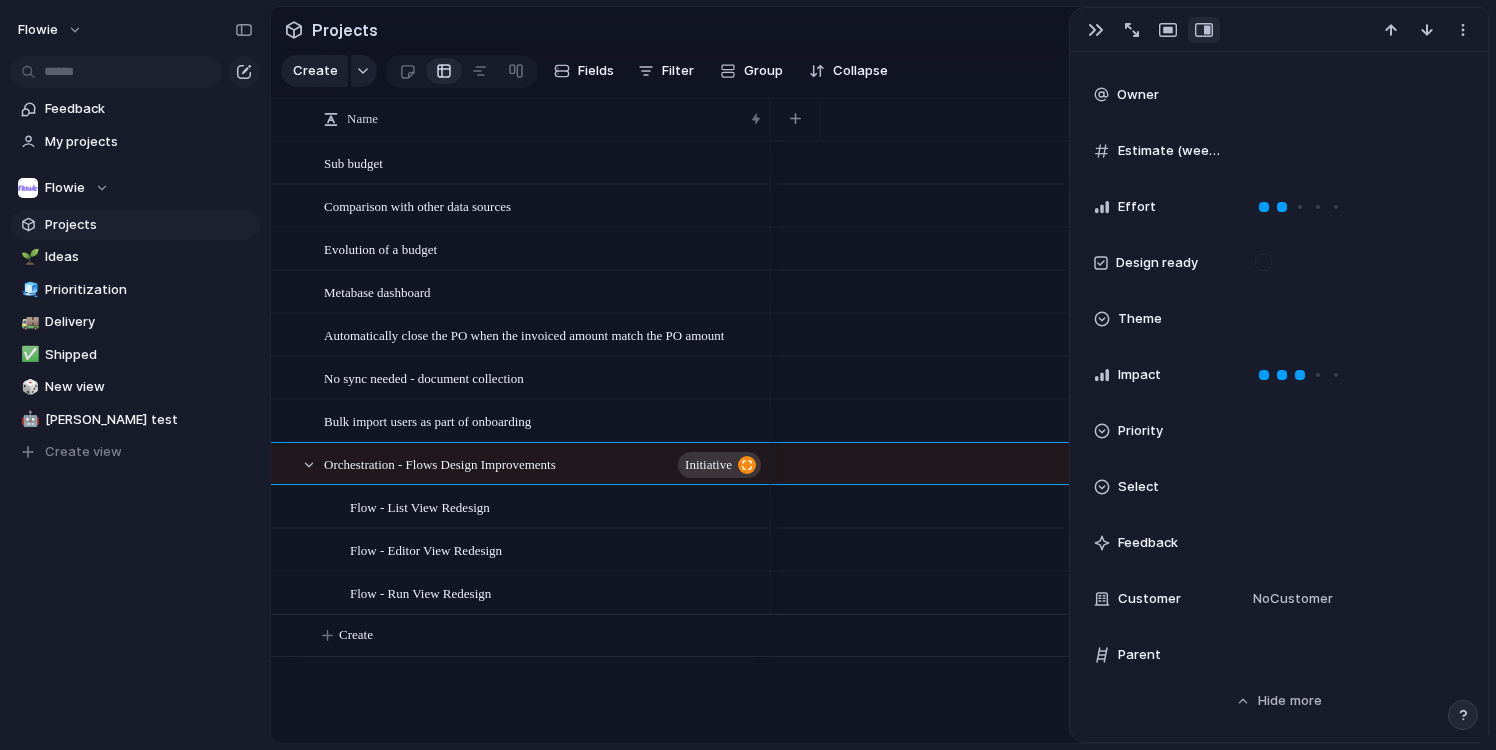 click on "Feedback" at bounding box center (1148, 543) 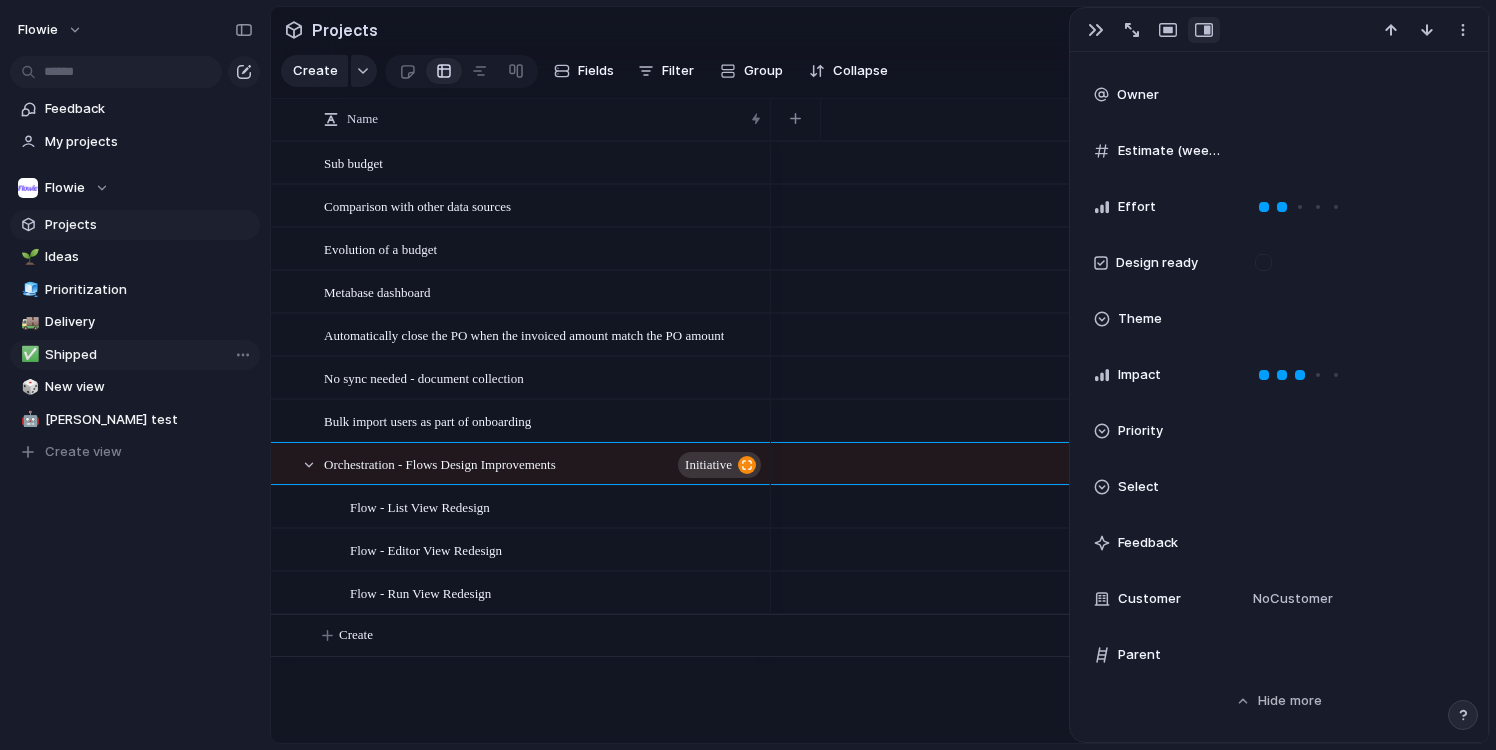 click on "Shipped" at bounding box center (149, 355) 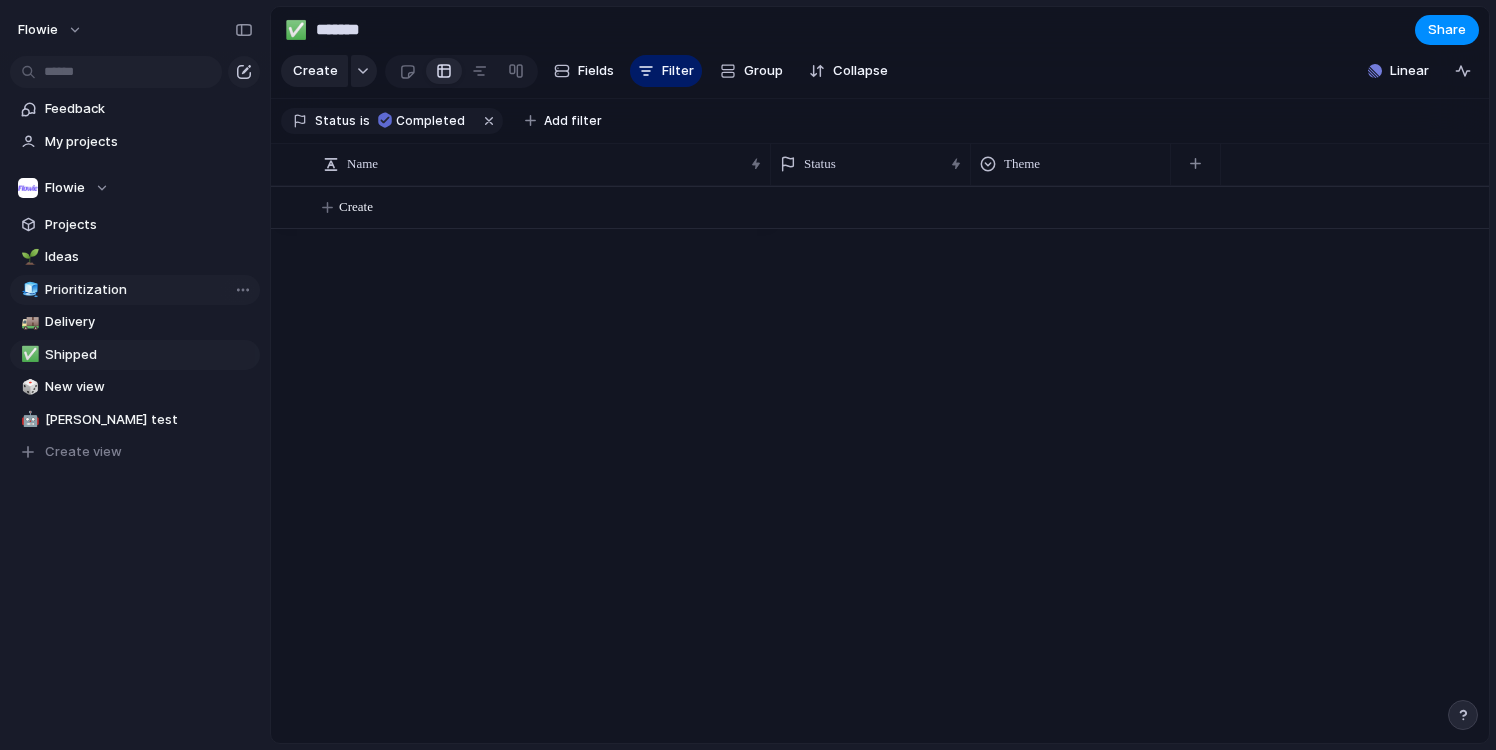 click on "Prioritization" at bounding box center [149, 290] 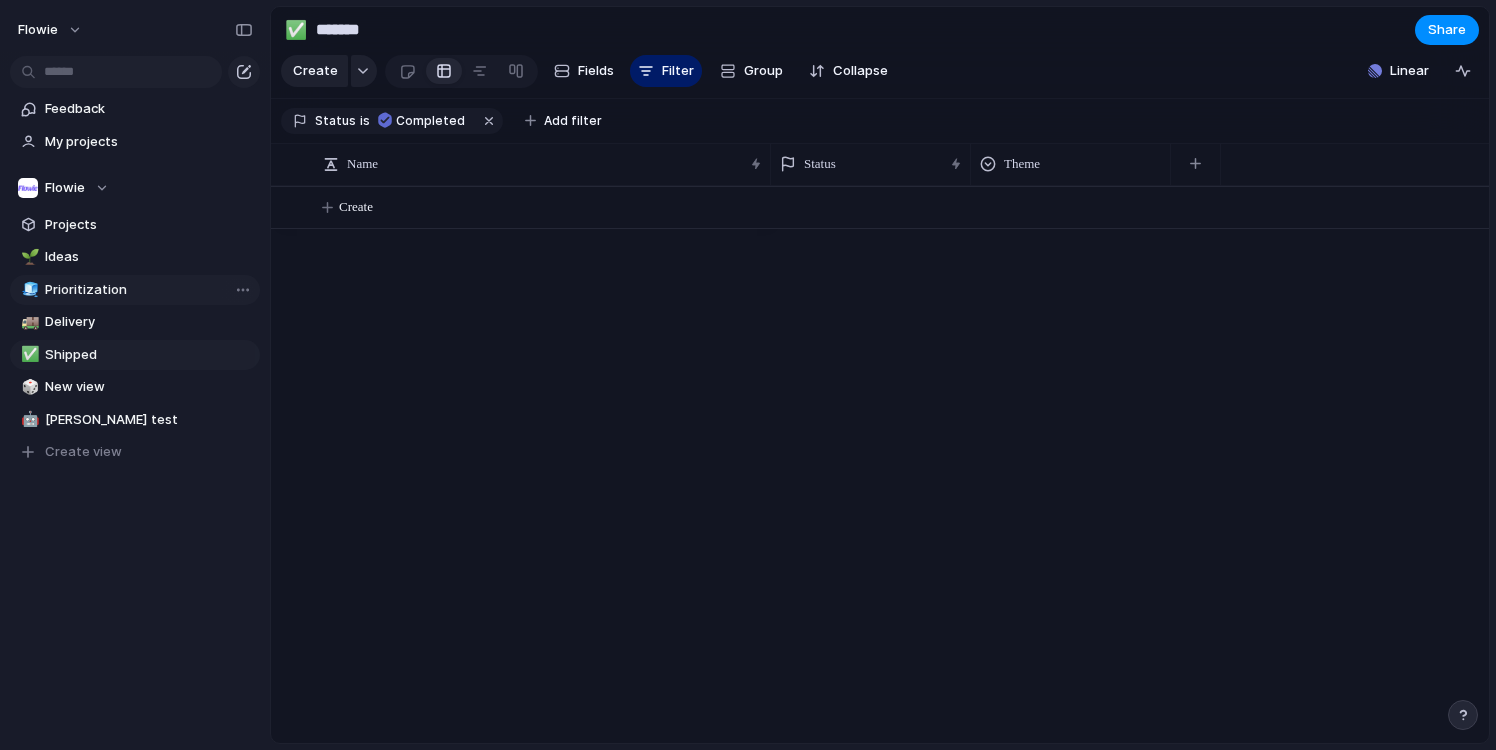type on "**********" 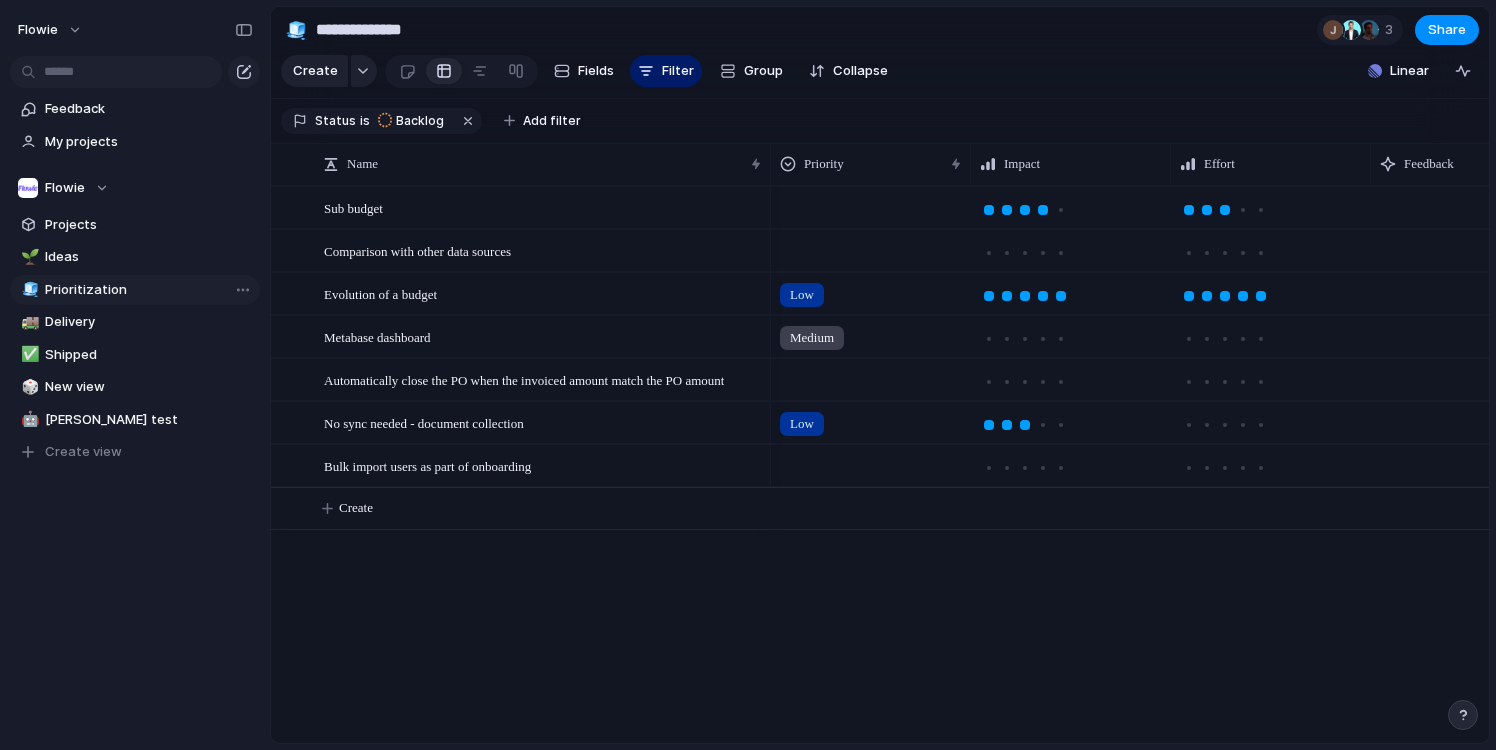 click on "Prioritization" at bounding box center [149, 290] 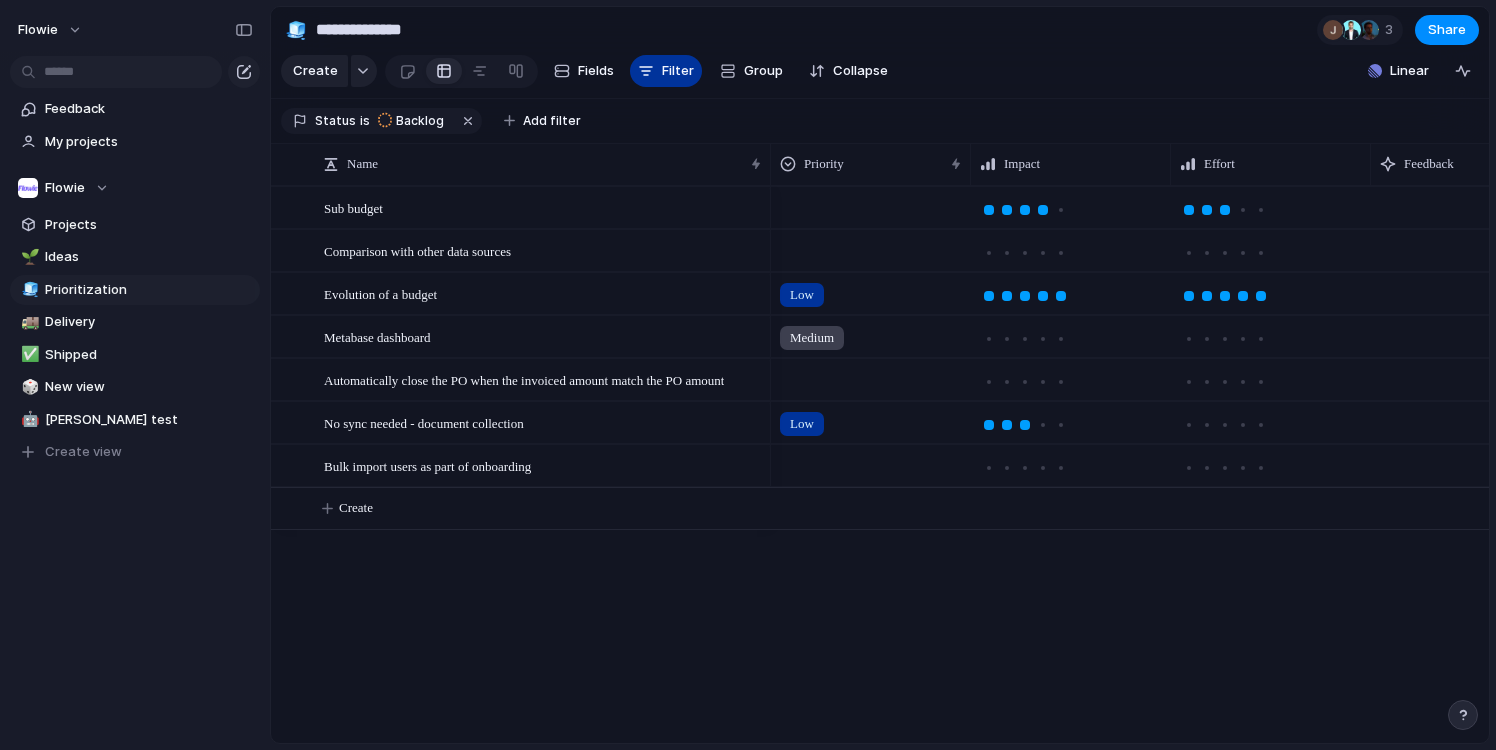 click on "Filter" at bounding box center (666, 71) 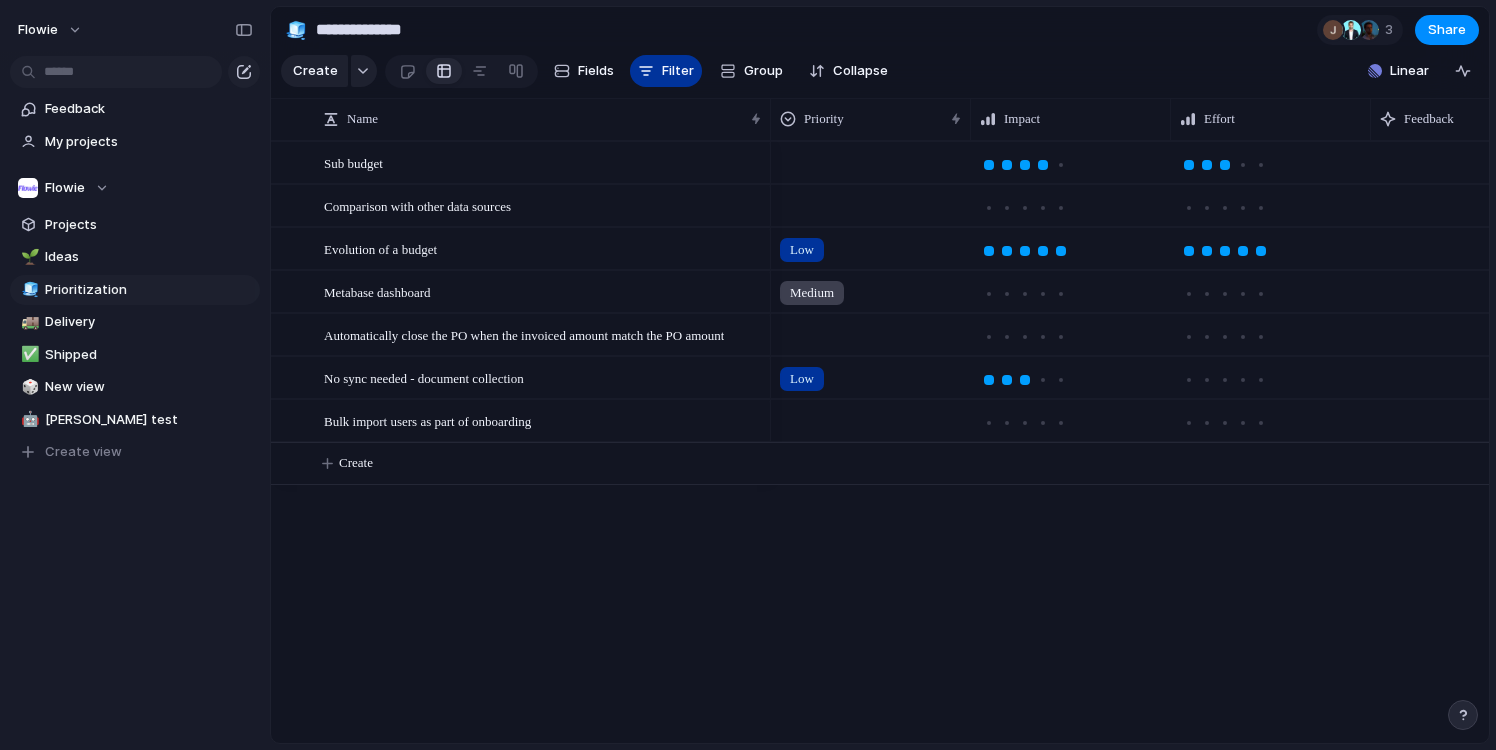 click on "Filter" at bounding box center [666, 71] 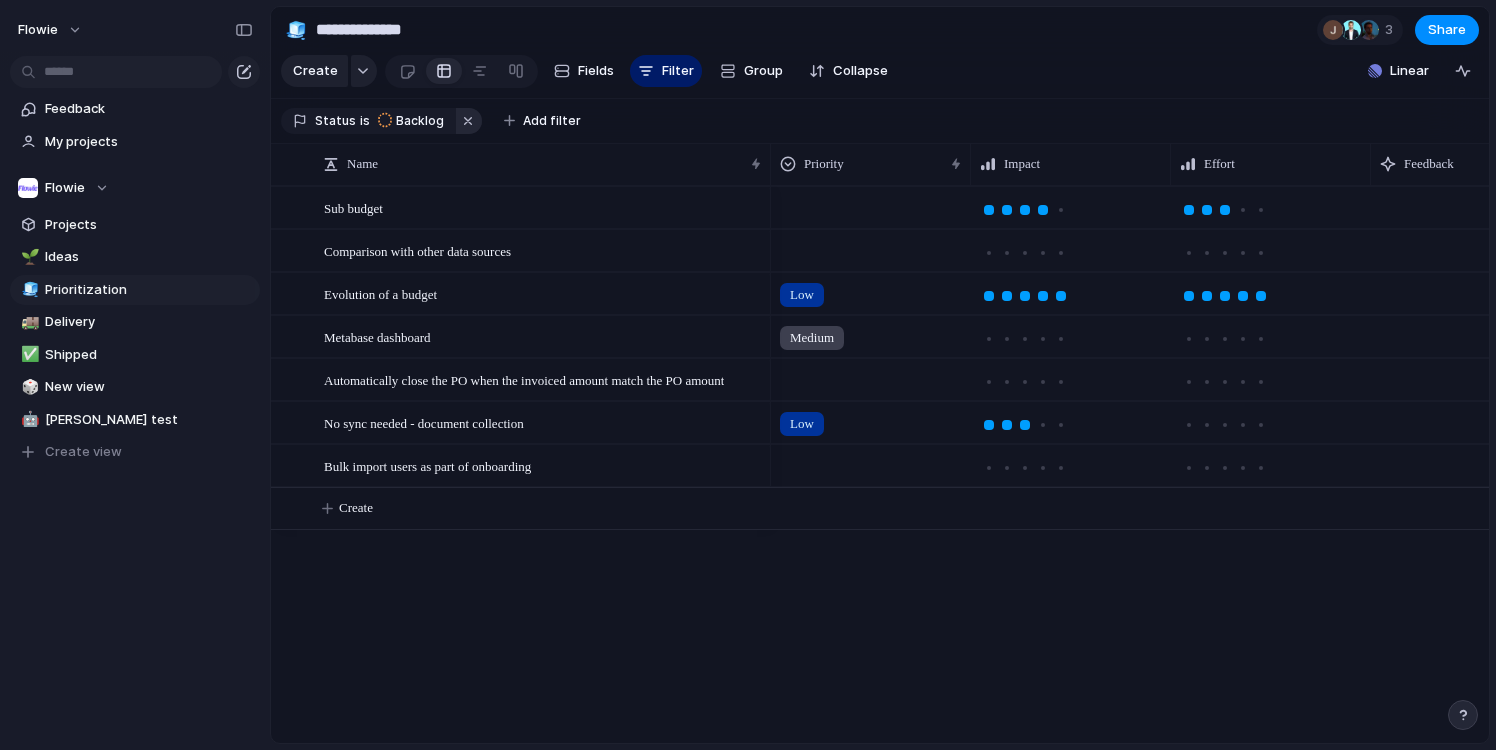 click at bounding box center [469, 121] 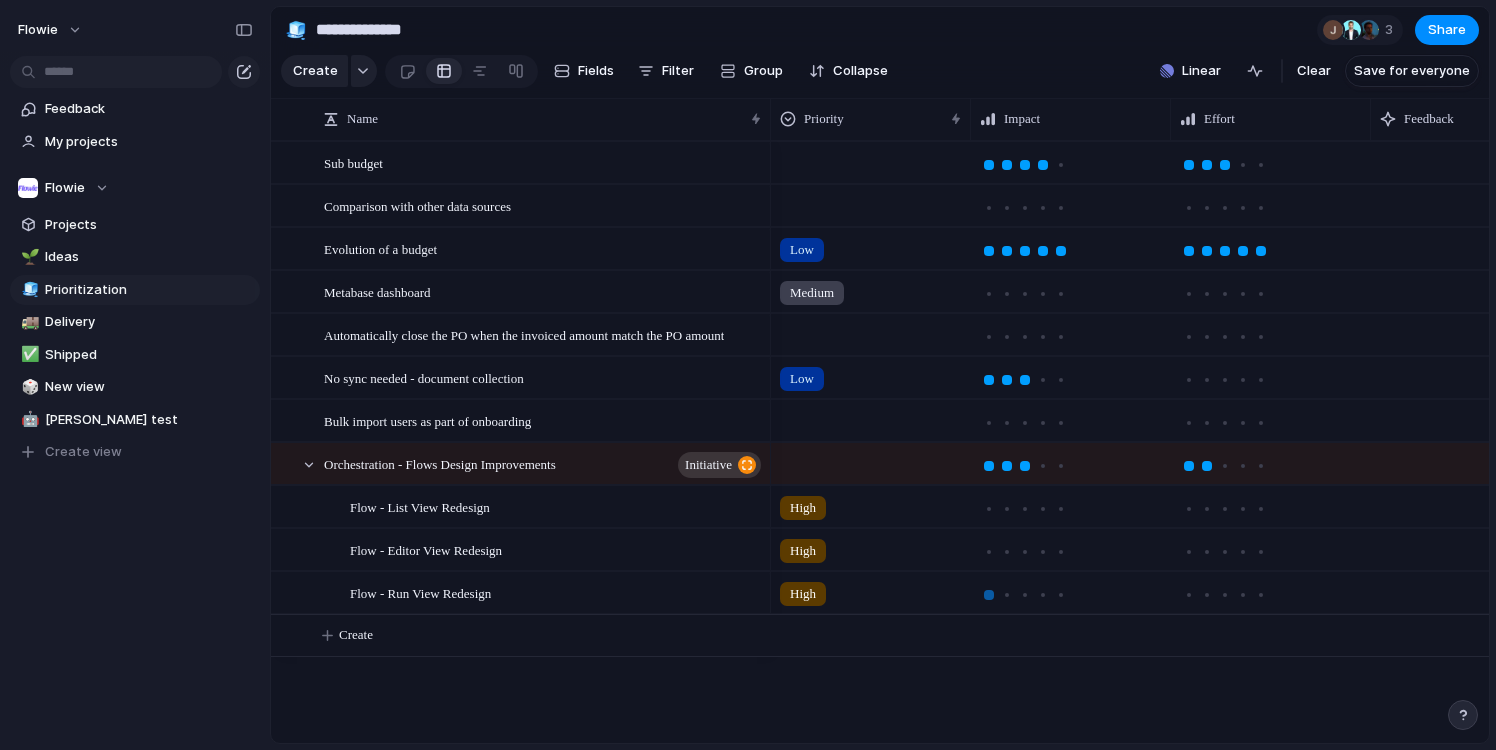 click at bounding box center (989, 595) 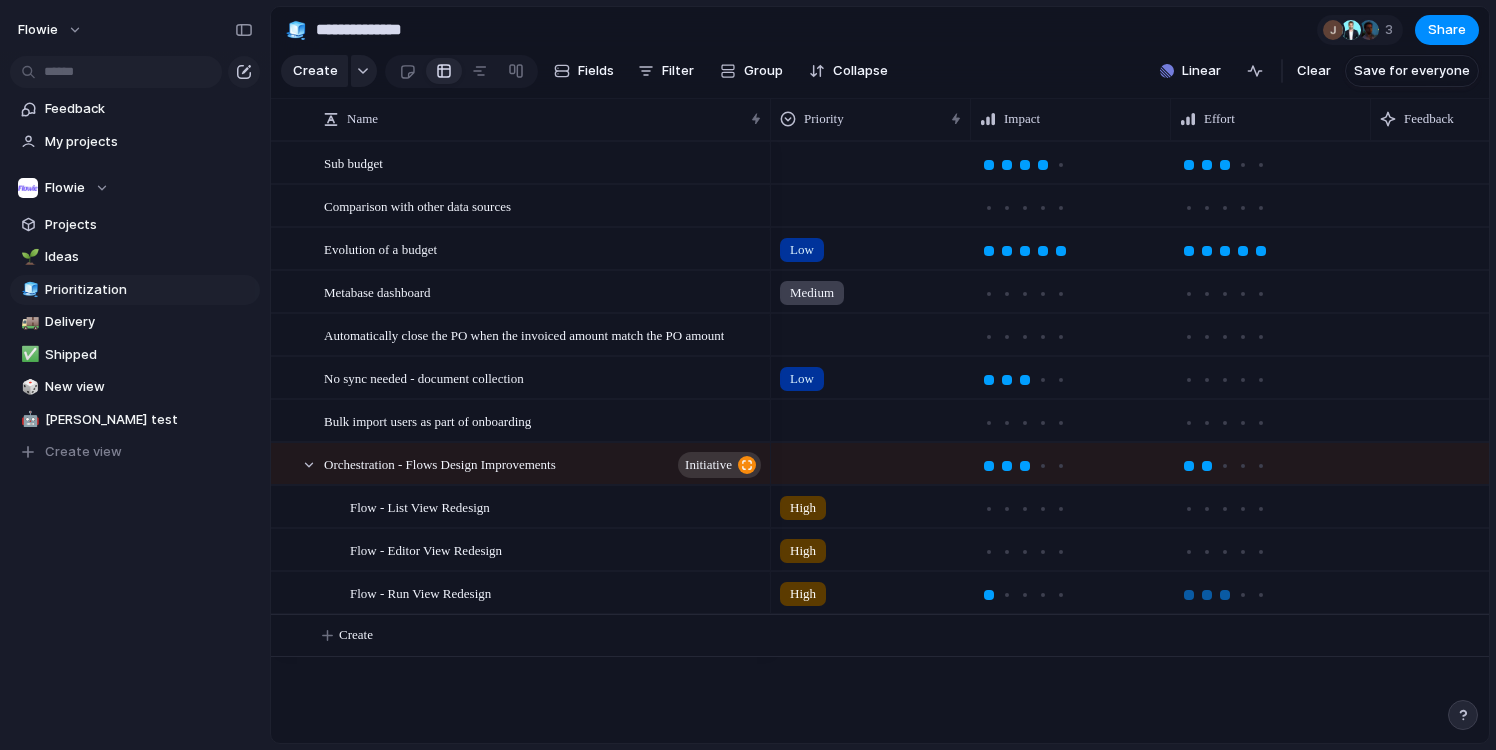 click at bounding box center (1225, 595) 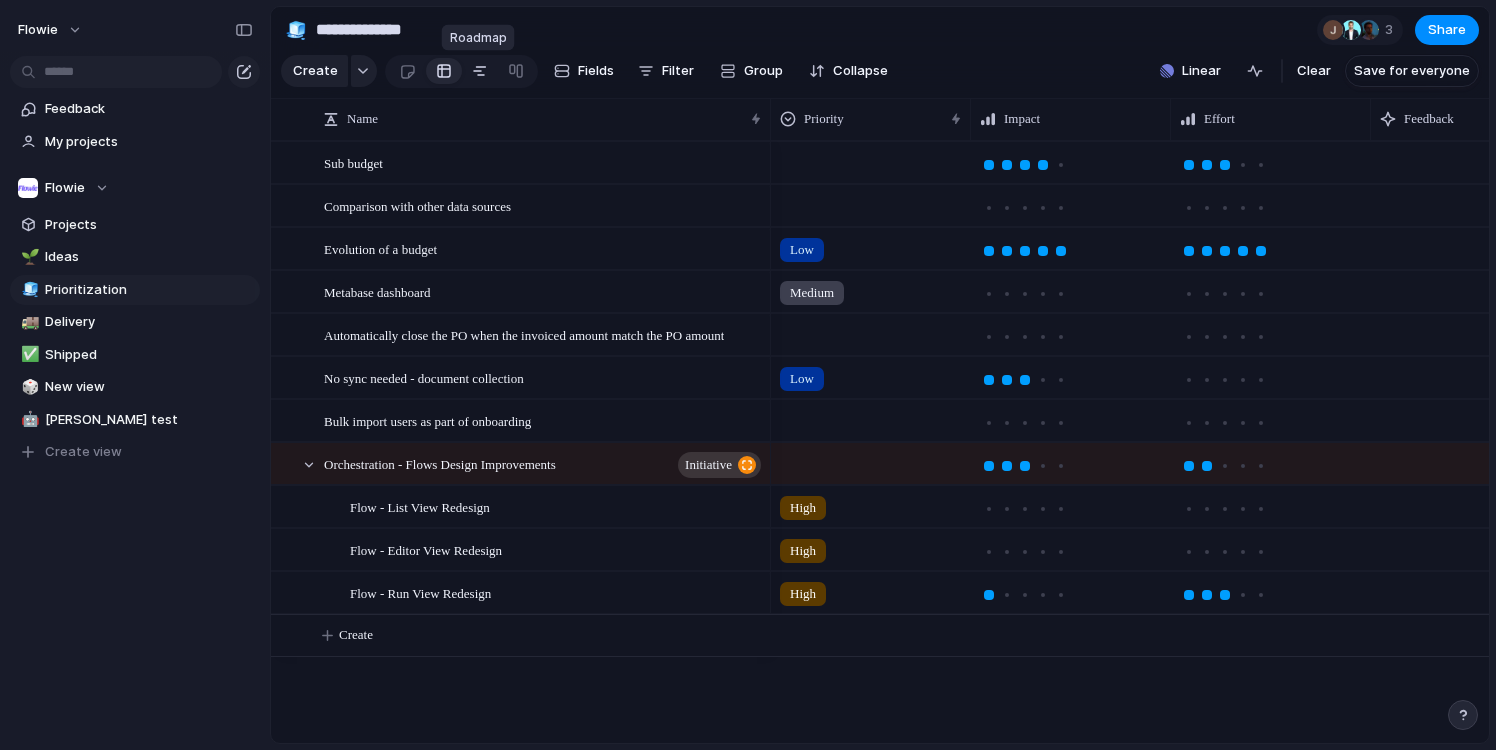 click at bounding box center (480, 71) 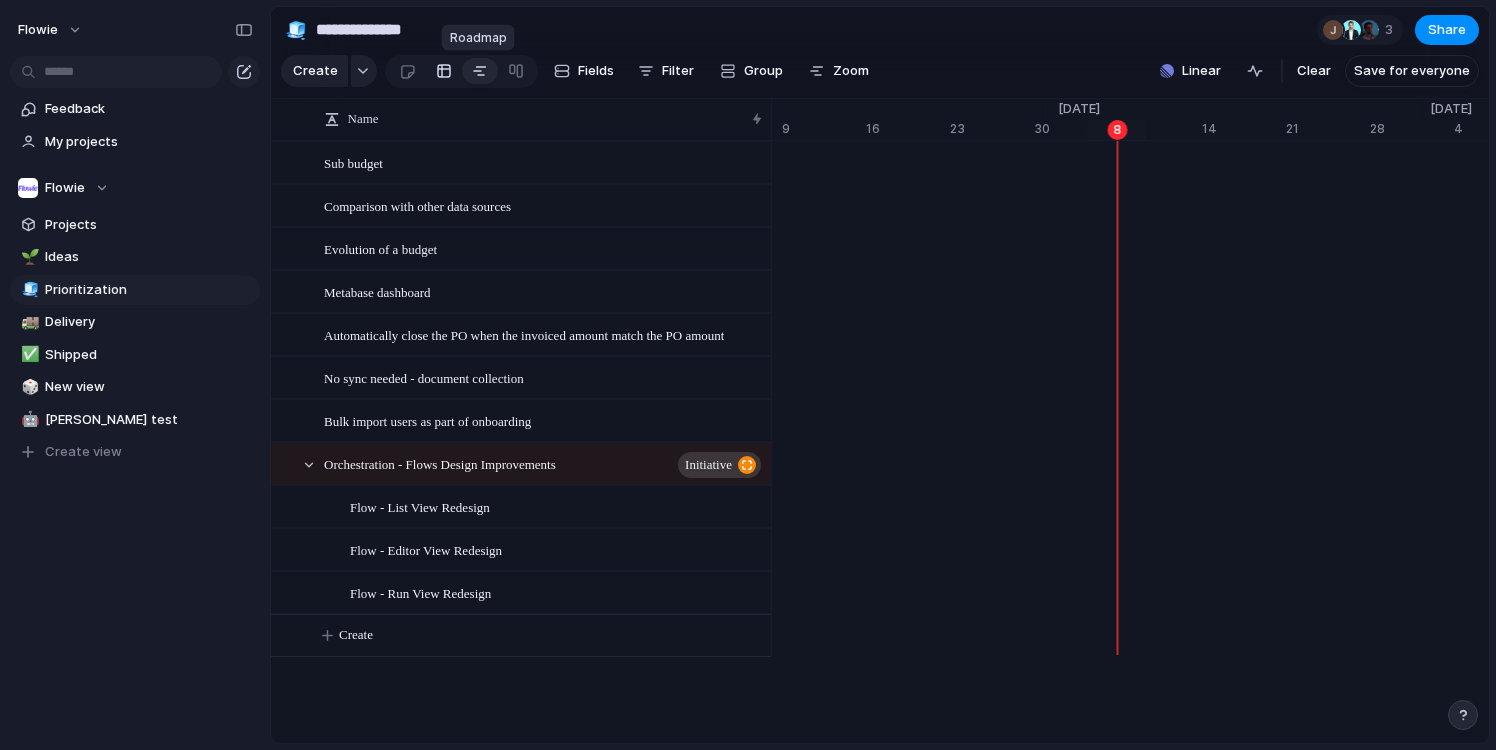 scroll, scrollTop: 0, scrollLeft: 12878, axis: horizontal 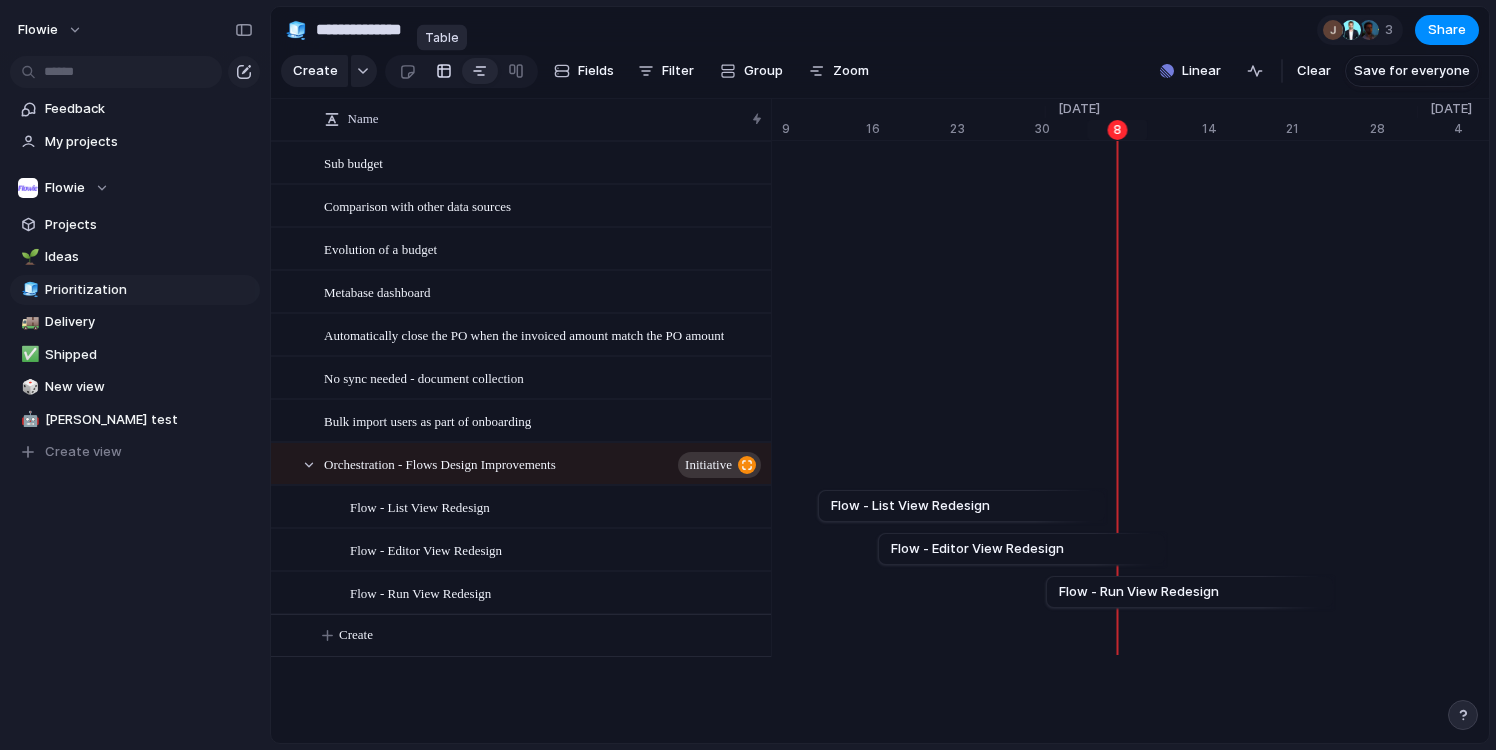 click at bounding box center (444, 71) 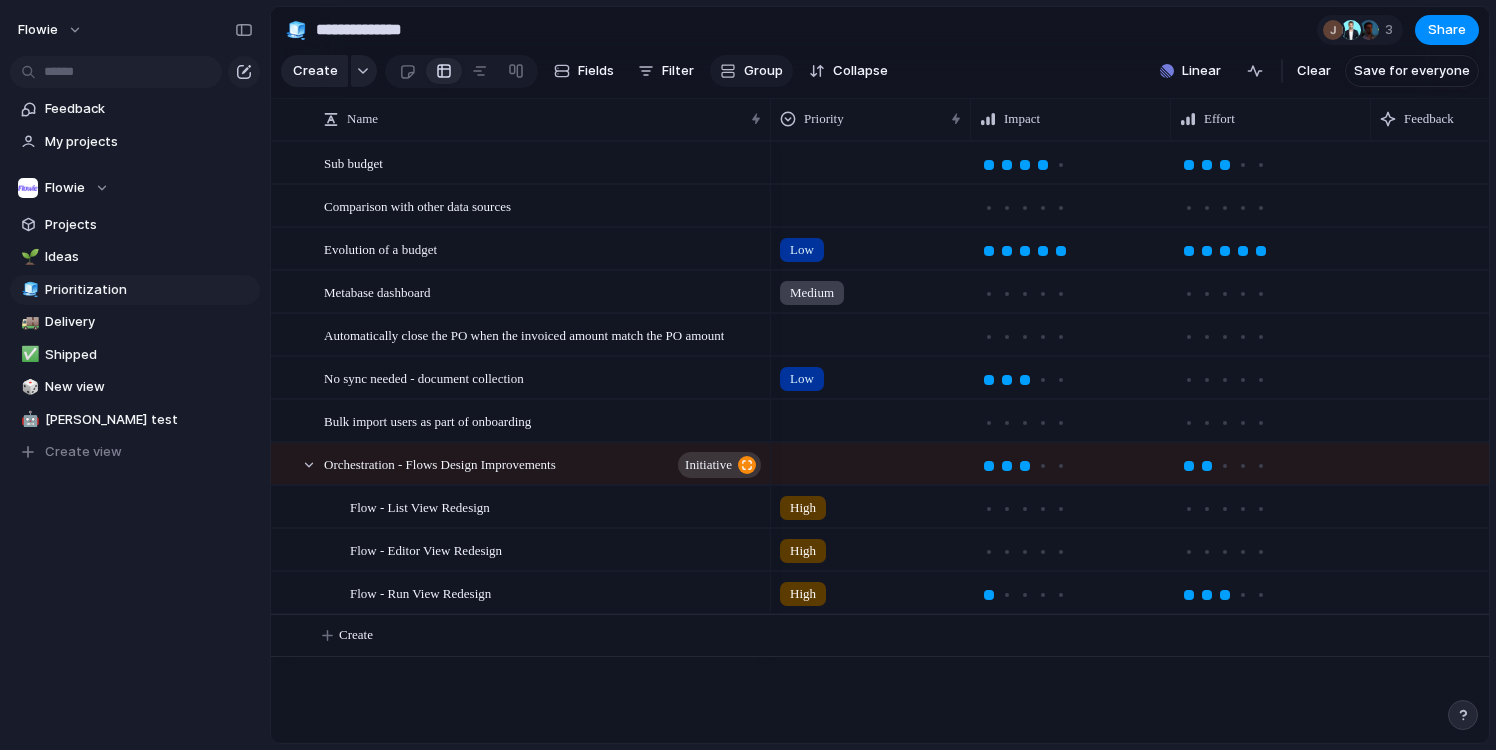click on "Group" at bounding box center [751, 71] 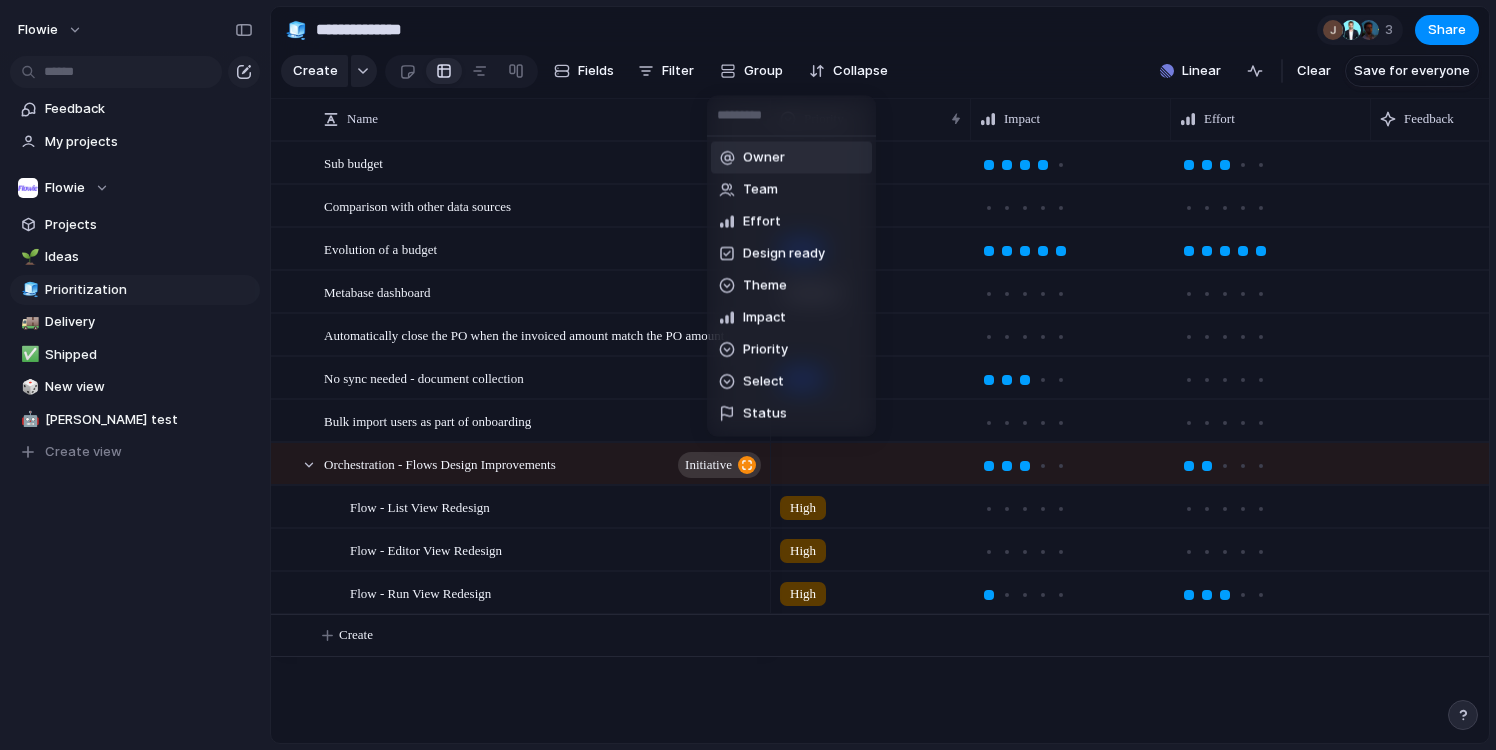 drag, startPoint x: 755, startPoint y: 77, endPoint x: 744, endPoint y: 77, distance: 11 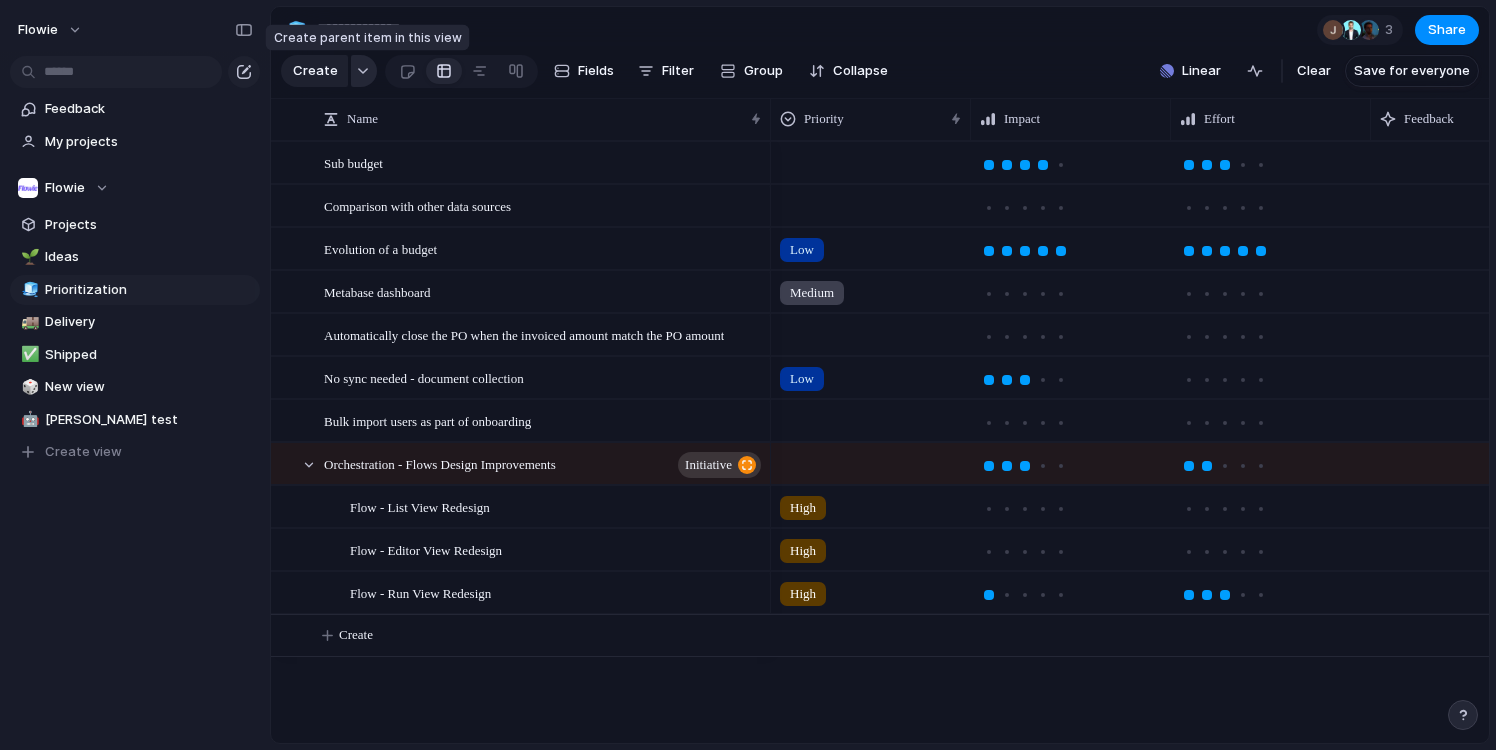 click at bounding box center (363, 71) 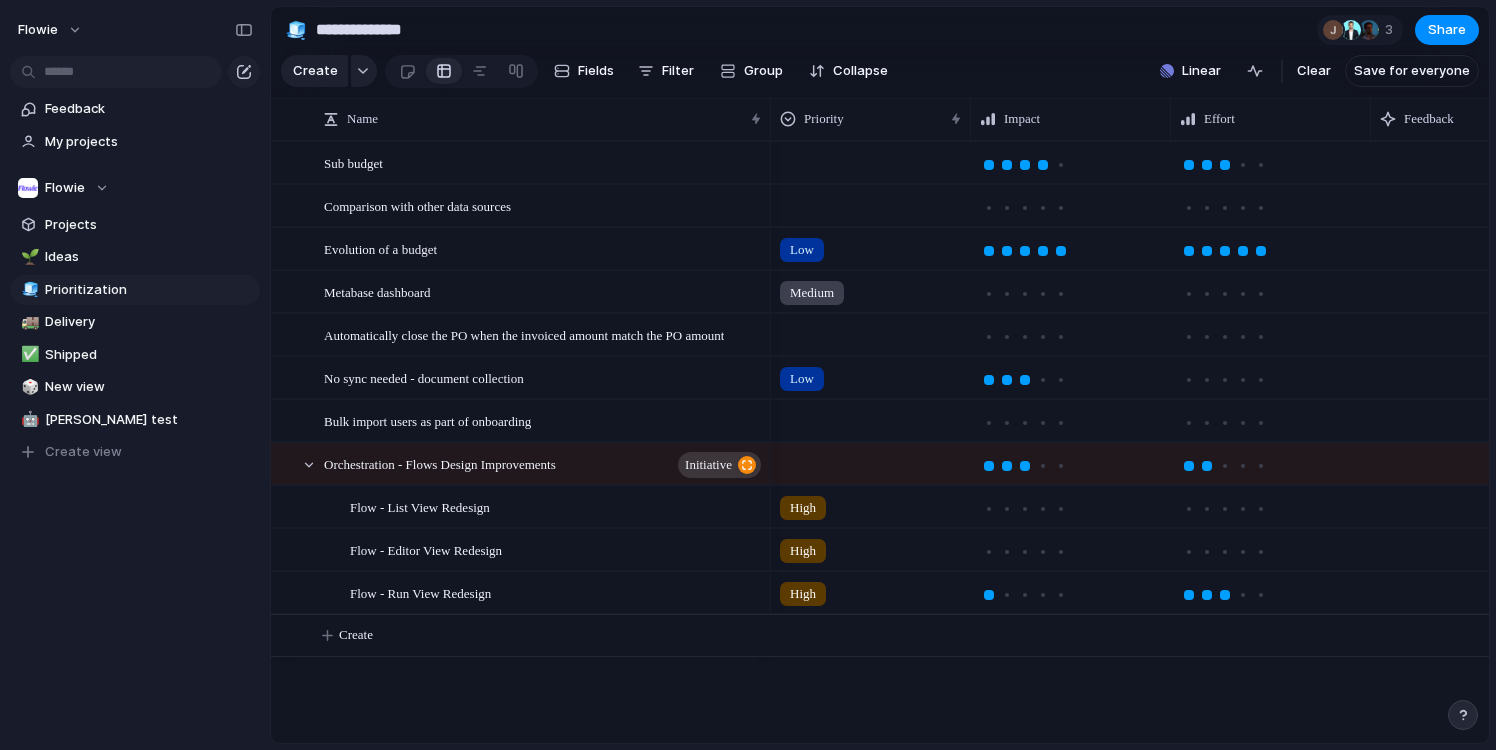 click on "Initiative   Launch   Goal   Objective   Key result   Workstream   Program   Project   Customize" at bounding box center [748, 375] 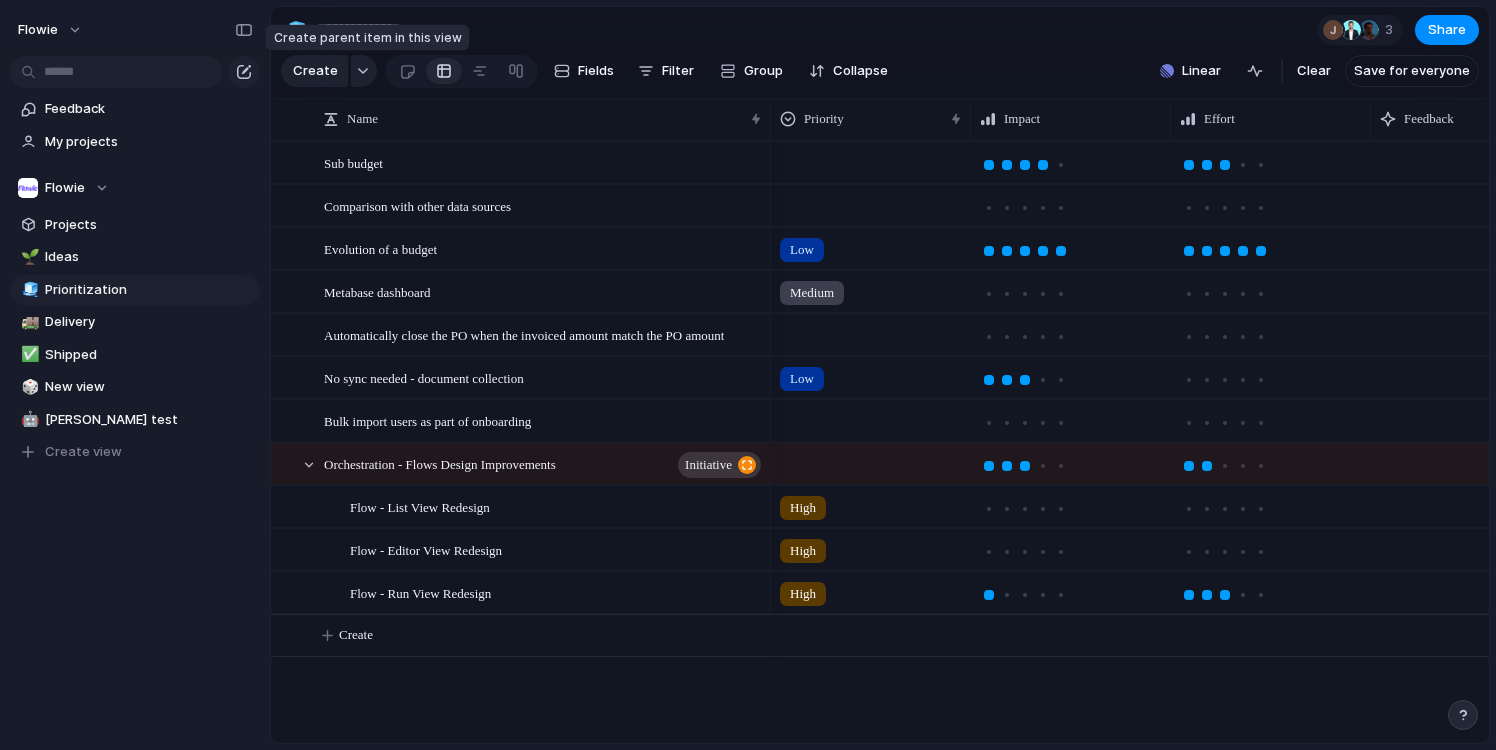 click at bounding box center [363, 71] 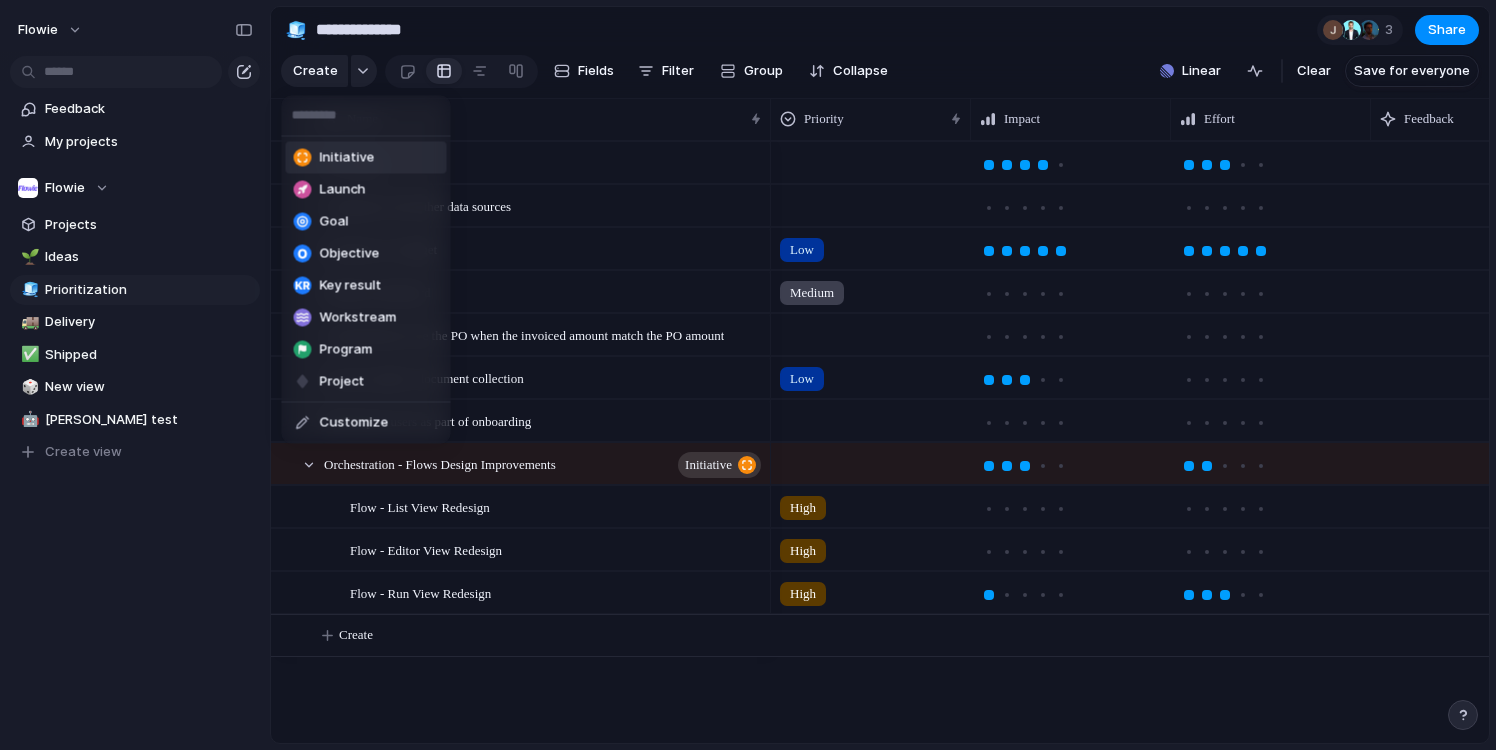 click on "Initiative   Launch   Goal   Objective   Key result   Workstream   Program   Project   Customize" at bounding box center (748, 375) 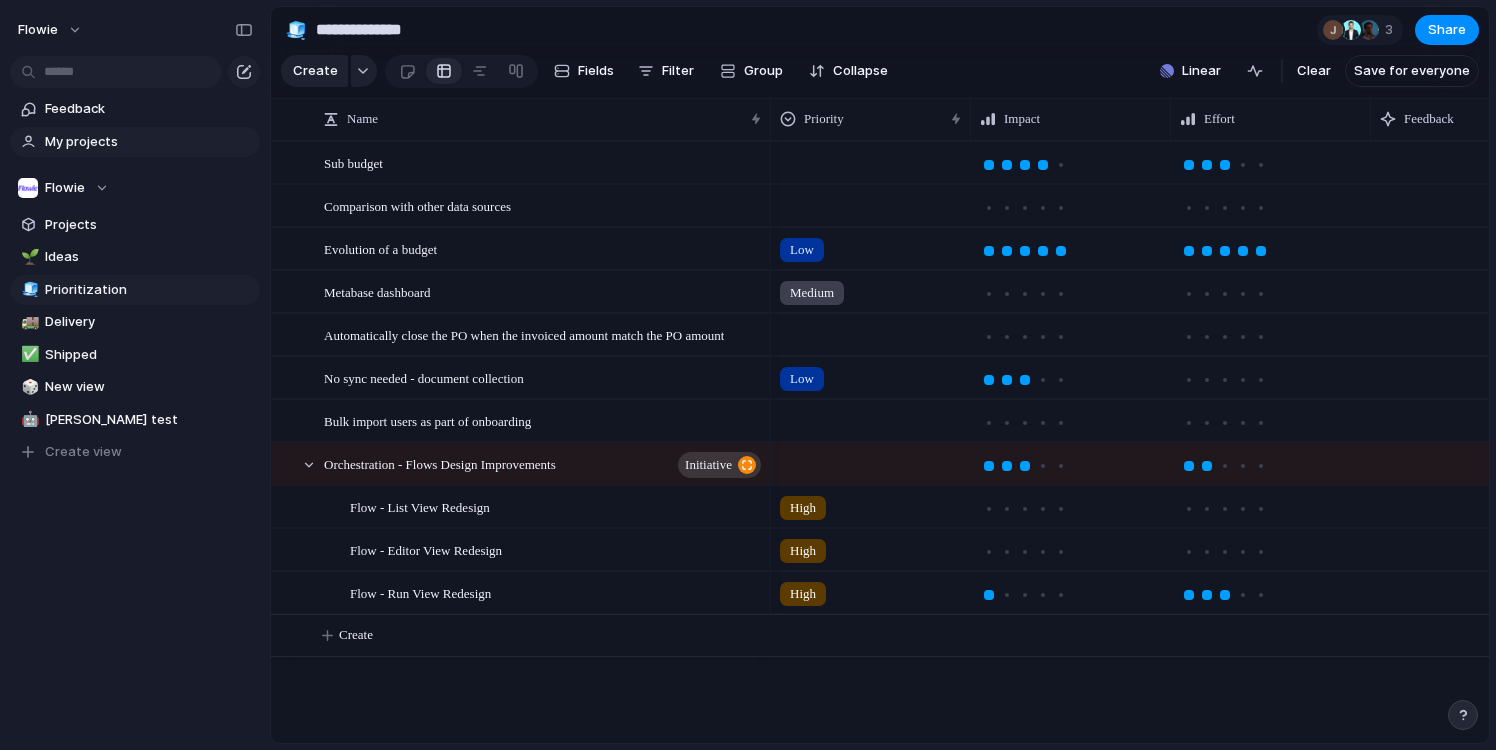 click on "My projects" at bounding box center (149, 142) 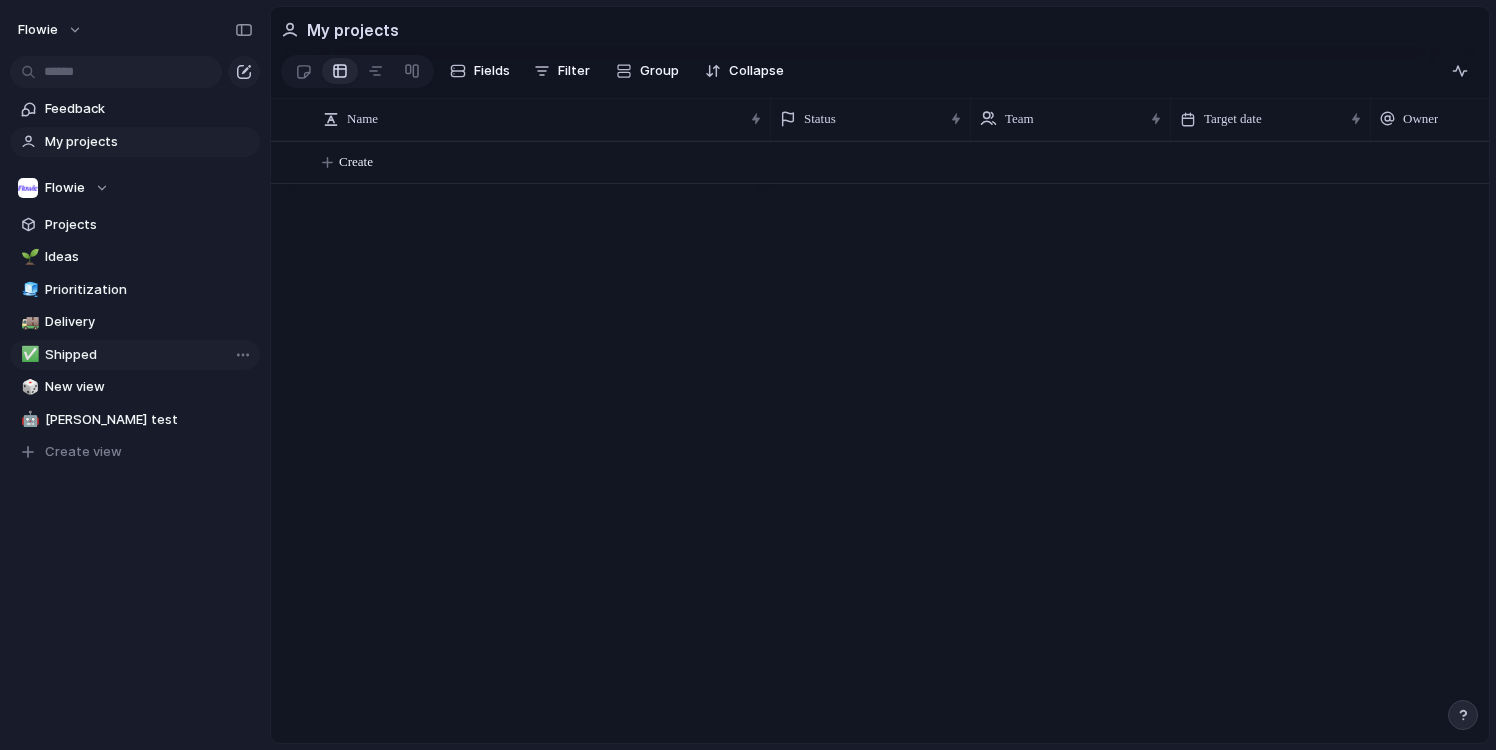 click on "Shipped" at bounding box center [149, 355] 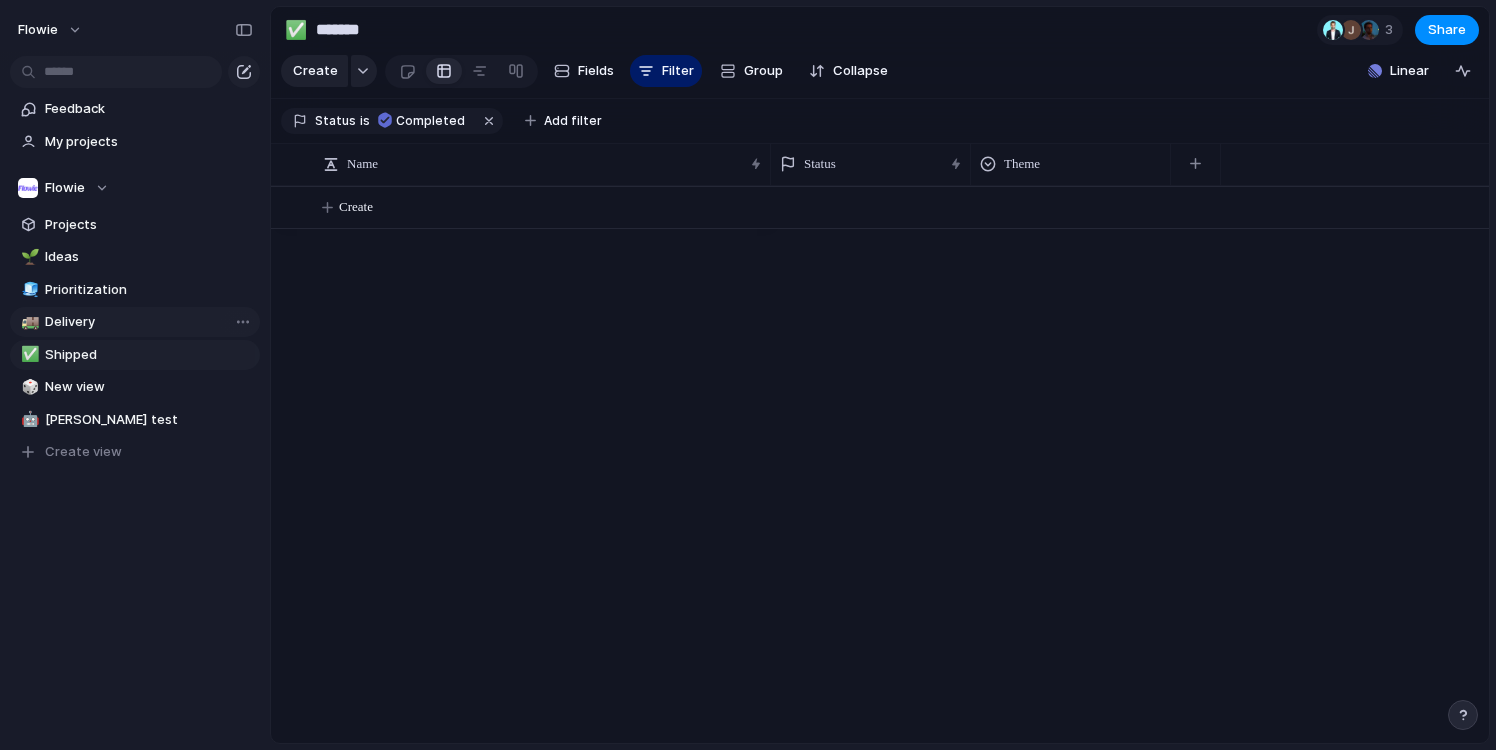click on "Delivery" at bounding box center (149, 322) 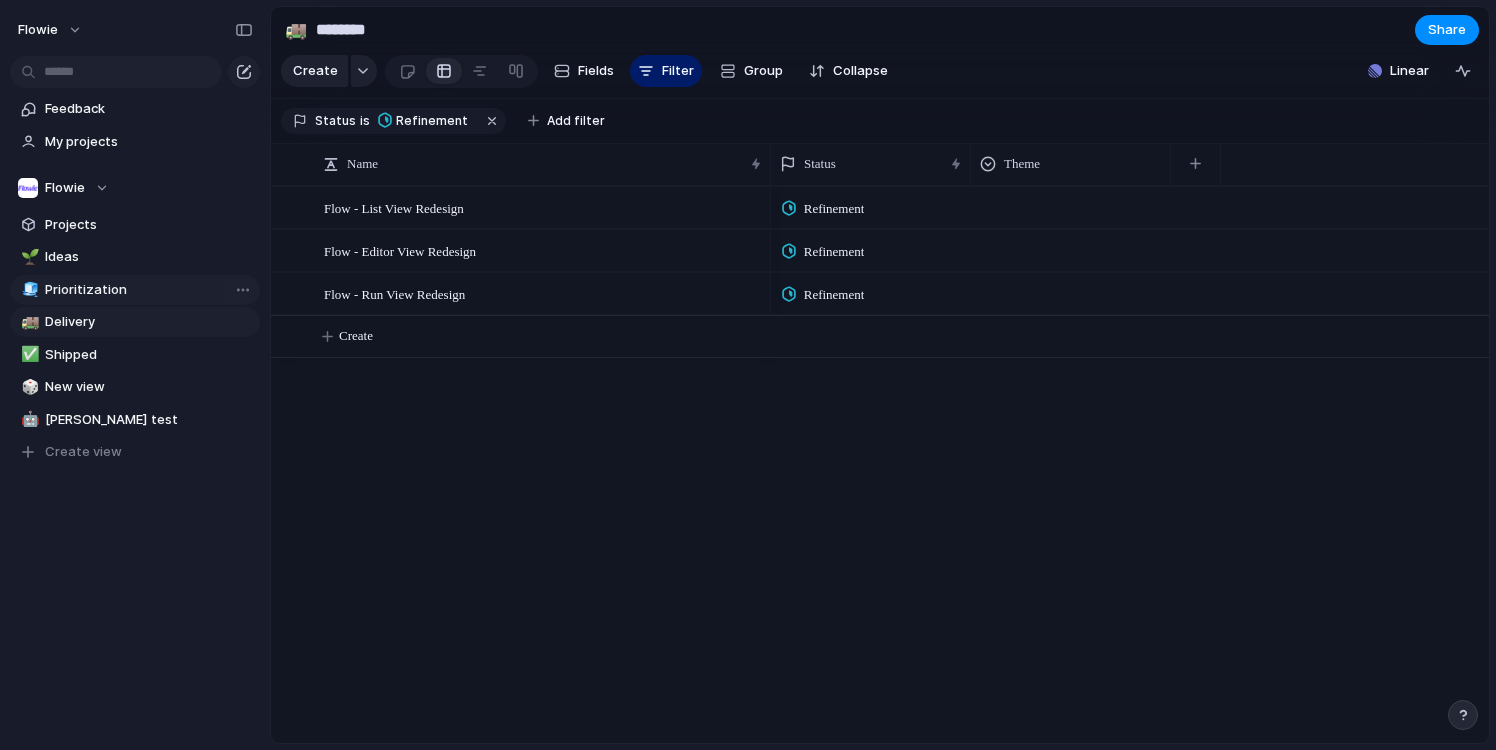 click on "Prioritization" at bounding box center (149, 290) 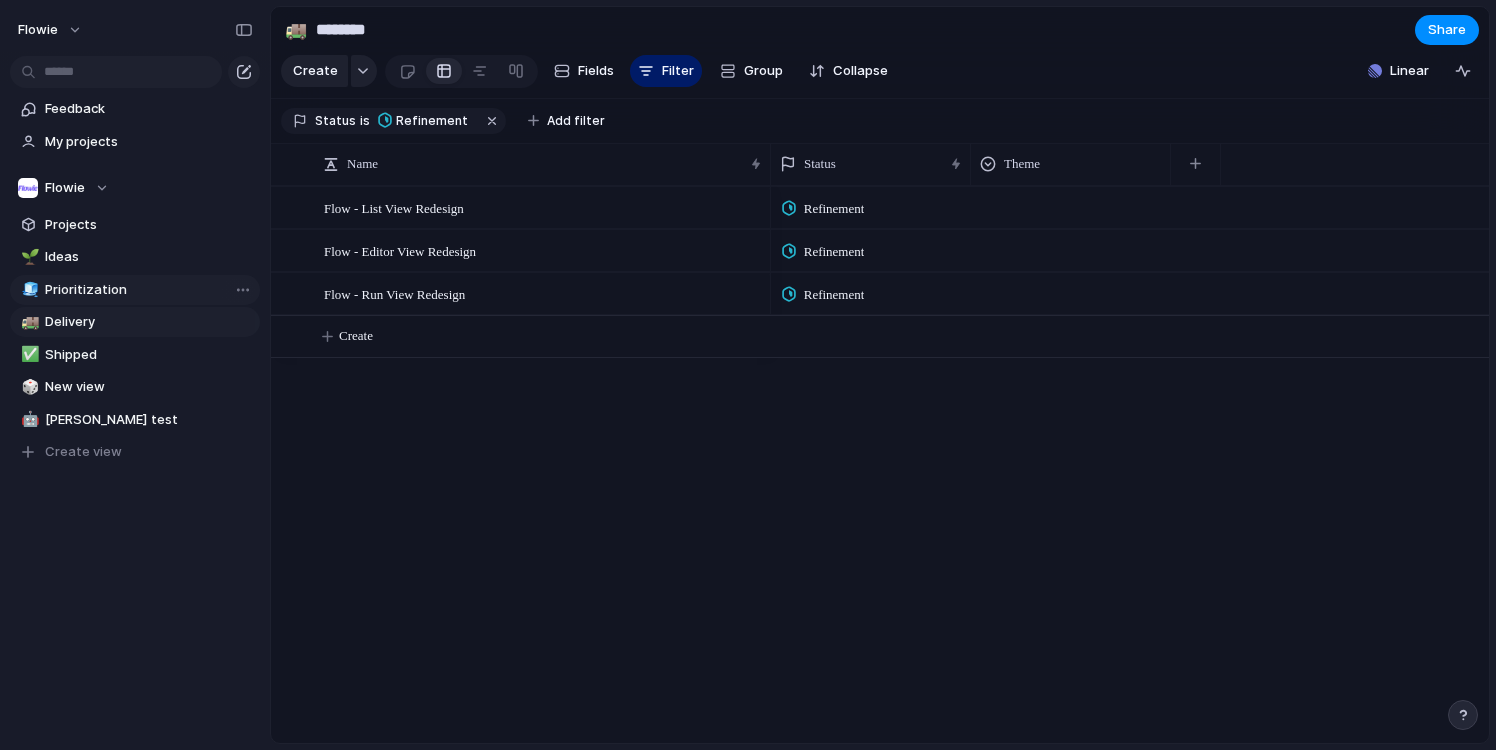 type on "**********" 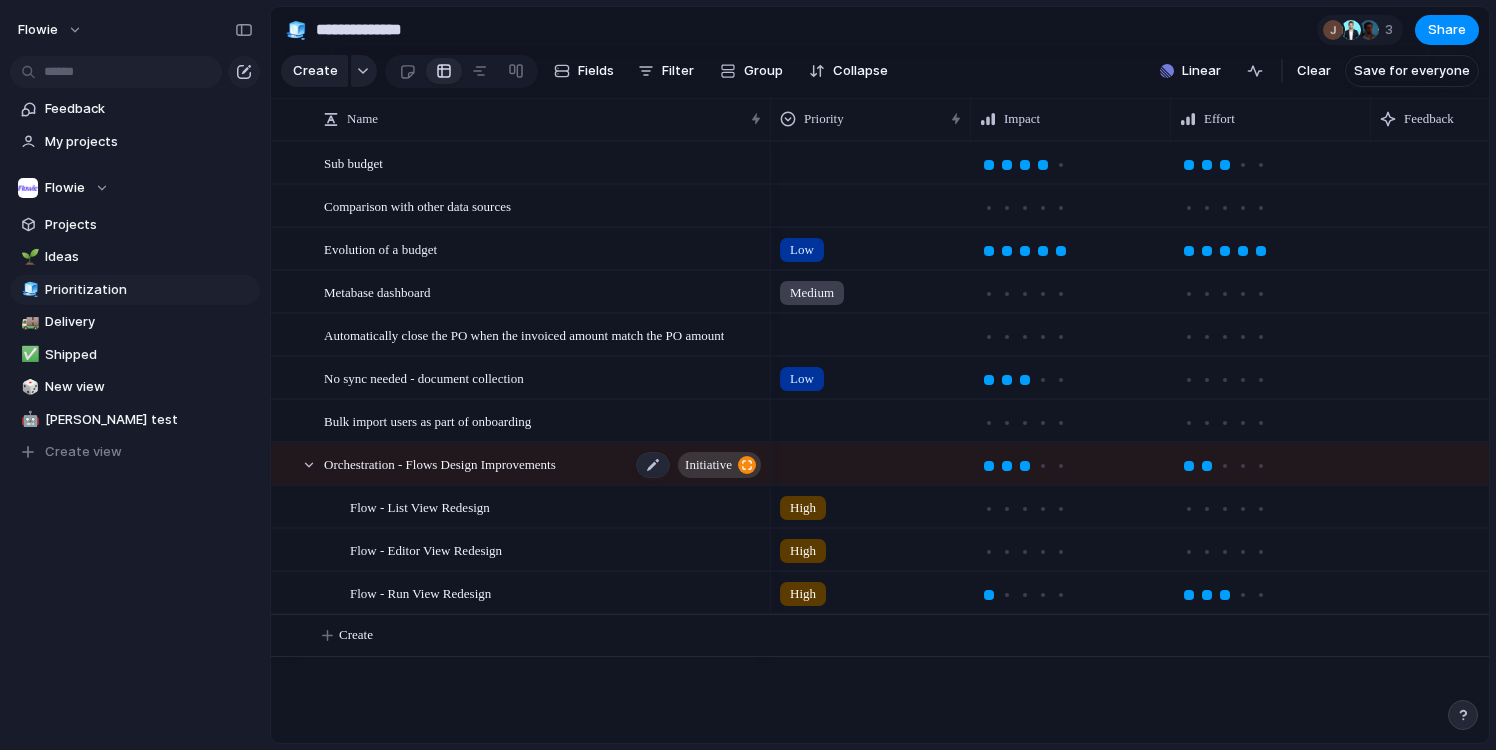 click on "Orchestration - Flows Design Improvements" at bounding box center [440, 463] 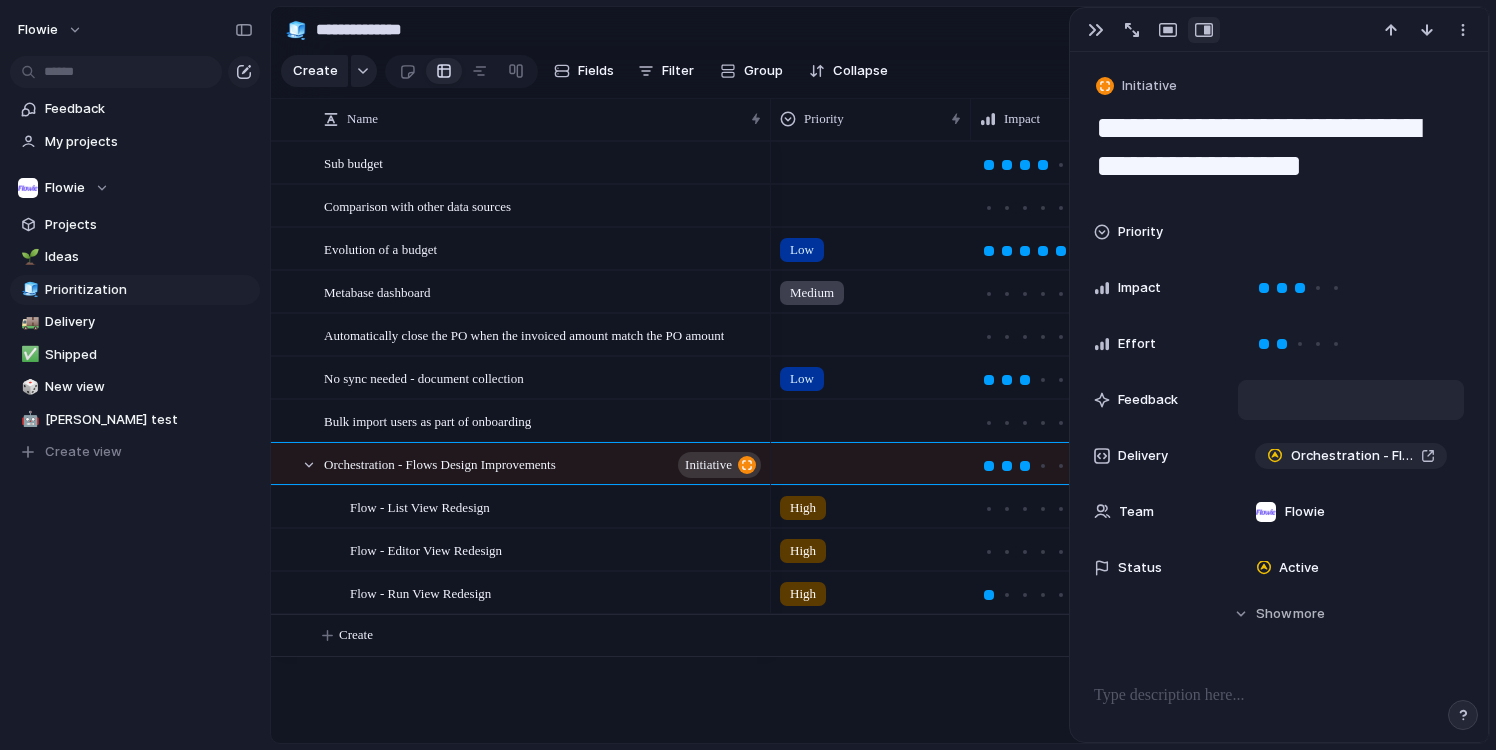 scroll, scrollTop: 111, scrollLeft: 0, axis: vertical 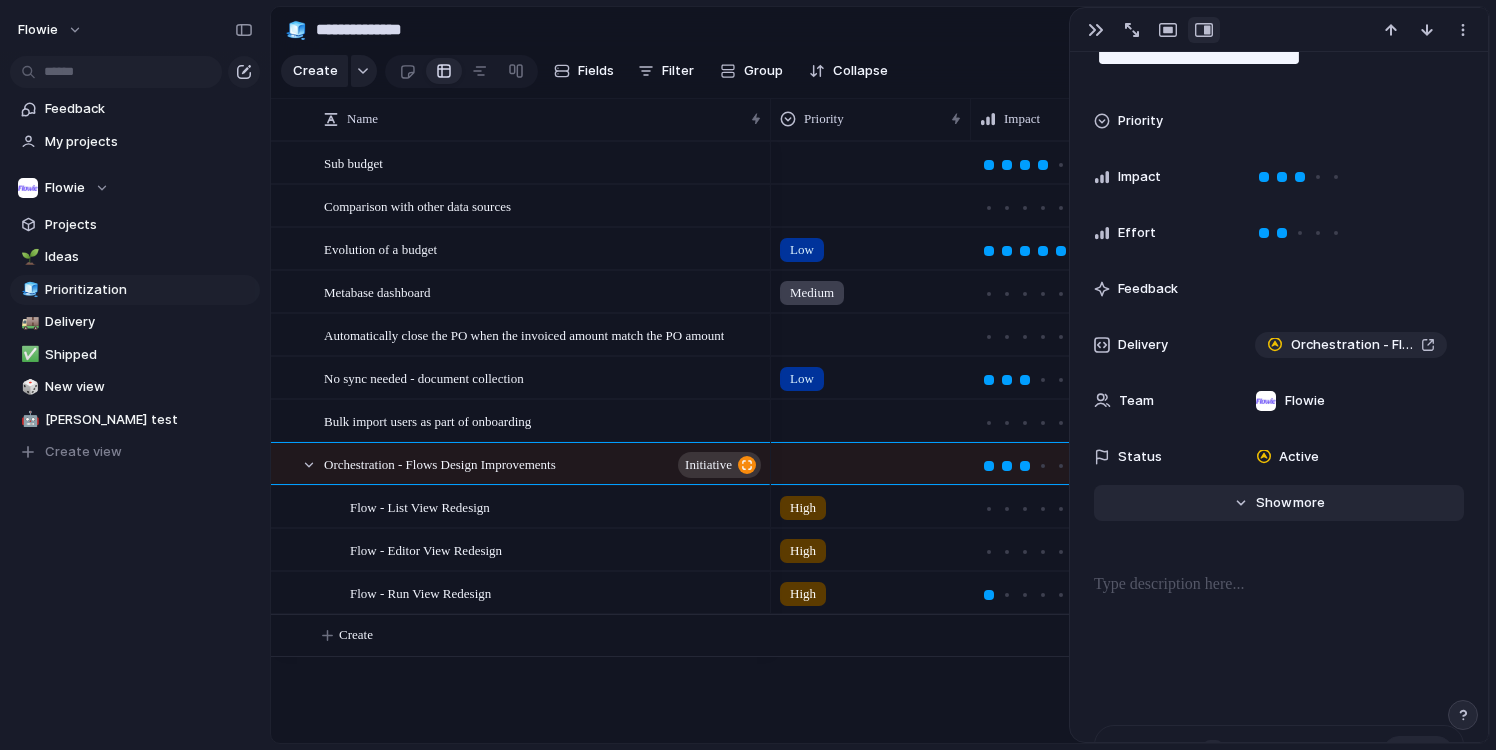 click on "Hide Show more" at bounding box center [1279, 503] 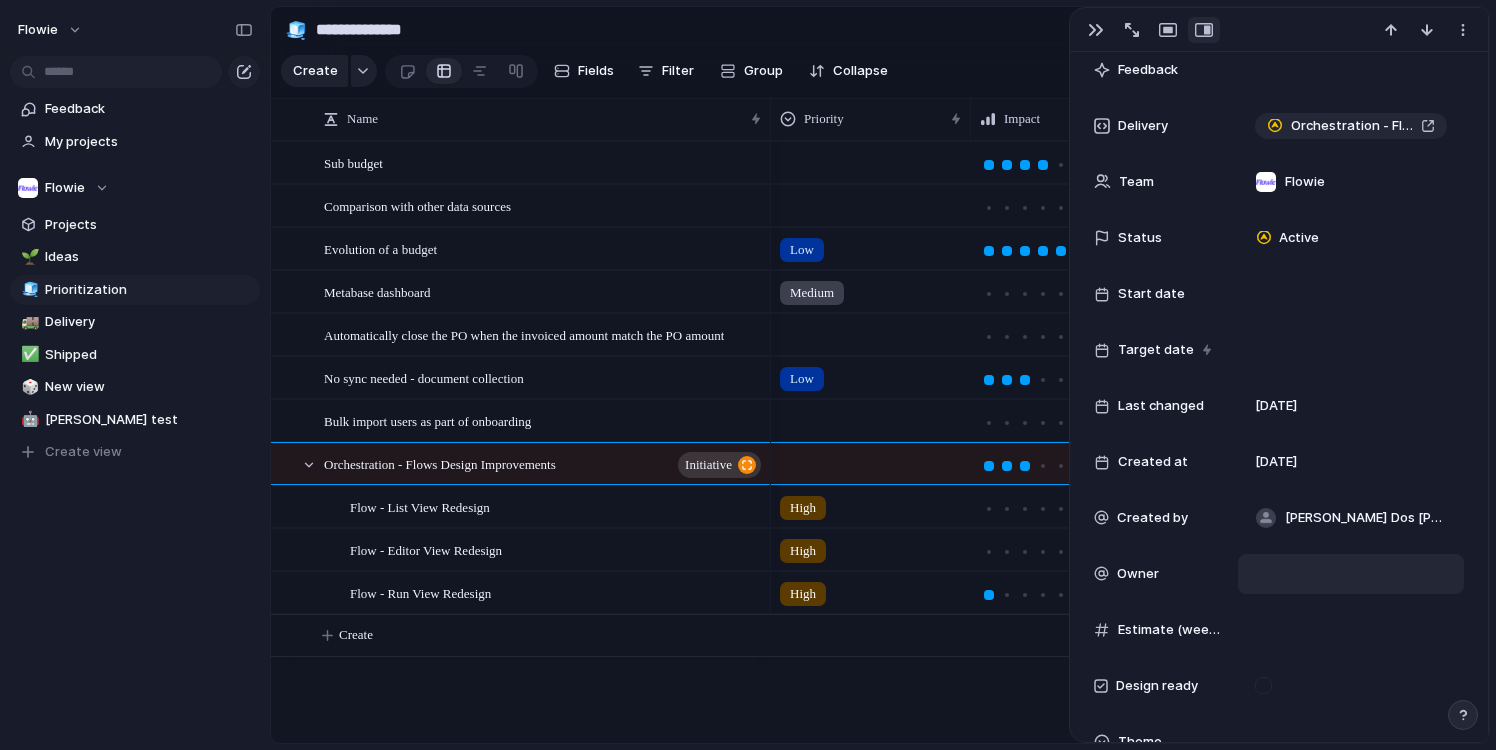 scroll, scrollTop: 418, scrollLeft: 0, axis: vertical 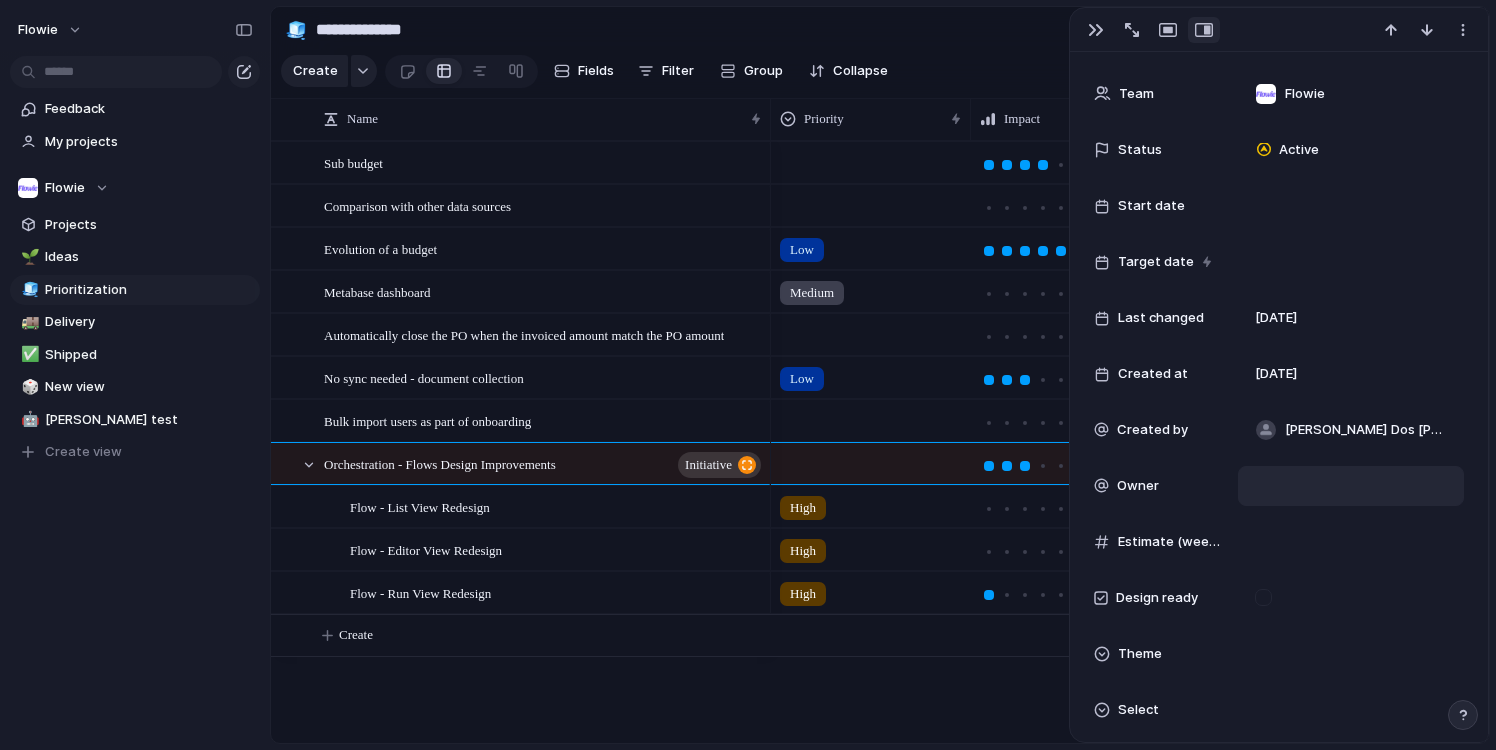 click at bounding box center (1351, 486) 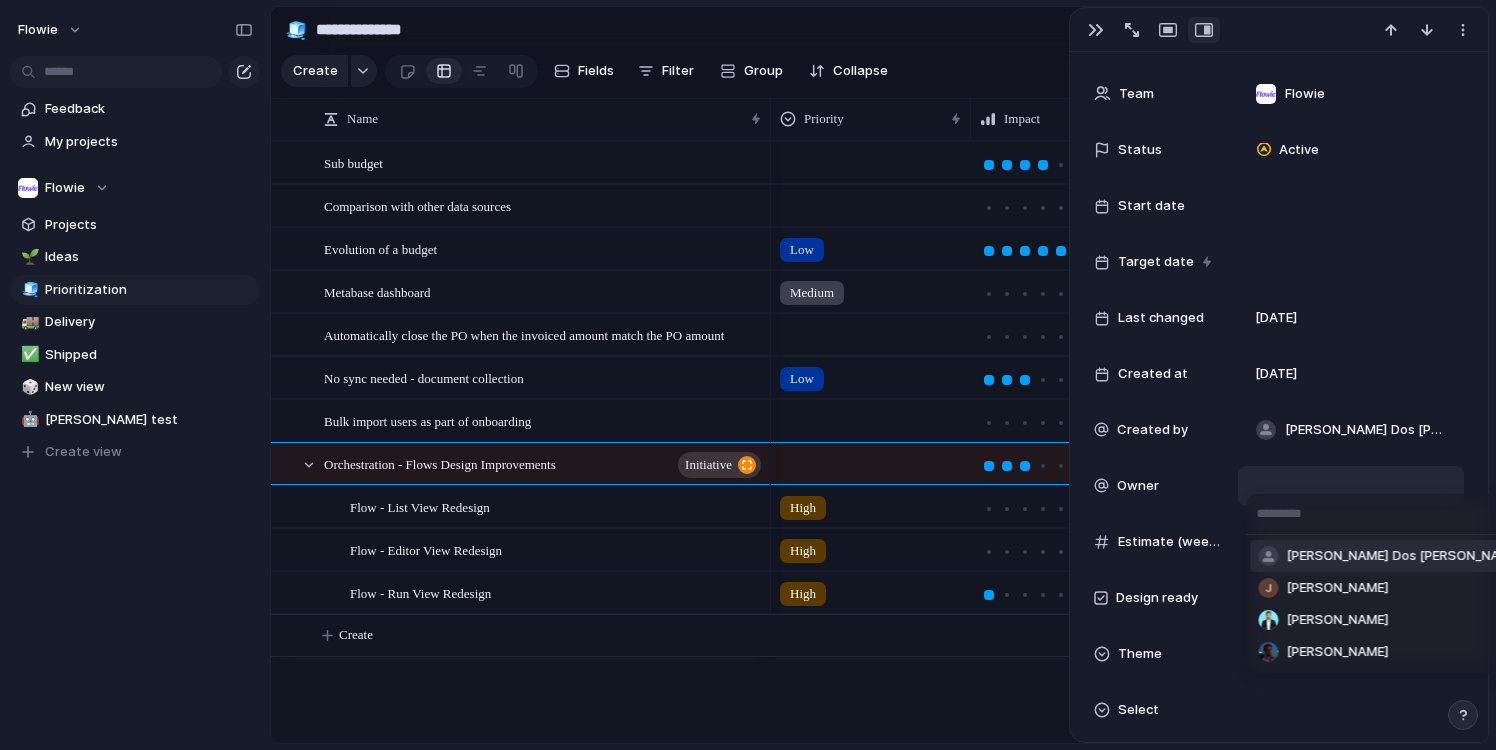 click on "[PERSON_NAME] Dos [PERSON_NAME]" at bounding box center (1405, 556) 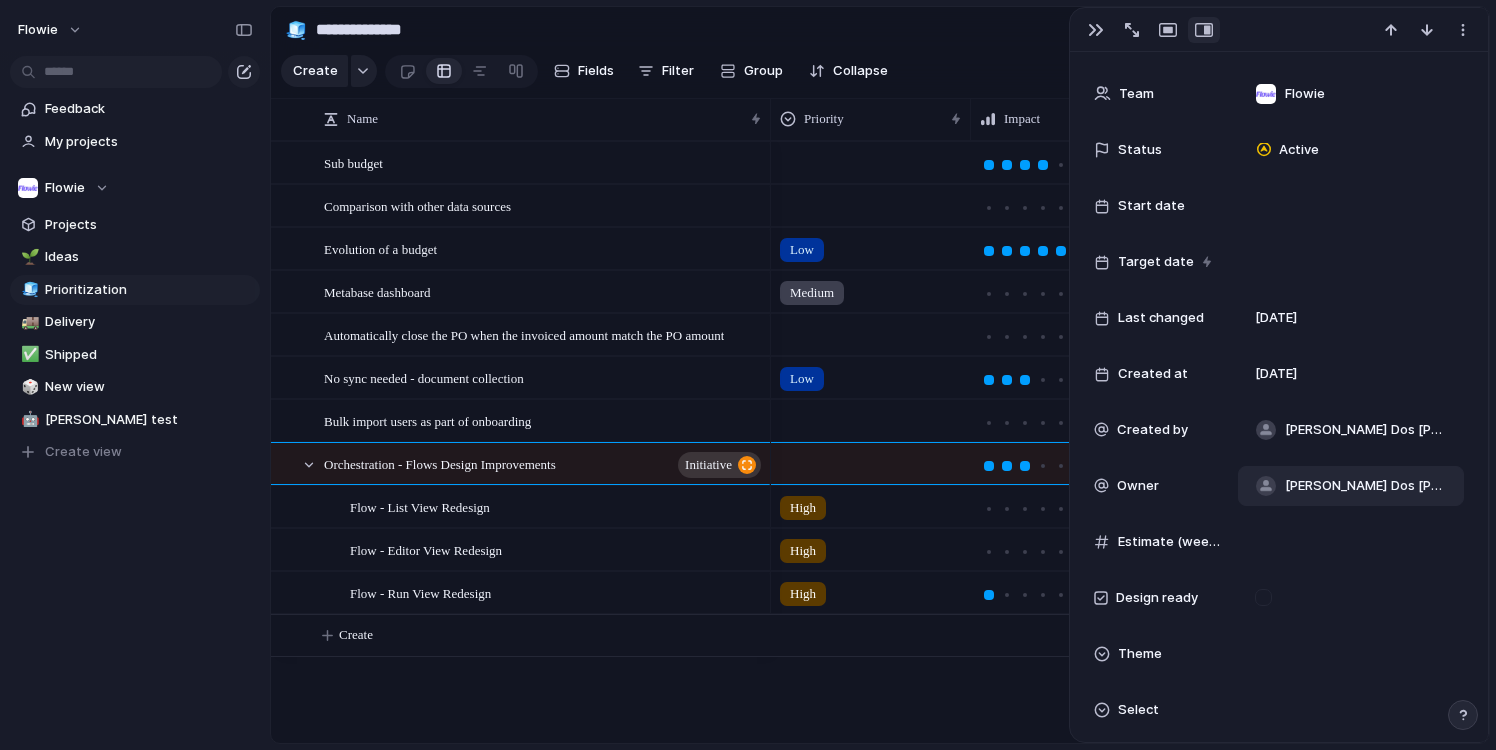 click on "Owner [PERSON_NAME] Dos [PERSON_NAME]" at bounding box center [1279, 486] 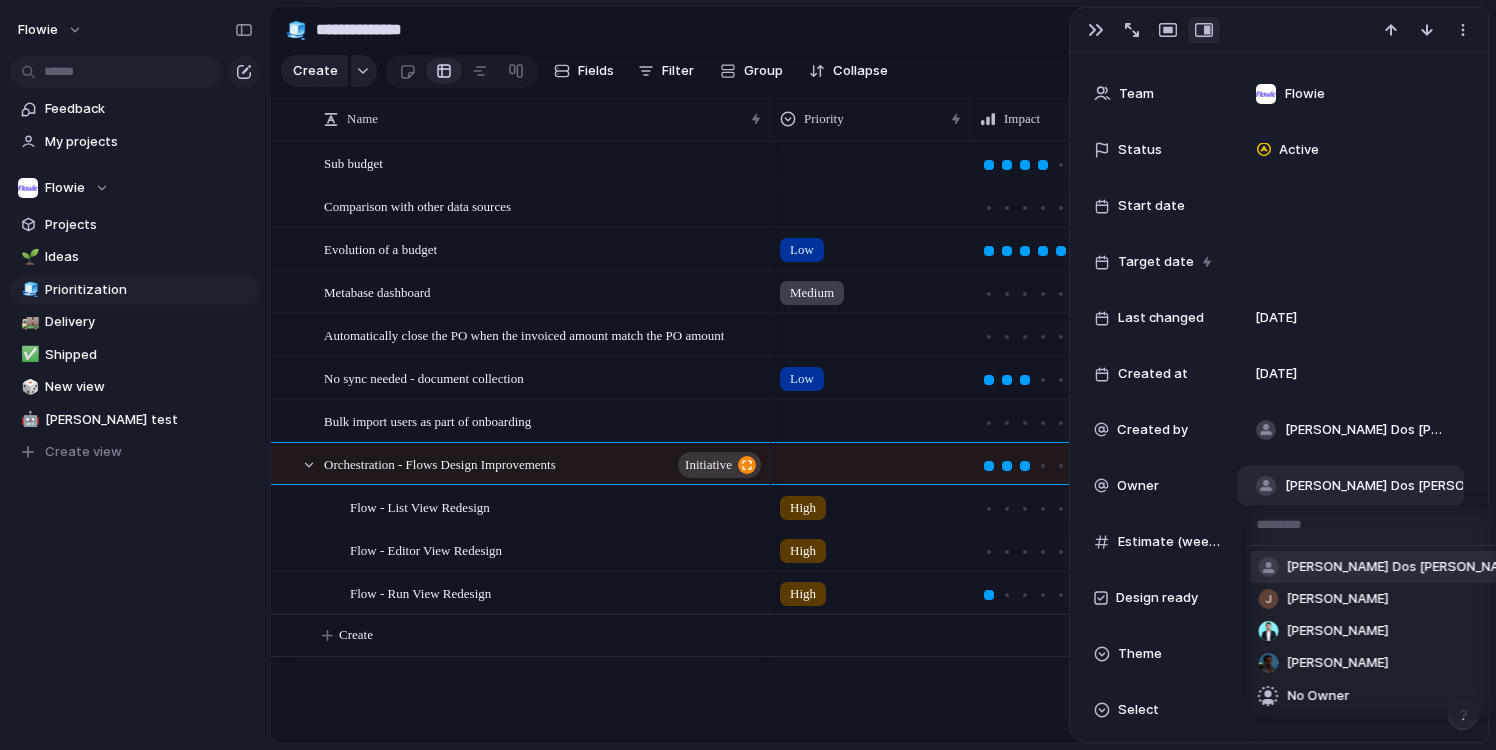 click on "[PERSON_NAME] [PERSON_NAME] [PERSON_NAME] [PERSON_NAME]   No Owner" at bounding box center [748, 375] 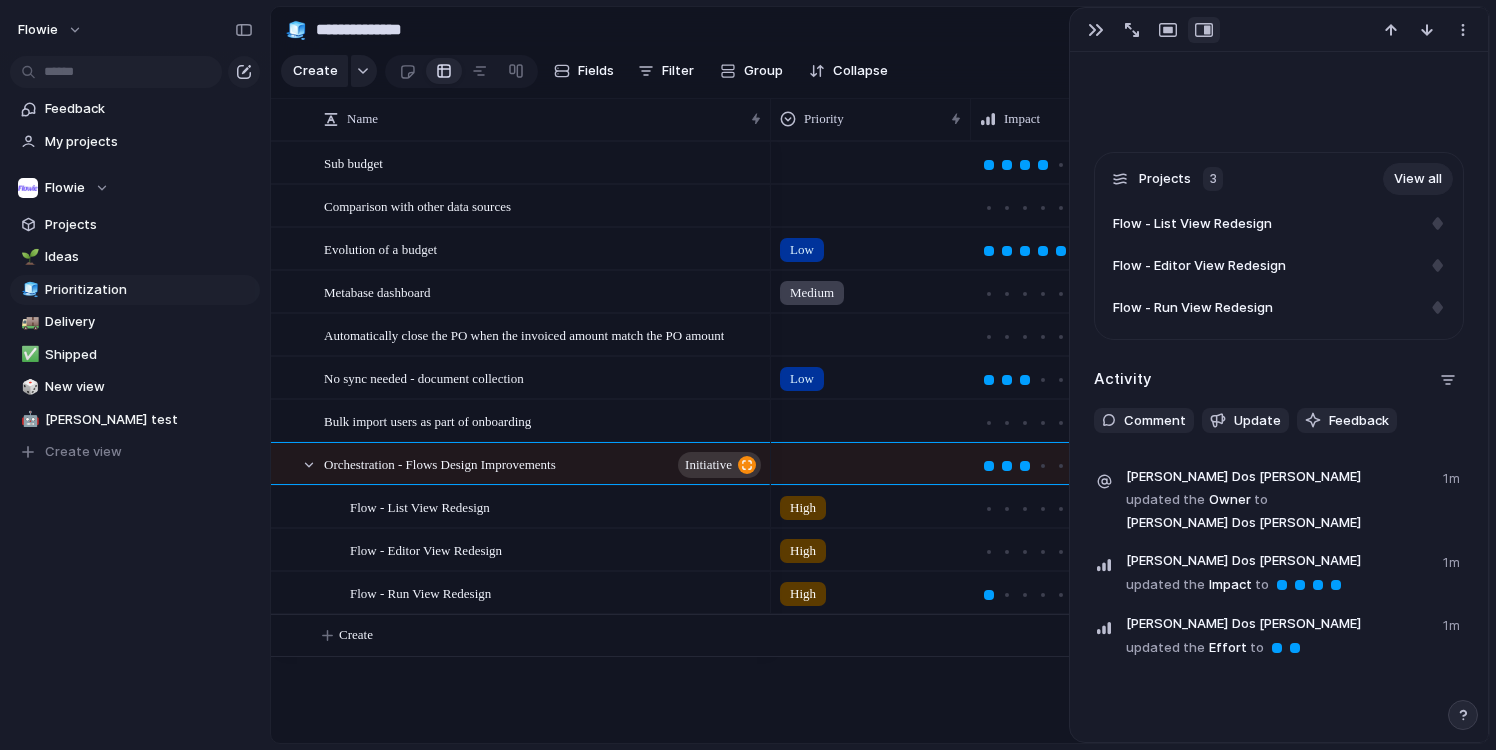 scroll, scrollTop: 1411, scrollLeft: 0, axis: vertical 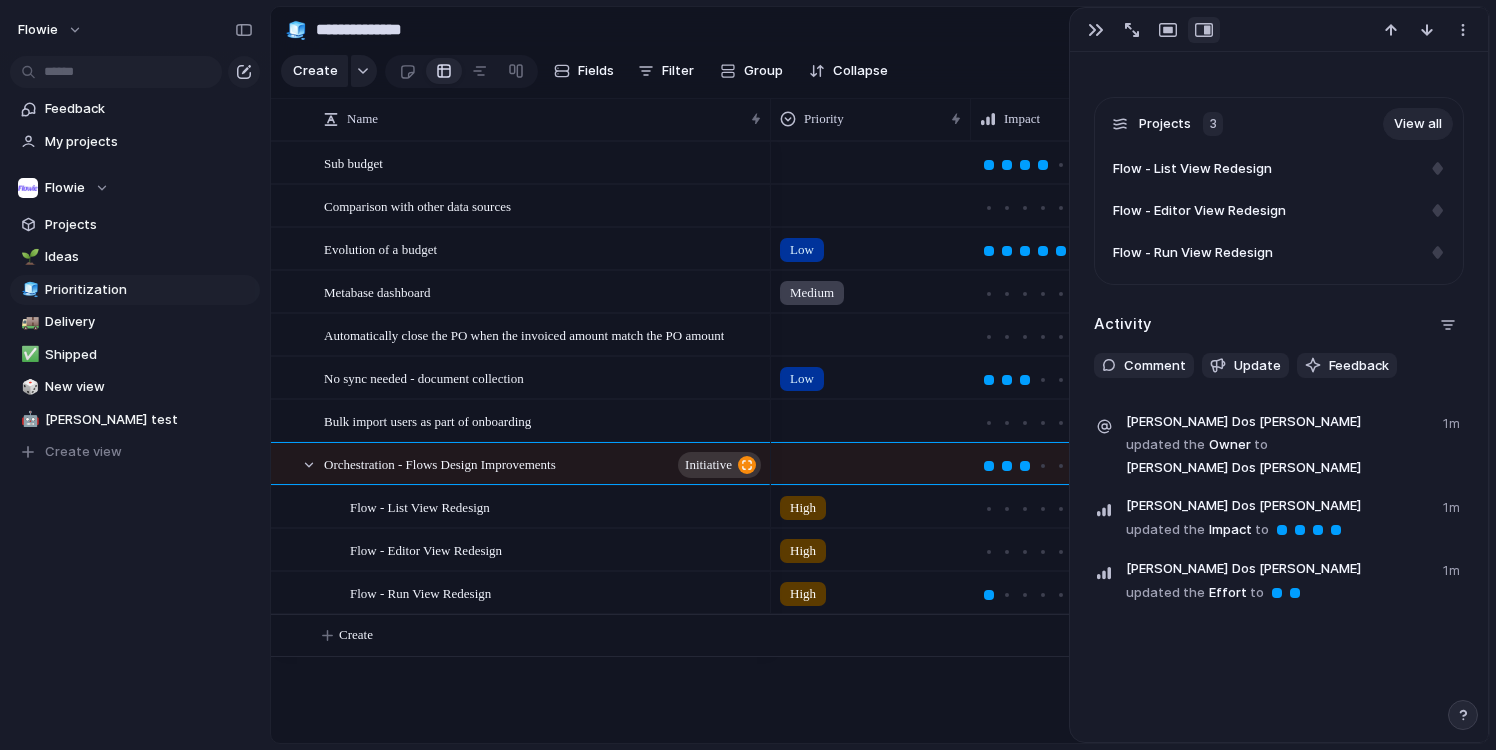 click on "High High High Low Medium Low" at bounding box center [1130, 442] 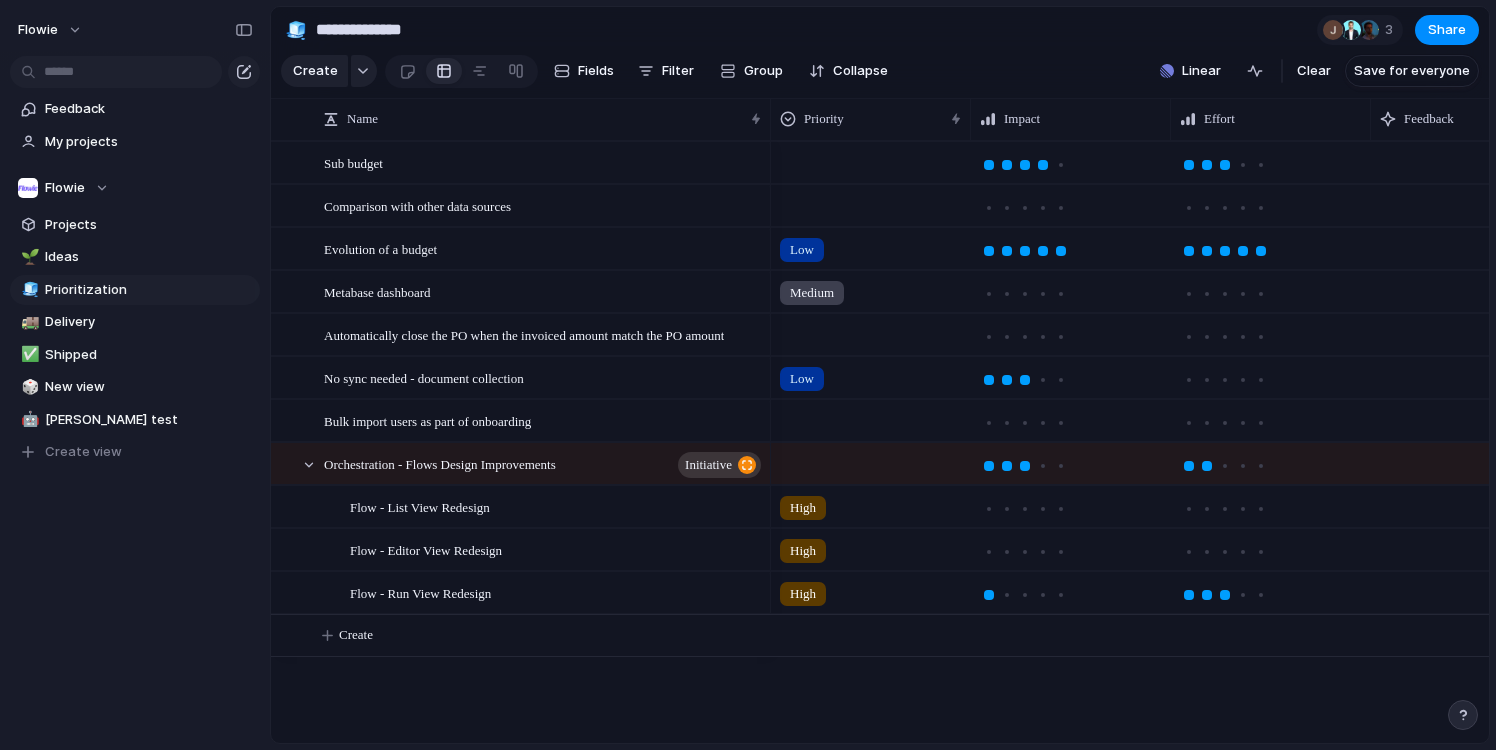 scroll, scrollTop: 0, scrollLeft: 117, axis: horizontal 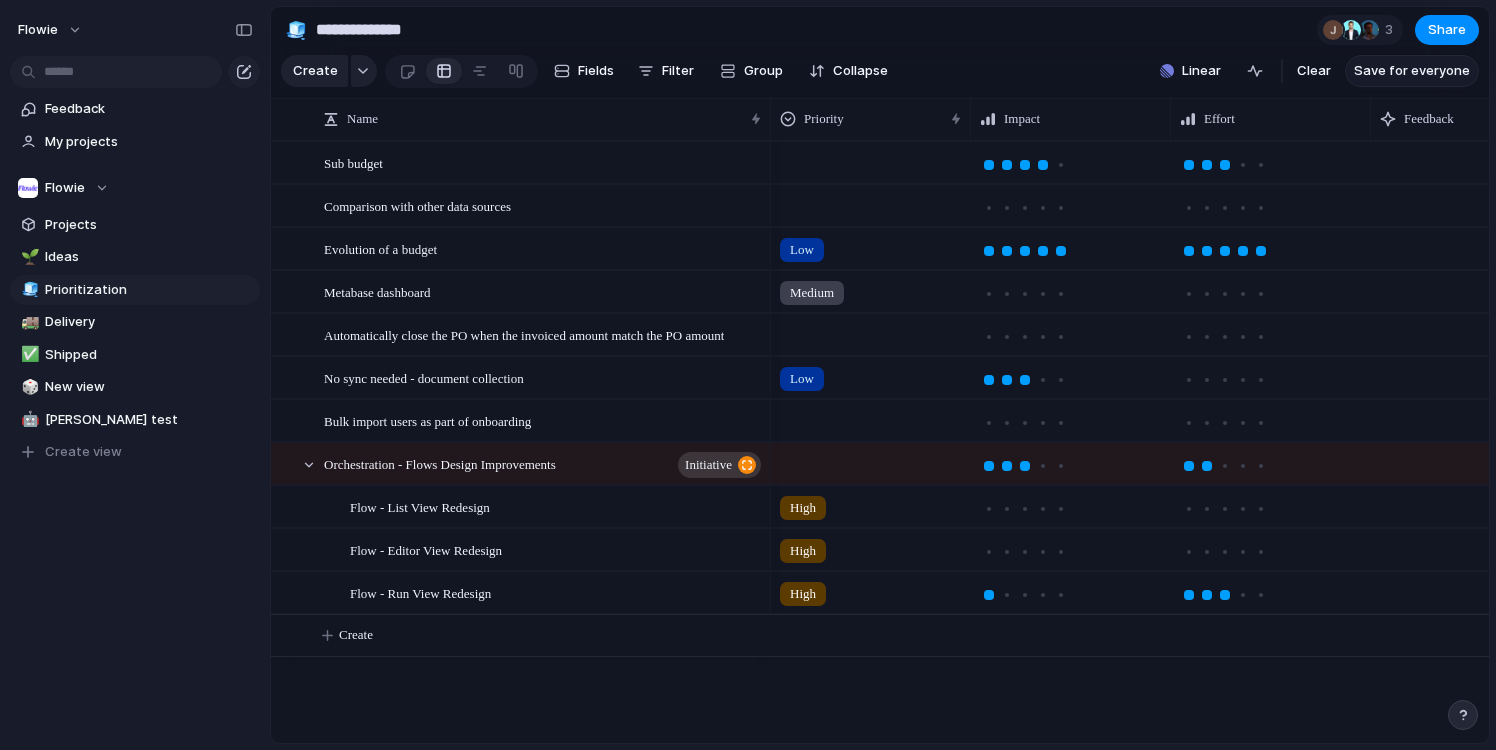 click on "Save for everyone" at bounding box center [1412, 71] 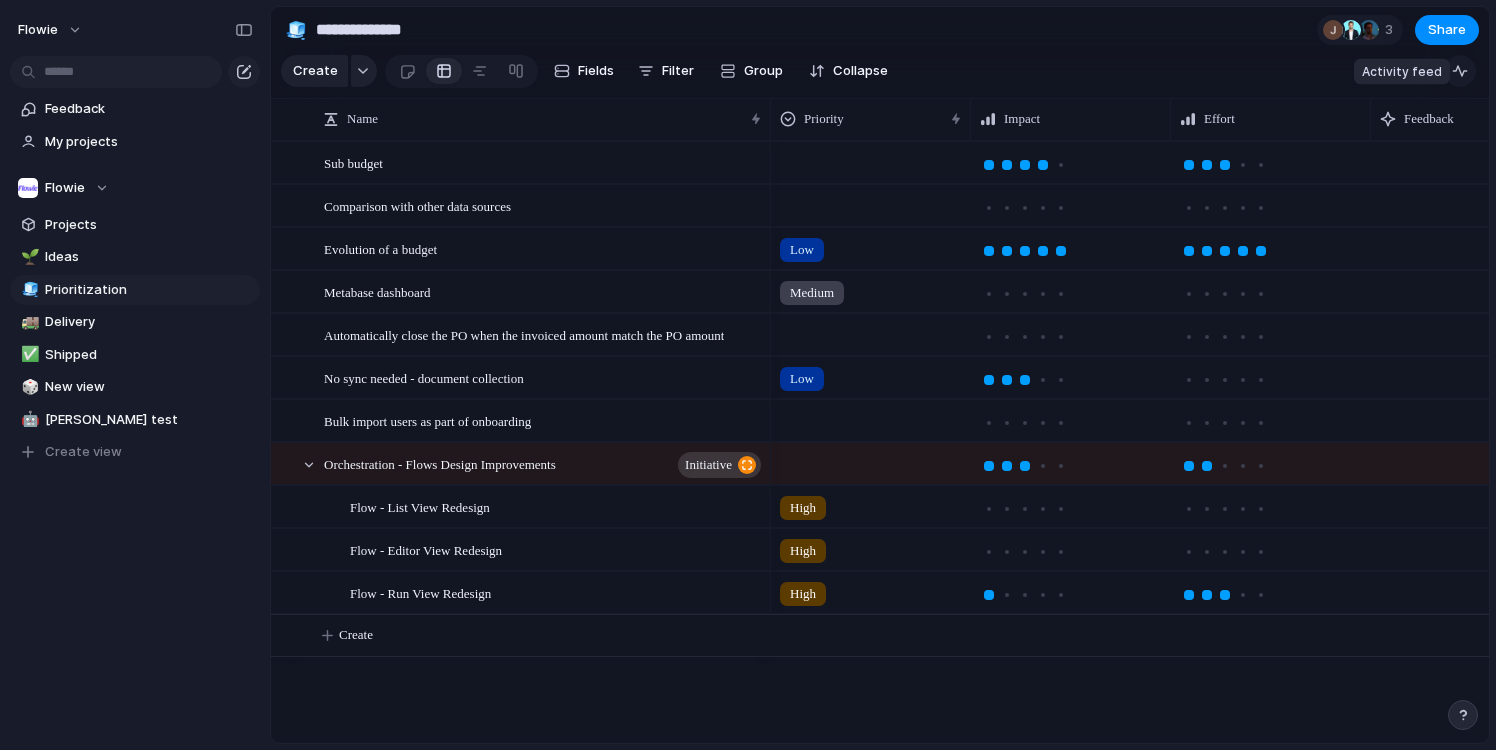click at bounding box center (1460, 71) 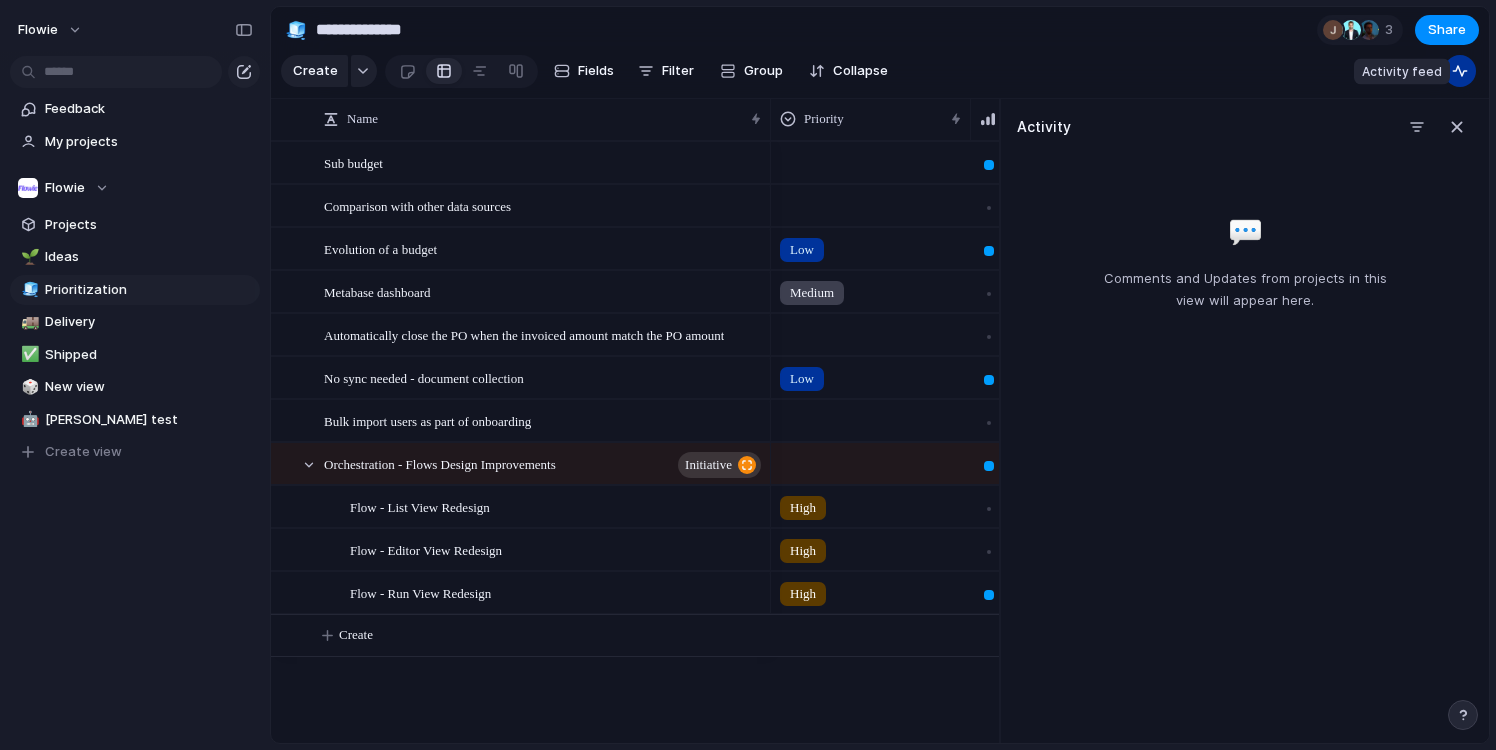 click at bounding box center (1460, 71) 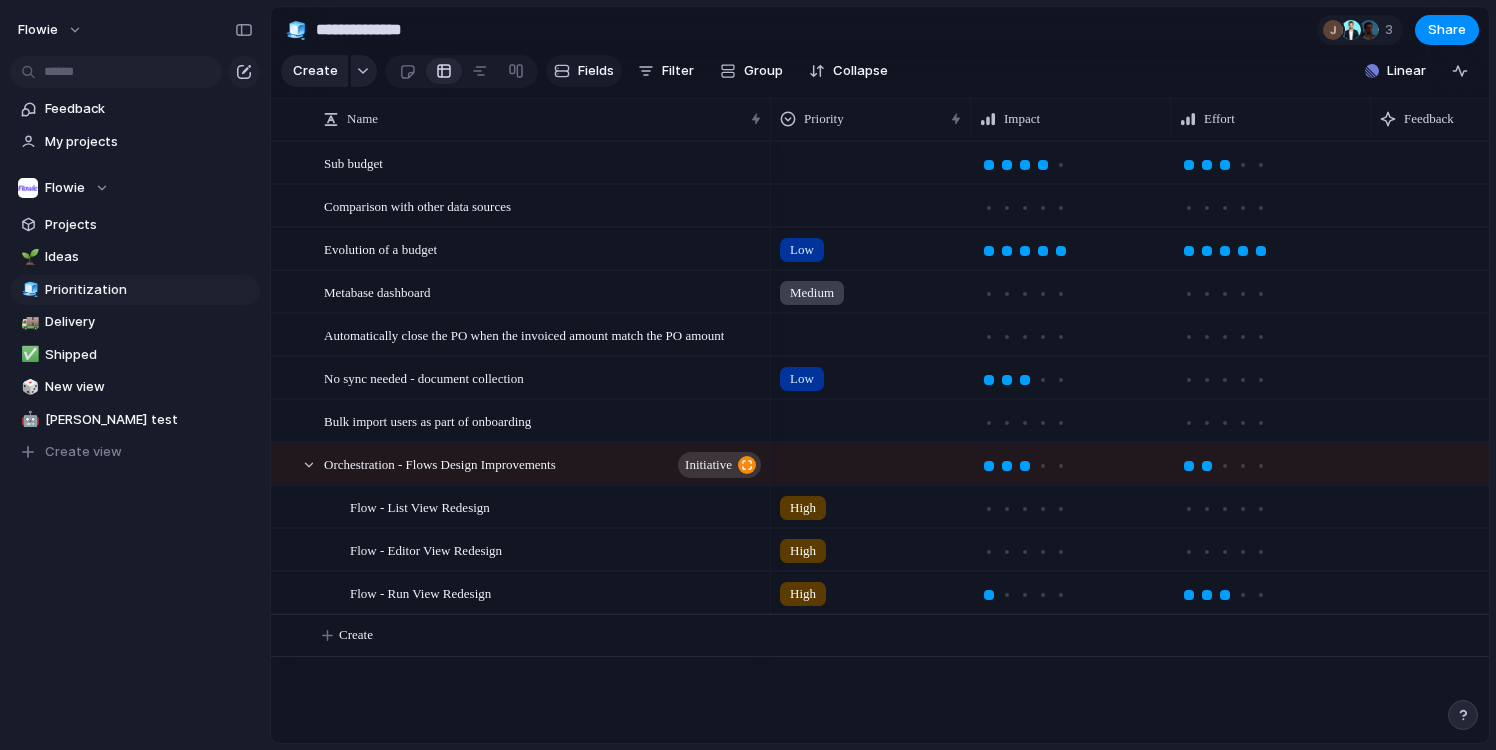 click at bounding box center (562, 71) 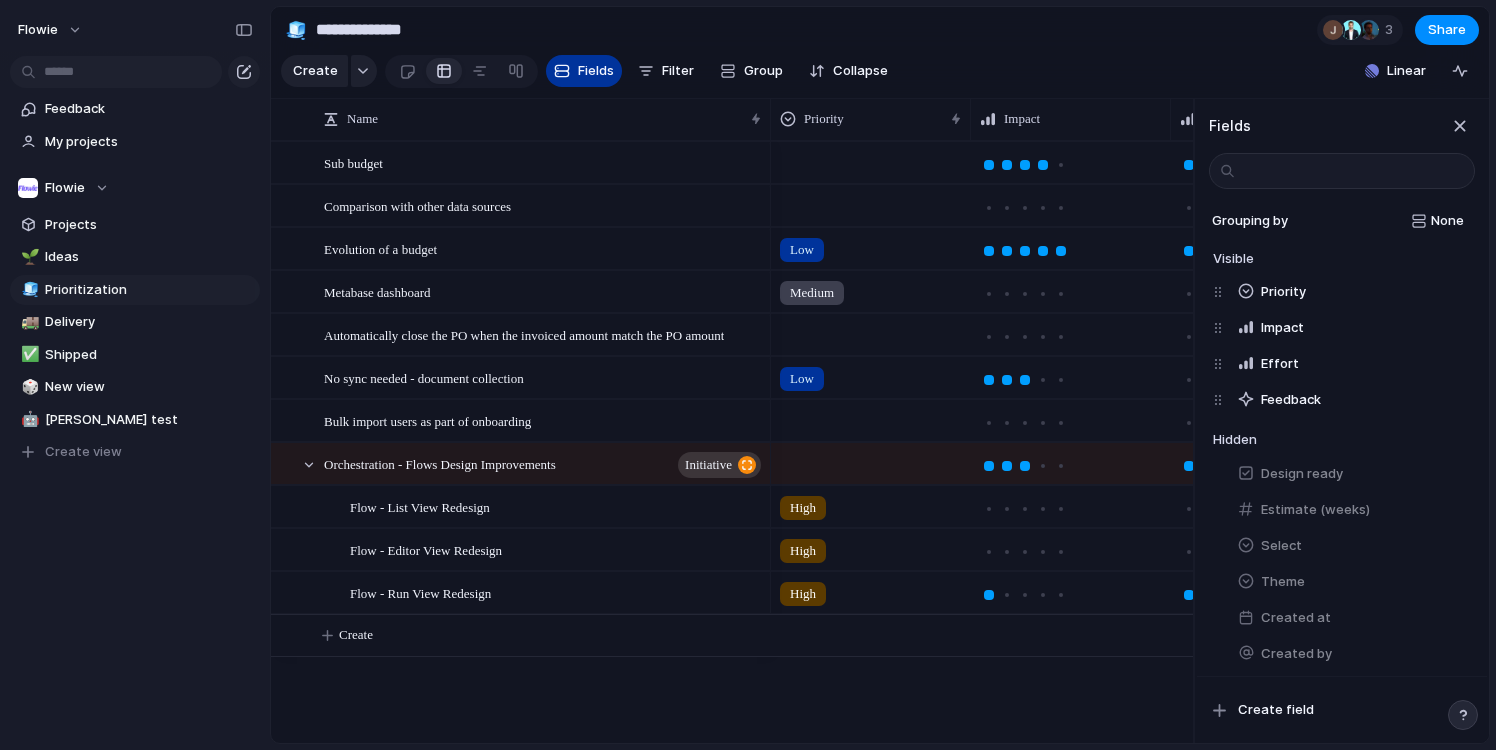 click at bounding box center [562, 71] 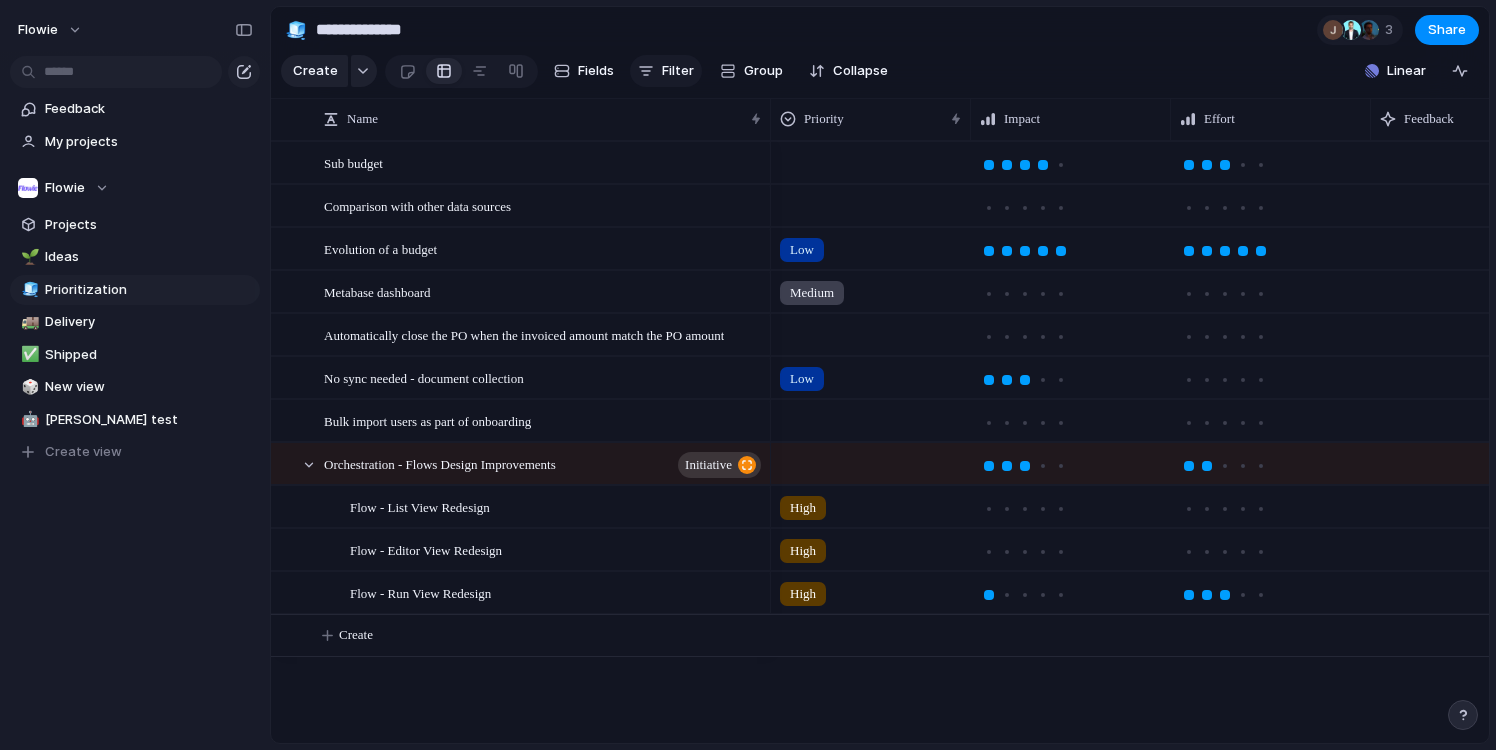 click on "Filter" at bounding box center [678, 71] 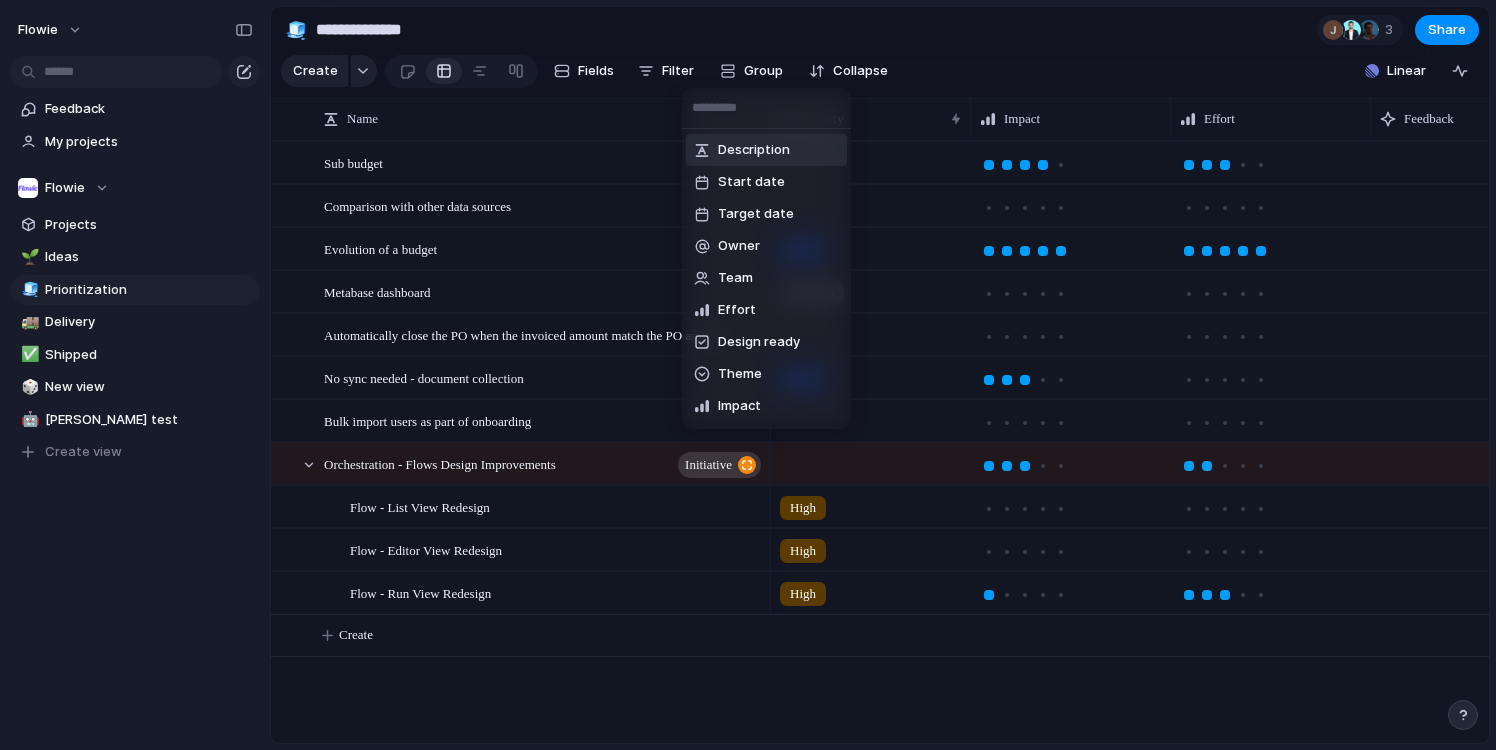 click on "Description   Start date   Target date             Owner   Team   Effort   Design ready   Theme   Impact   Priority   Select   Status   Customer   Type   Parent             Created by   Created at   Last changed" at bounding box center [748, 375] 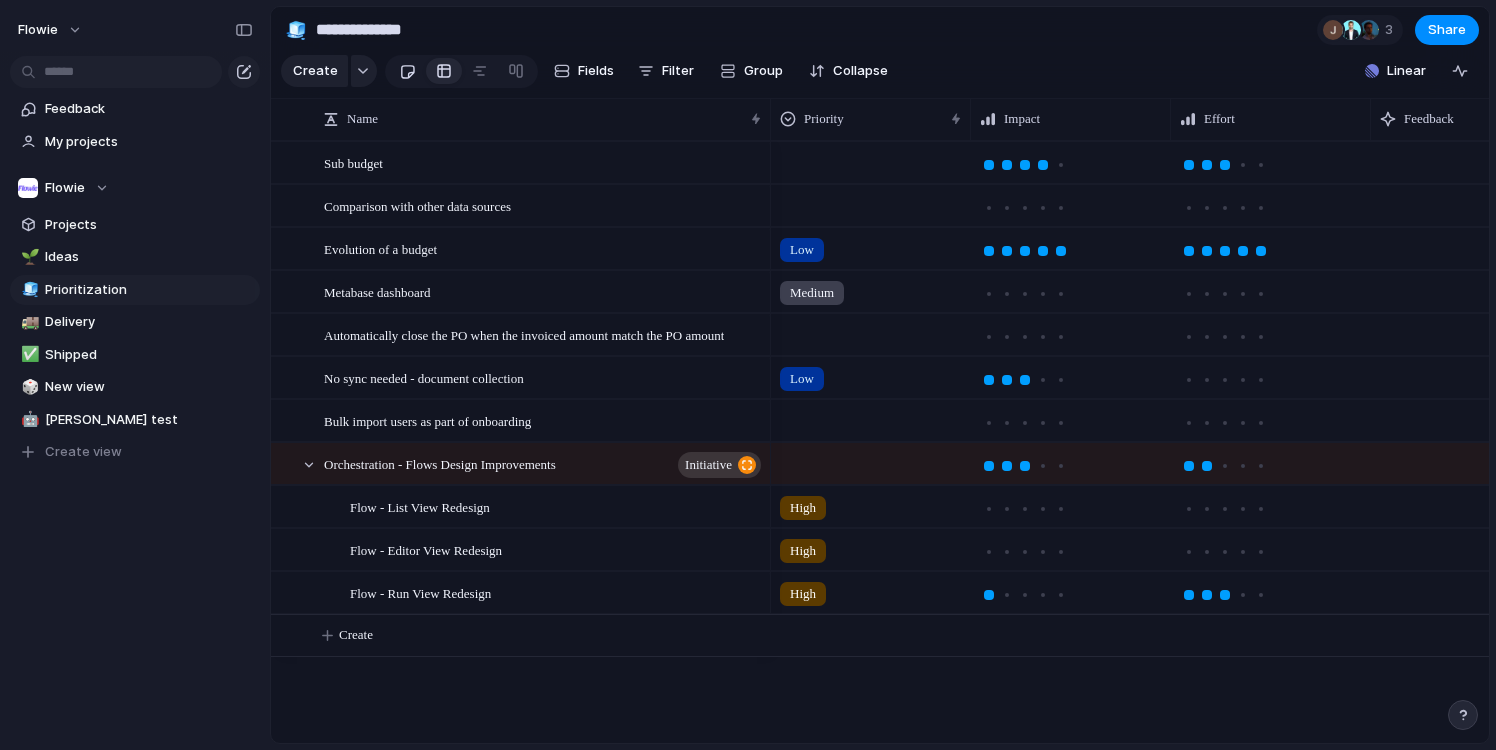 click at bounding box center (407, 71) 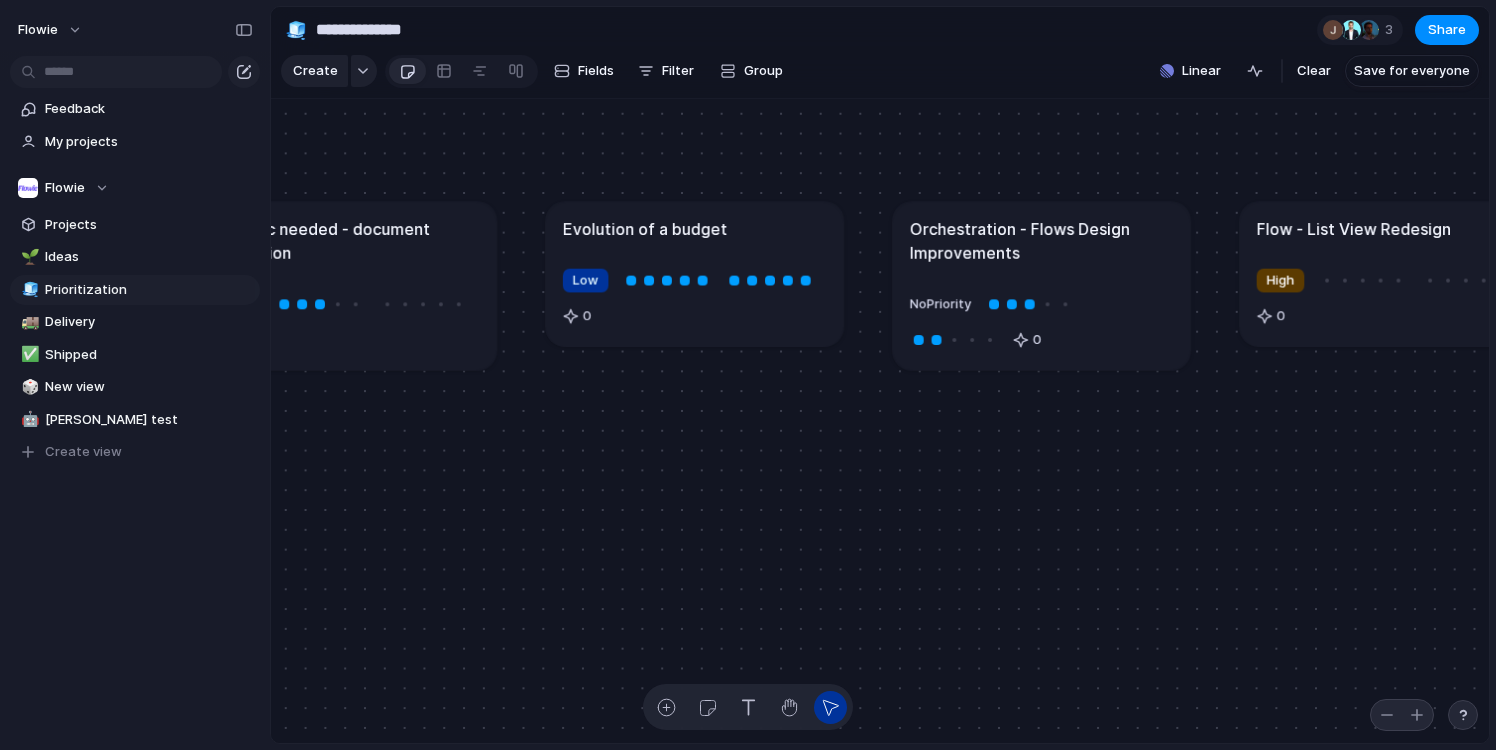 click on "Low 0" at bounding box center (695, 297) 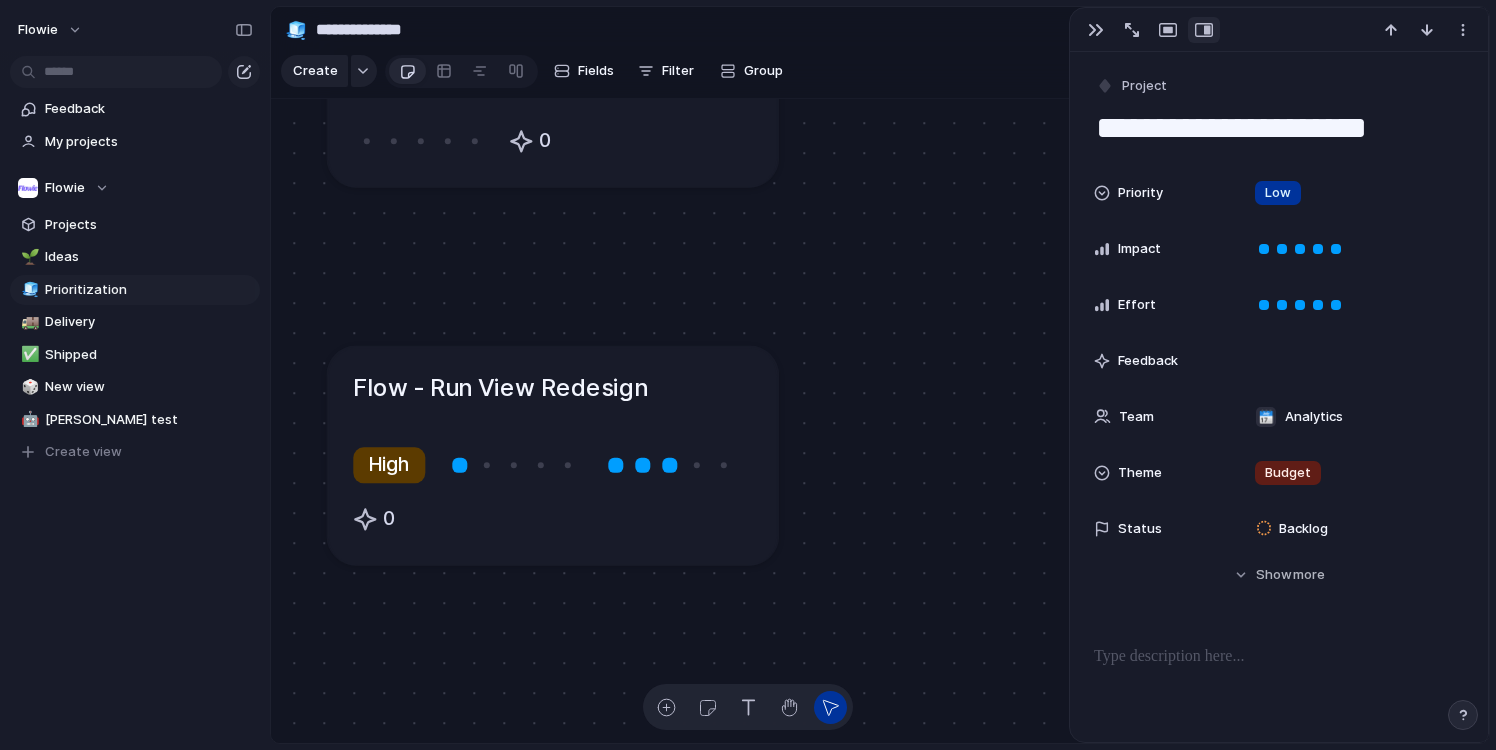 click on "Flow - Run View Redesign High 0" at bounding box center (553, 455) 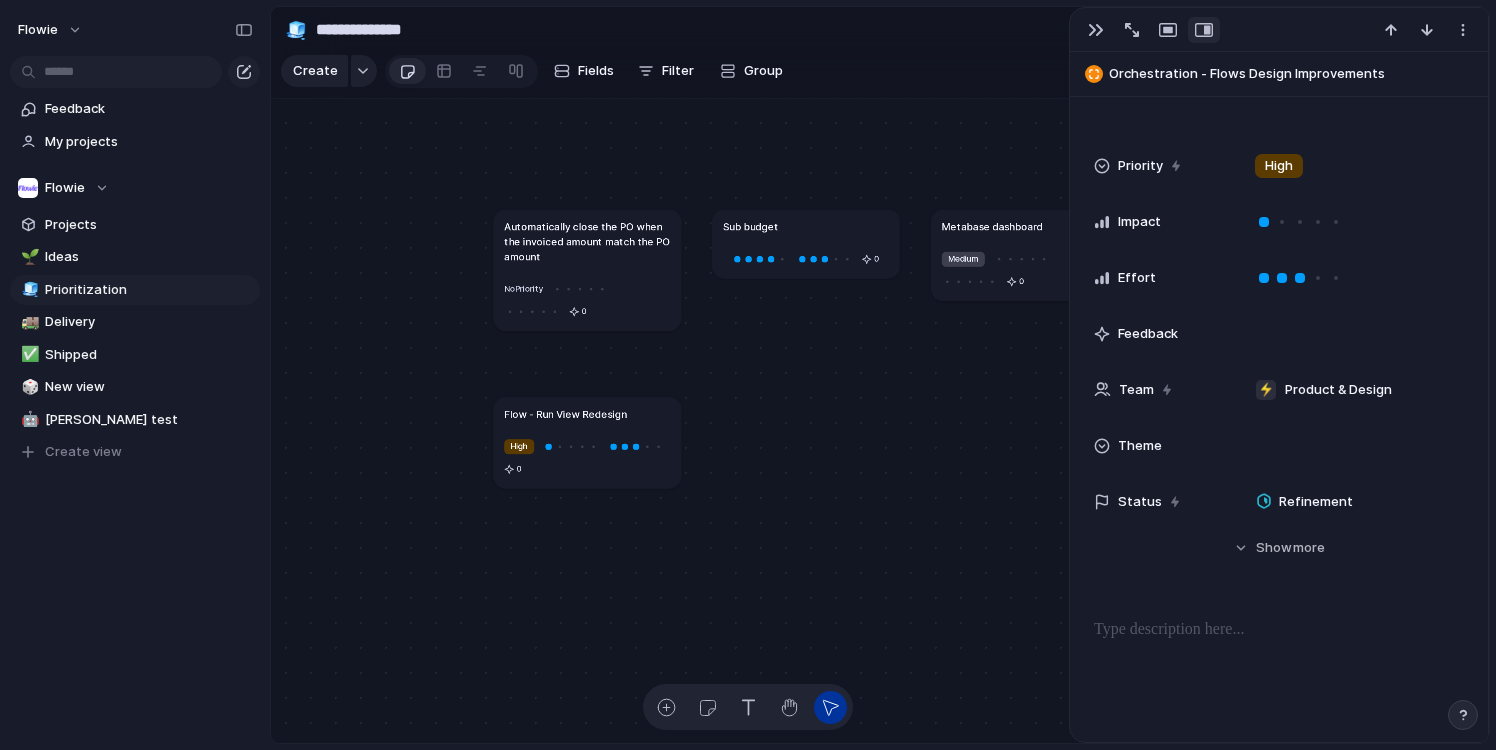 scroll, scrollTop: 0, scrollLeft: 0, axis: both 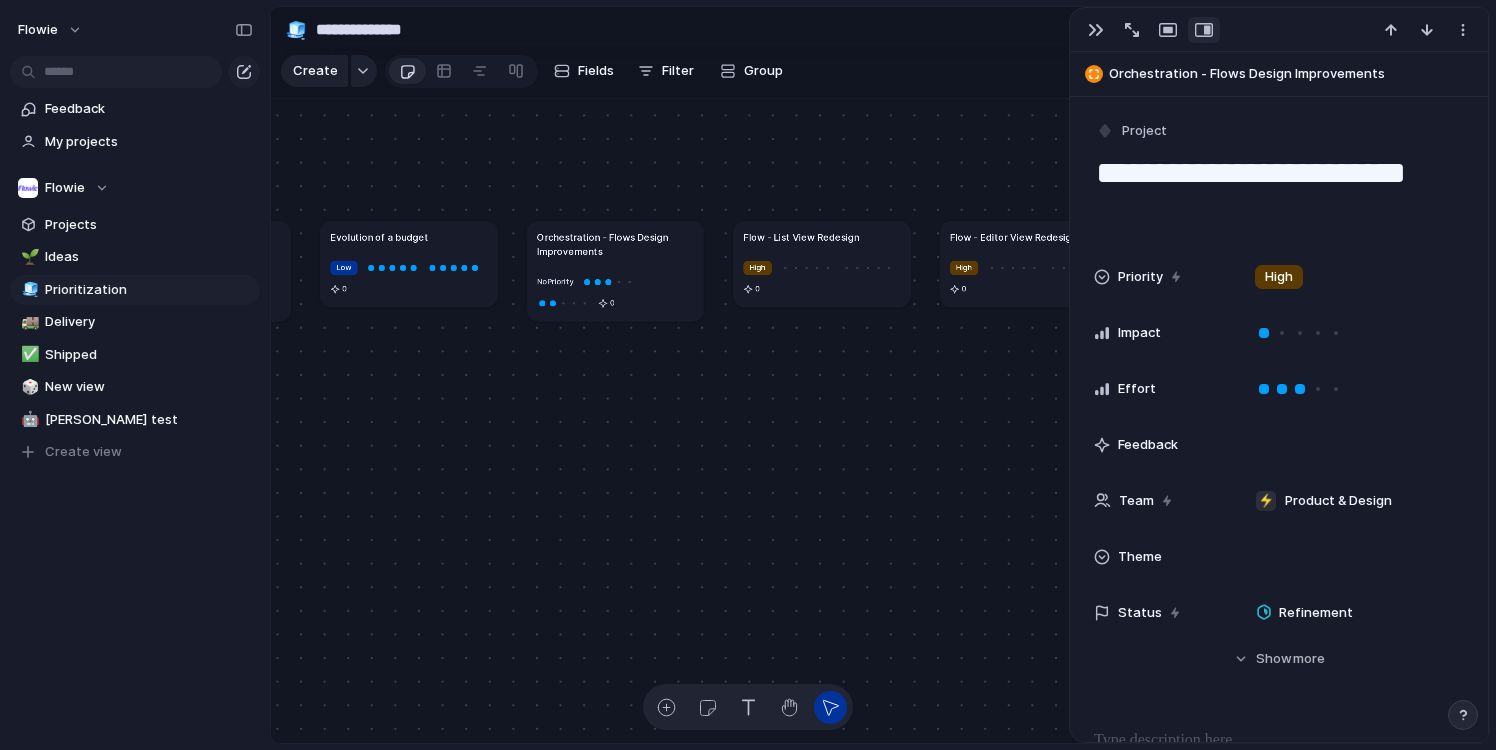 click on "No  Priority 0" at bounding box center (615, 292) 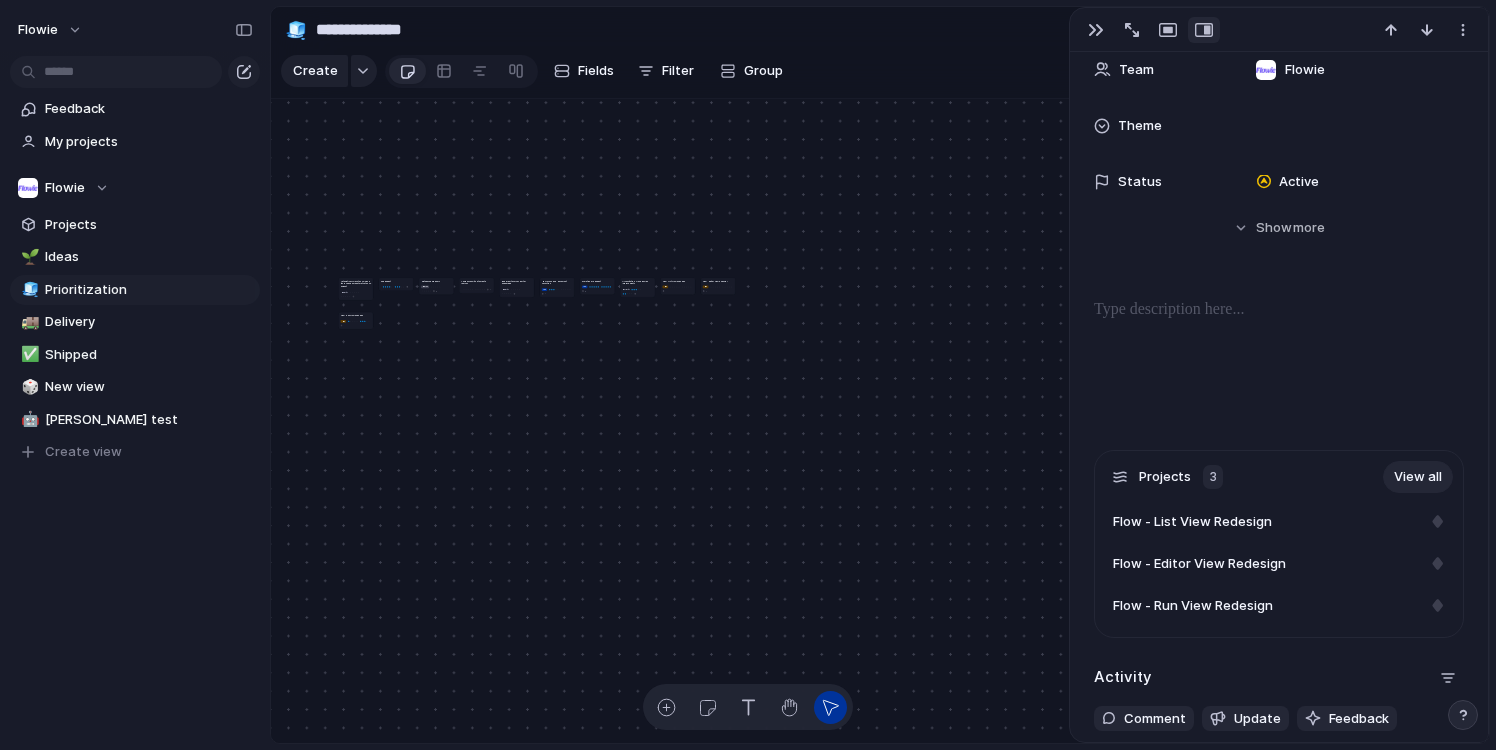 scroll, scrollTop: 397, scrollLeft: 0, axis: vertical 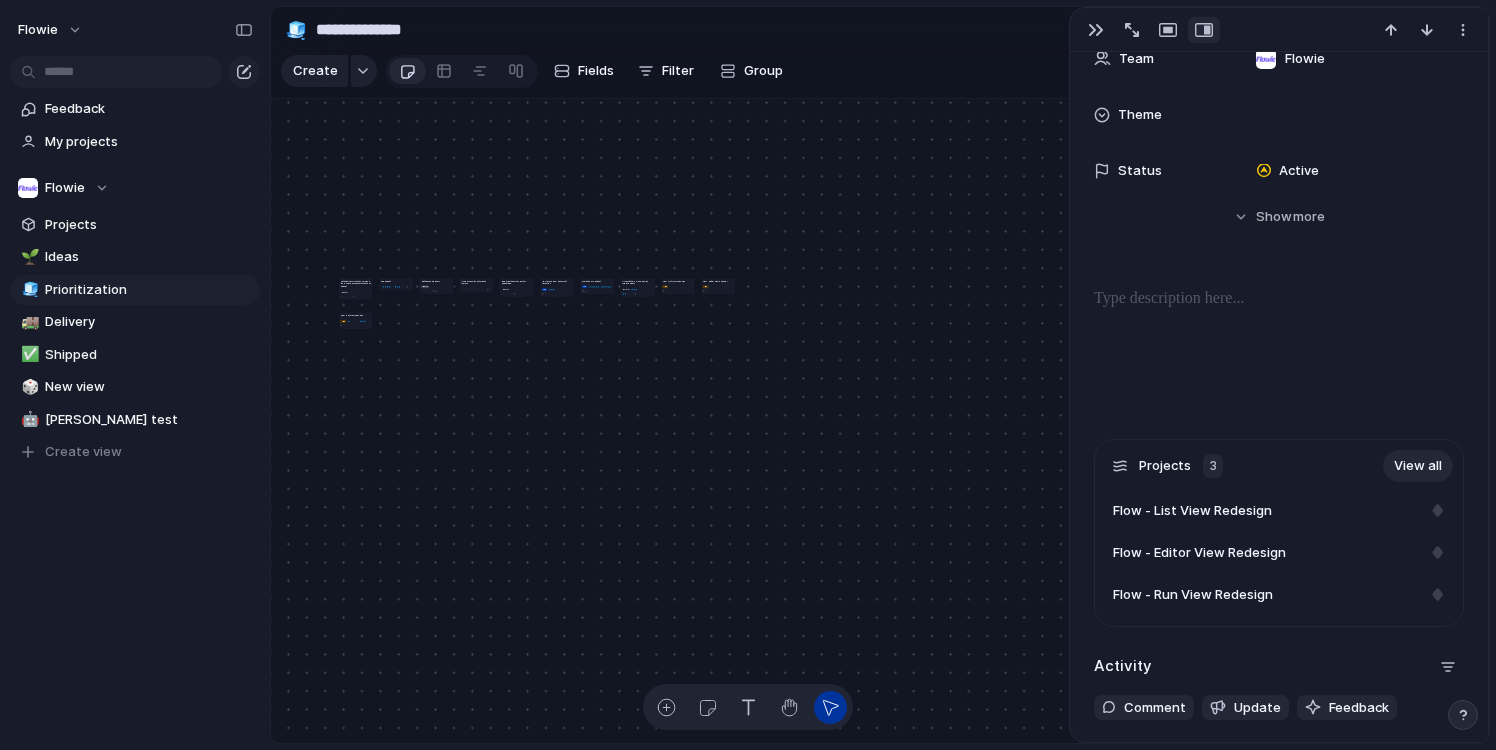 click on "Projects" at bounding box center (1165, 466) 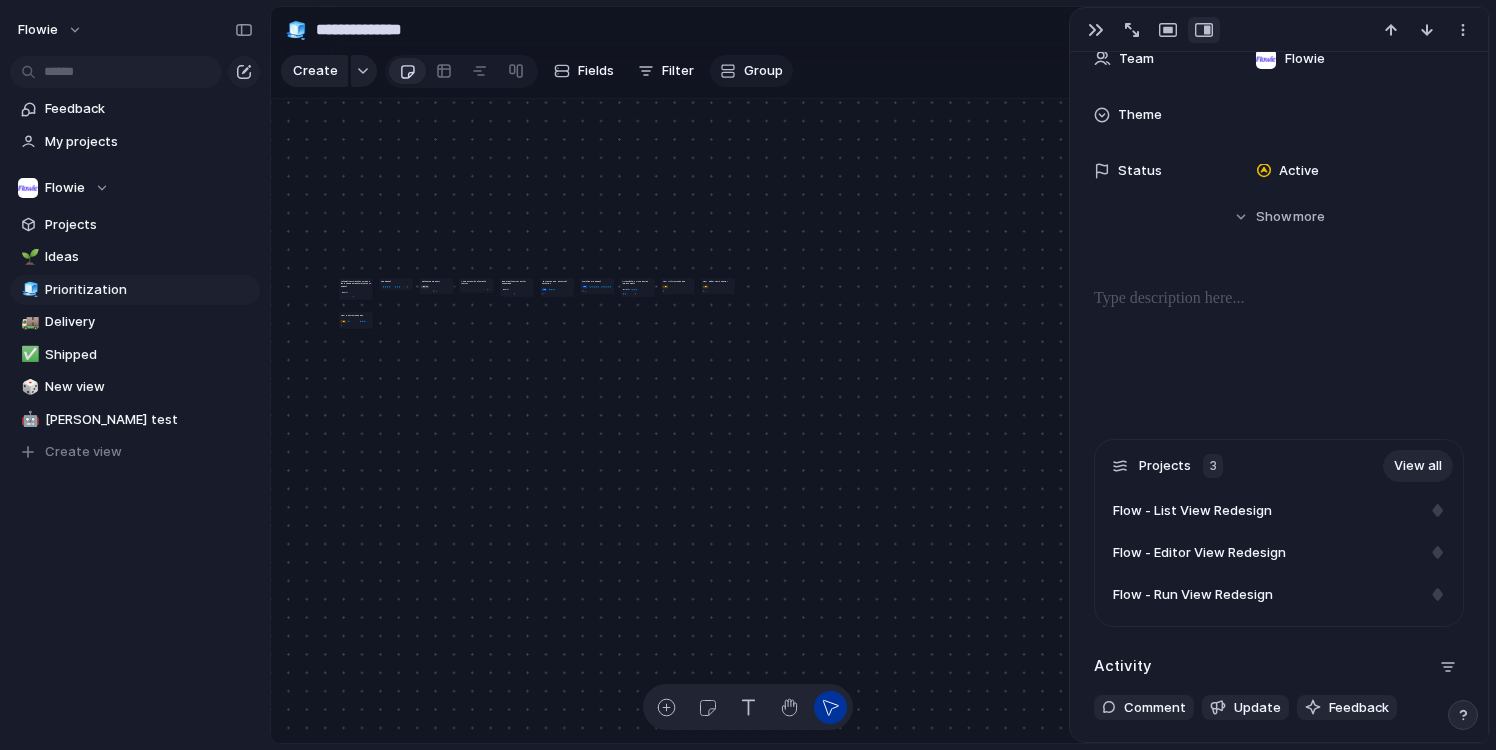 click at bounding box center (728, 71) 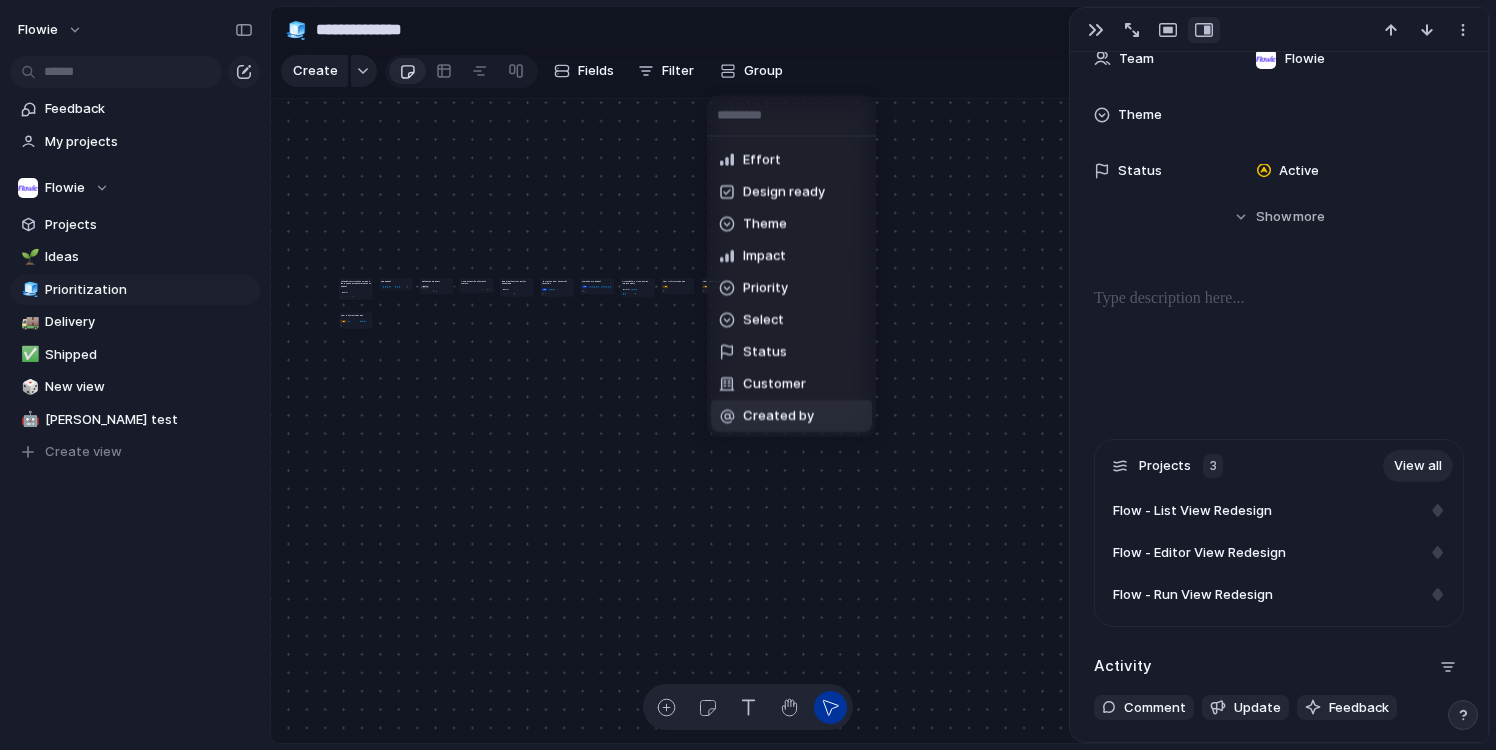 scroll, scrollTop: 0, scrollLeft: 0, axis: both 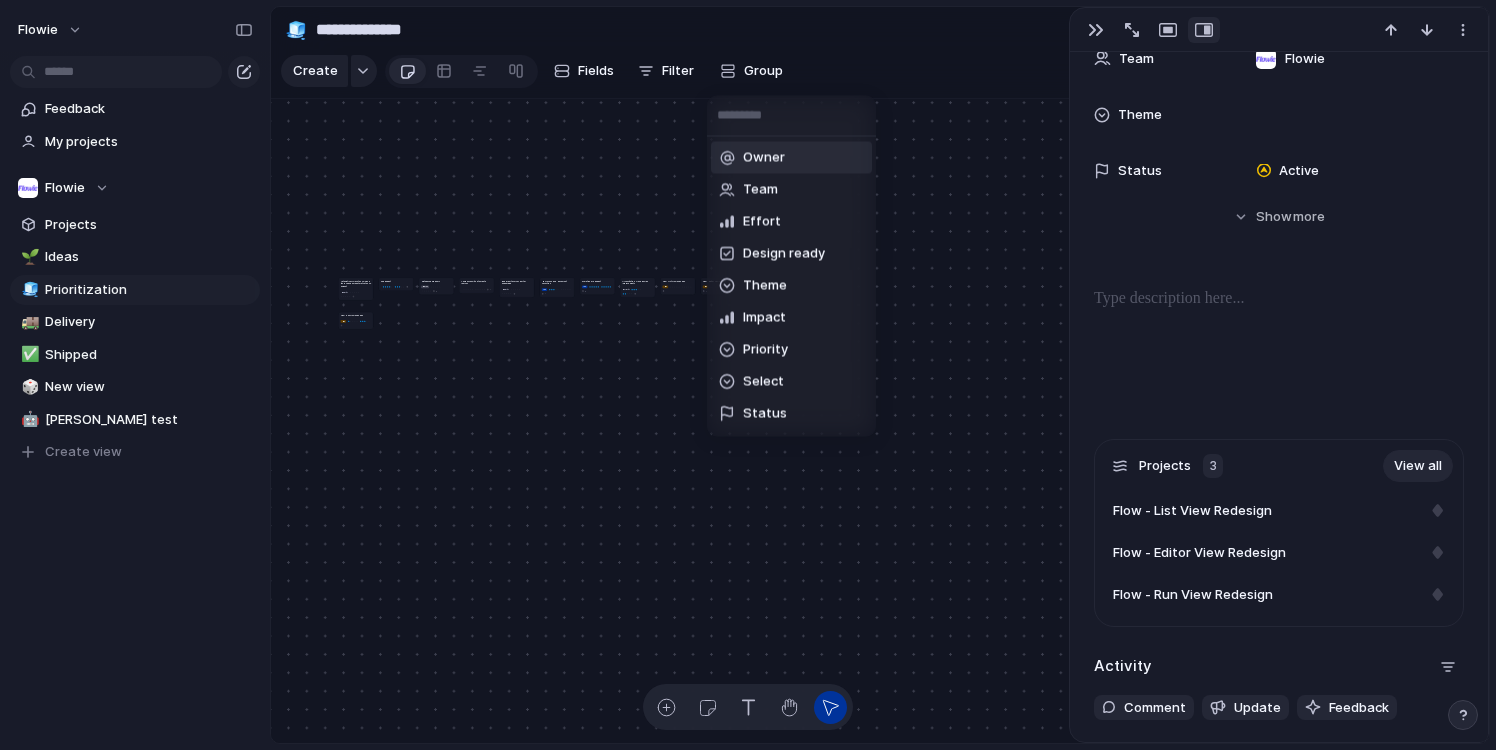 click on "Owner   Team   Effort   Design ready   Theme   Impact   Priority   Select   Status   Customer             Created by" at bounding box center (748, 375) 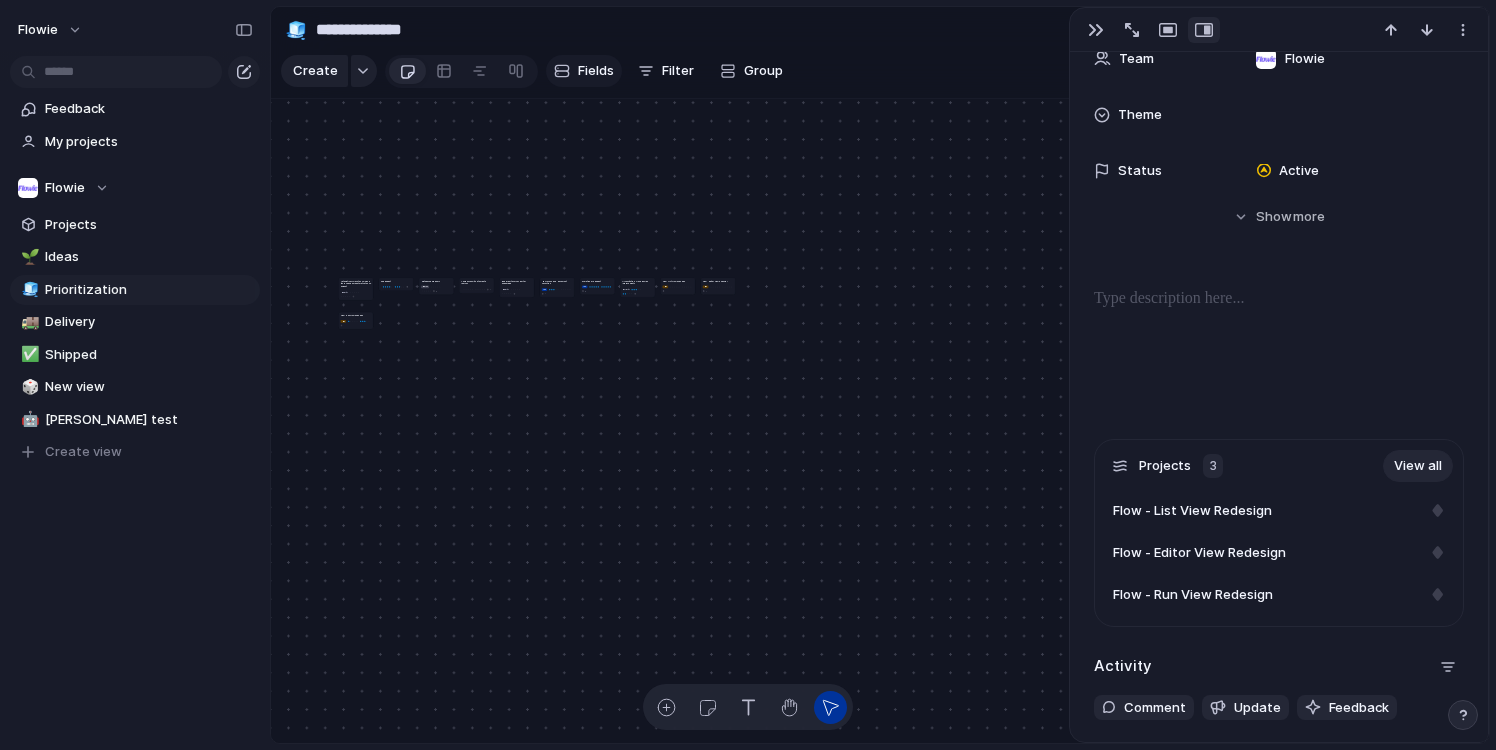 click on "Fields" at bounding box center [596, 71] 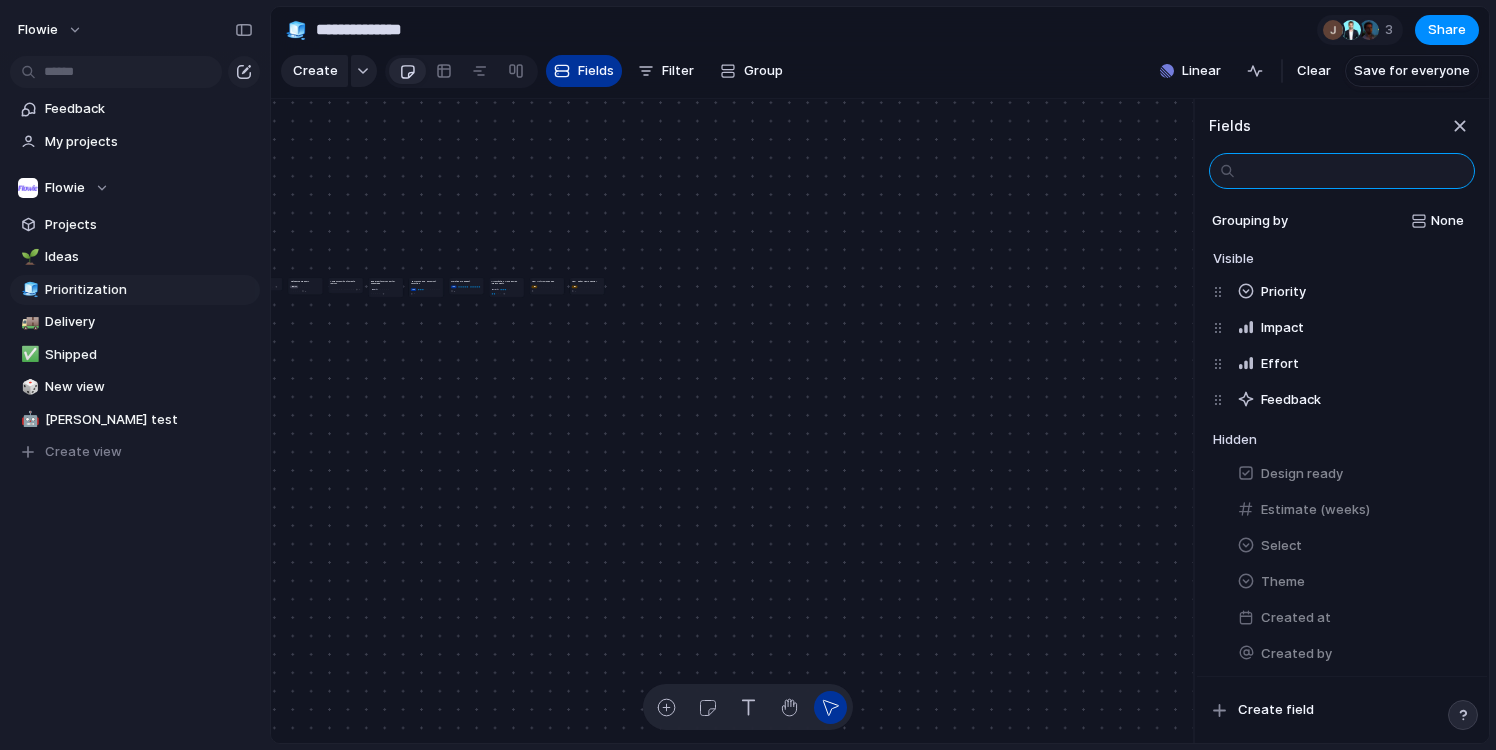 scroll, scrollTop: 0, scrollLeft: 0, axis: both 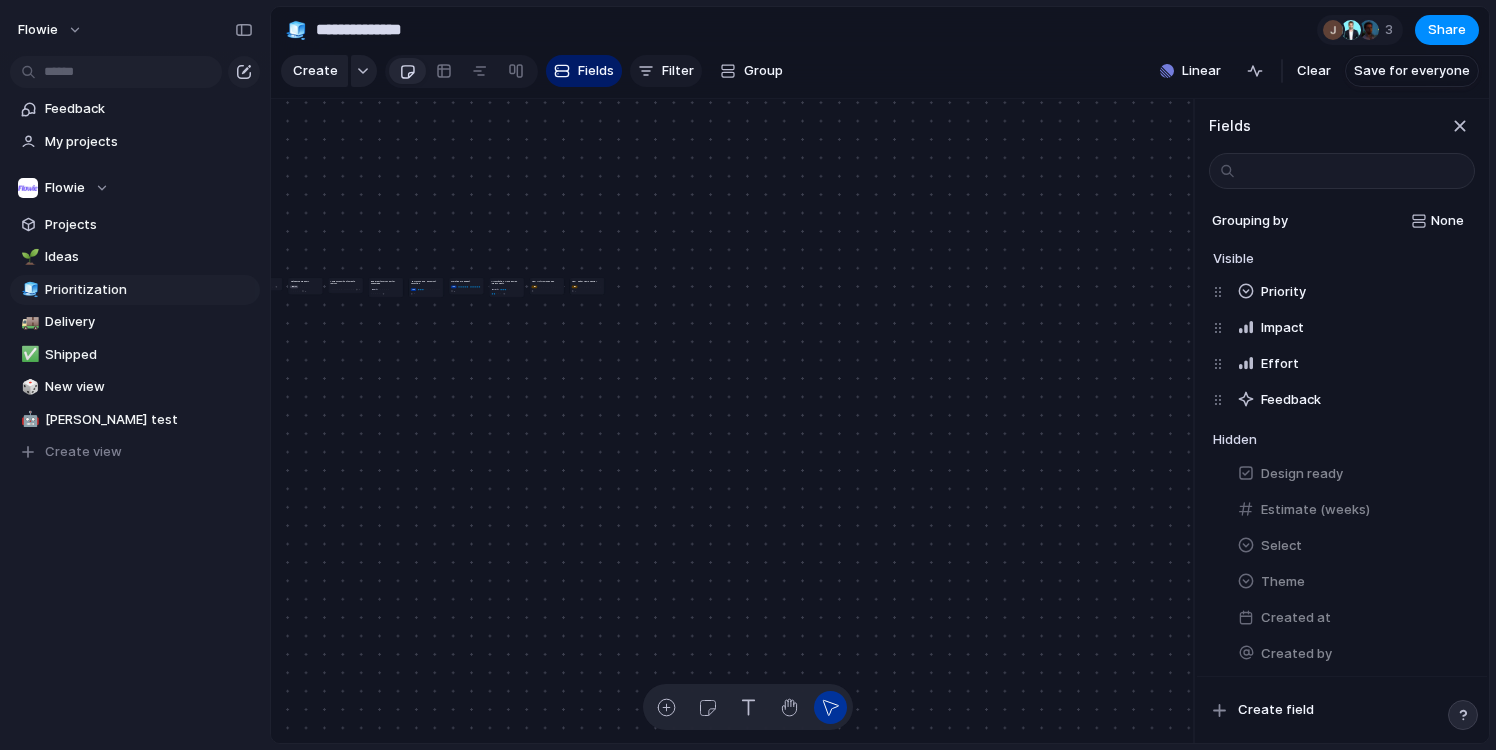 click on "Filter" at bounding box center (678, 71) 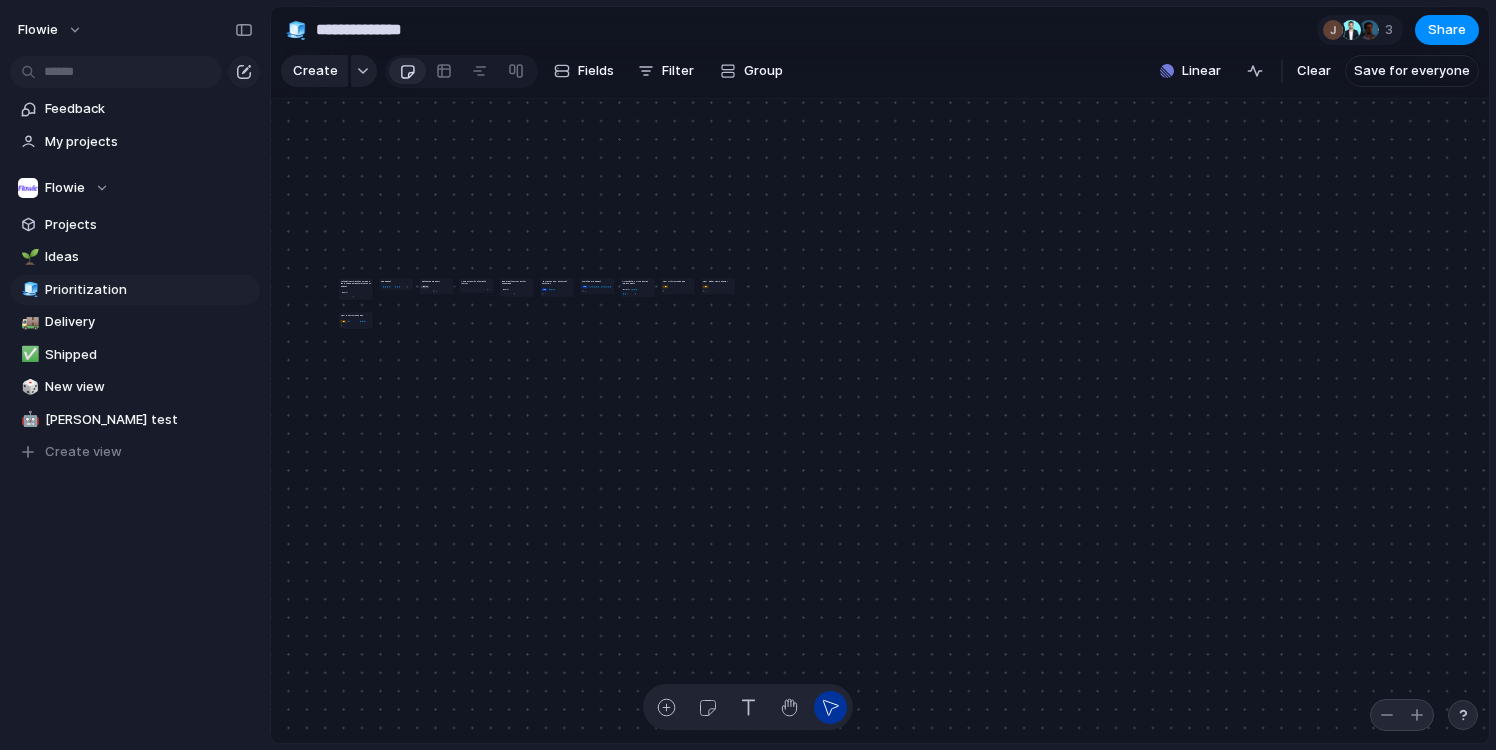 click on "Description   Start date   Target date             Owner   Team   Effort   Design ready   Theme   Impact   Priority   Select   Status   Customer   Type   Parent             Created by   Created at   Last changed" at bounding box center (748, 375) 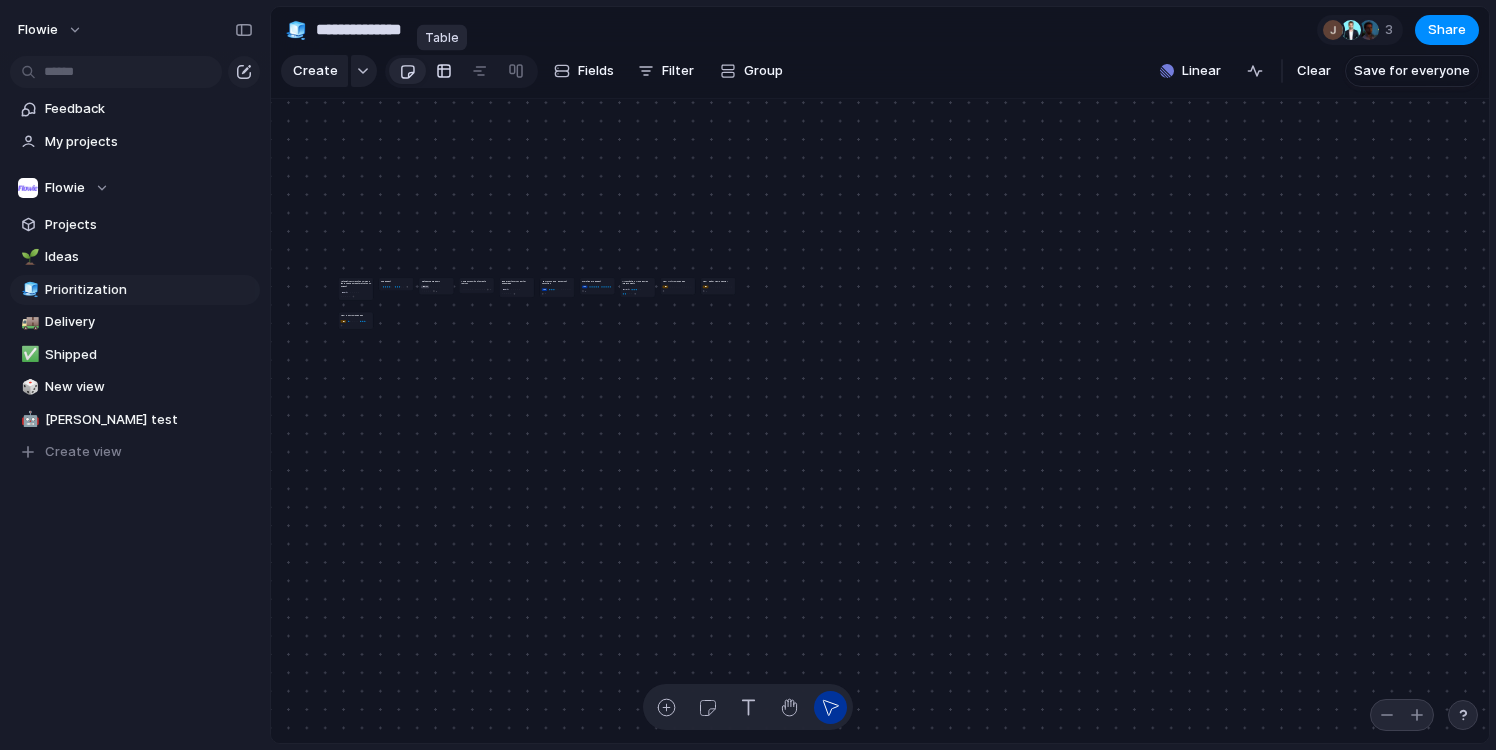 click at bounding box center [444, 71] 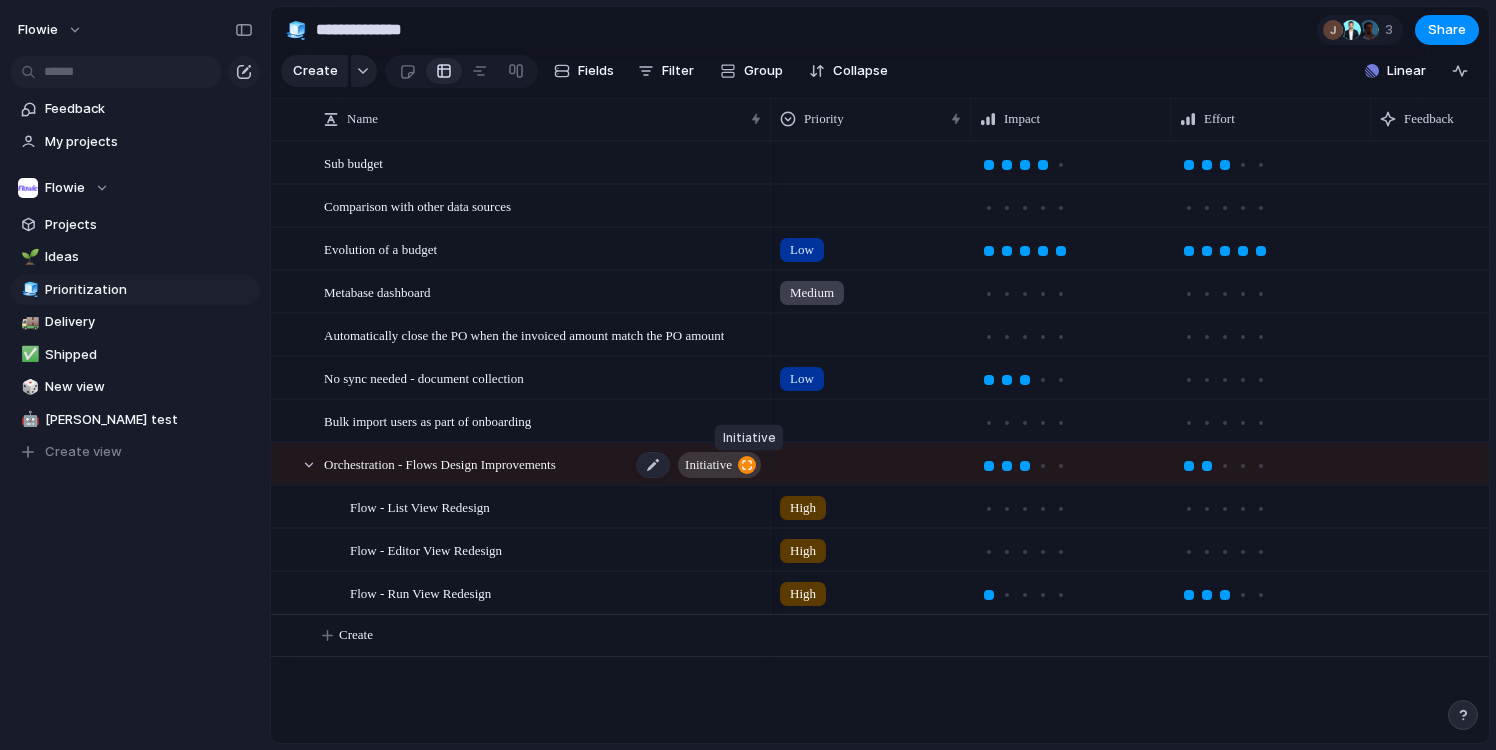 click at bounding box center (747, 465) 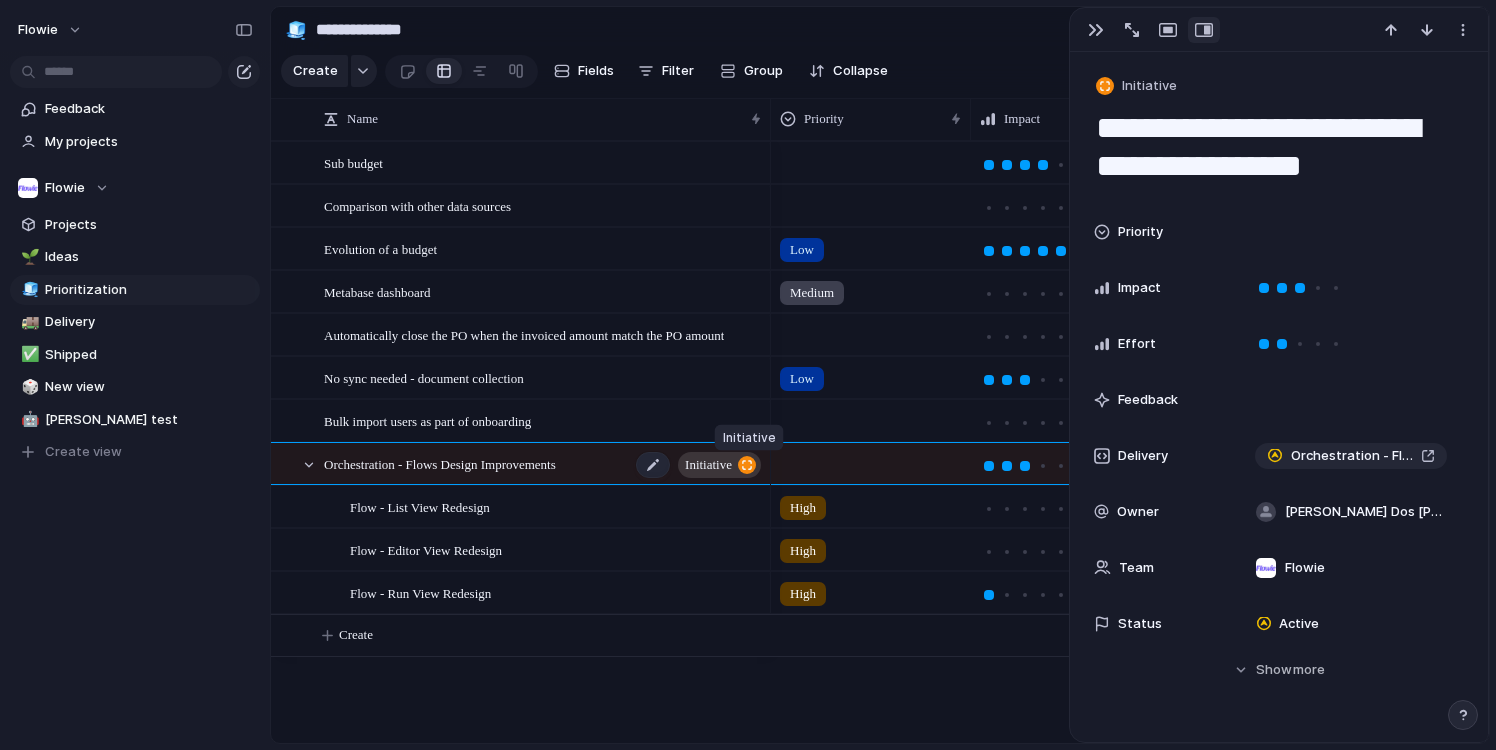 click at bounding box center (747, 465) 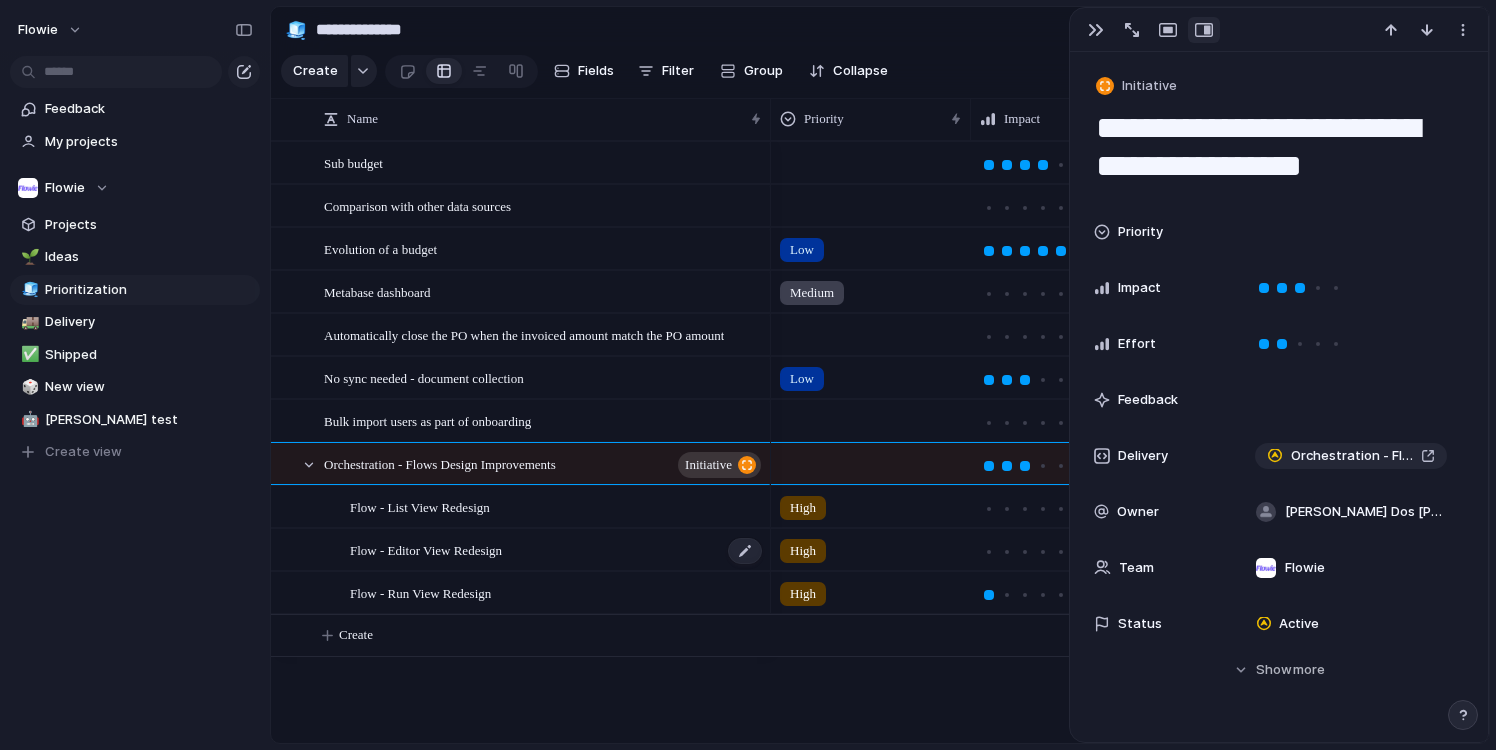 click on "Flow - Editor View Redesign" at bounding box center (426, 549) 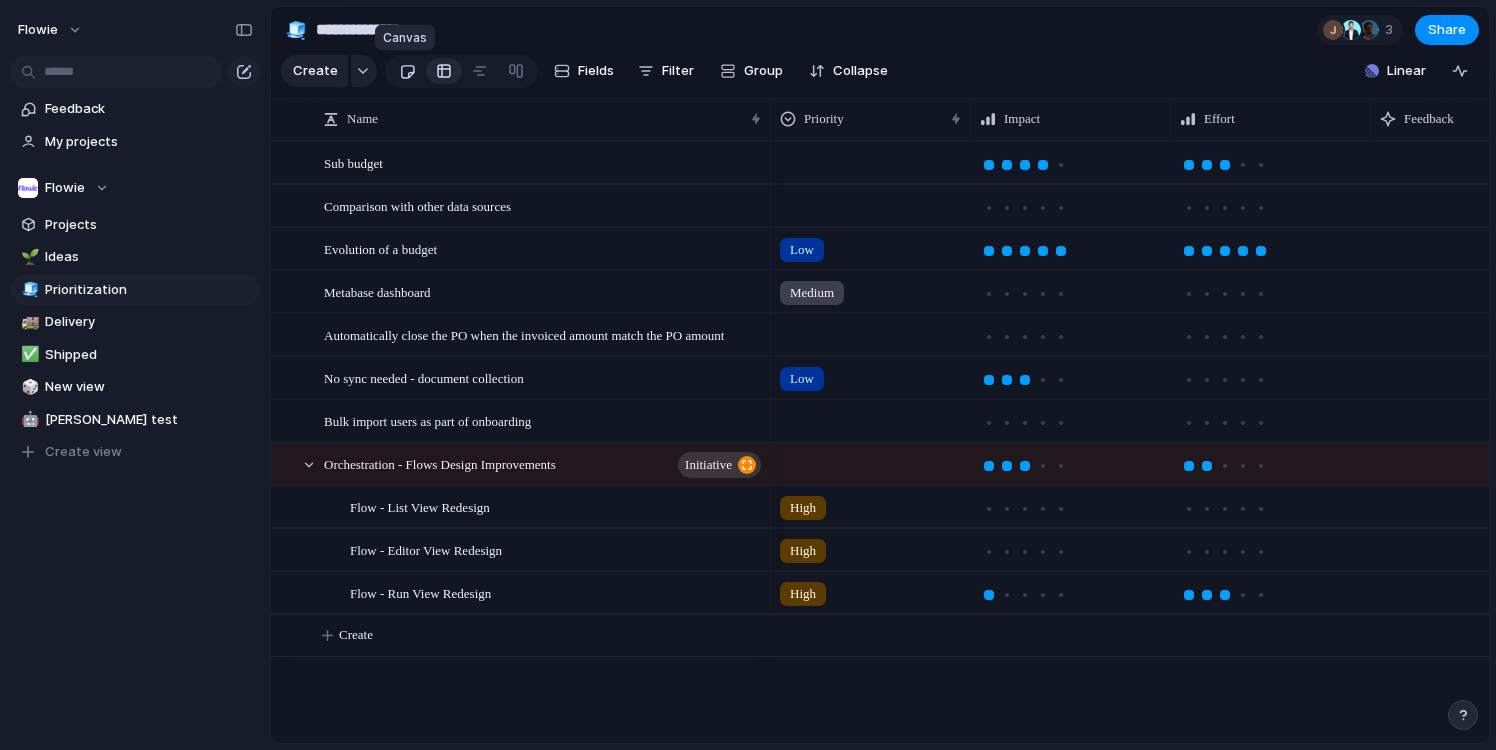 click at bounding box center [407, 71] 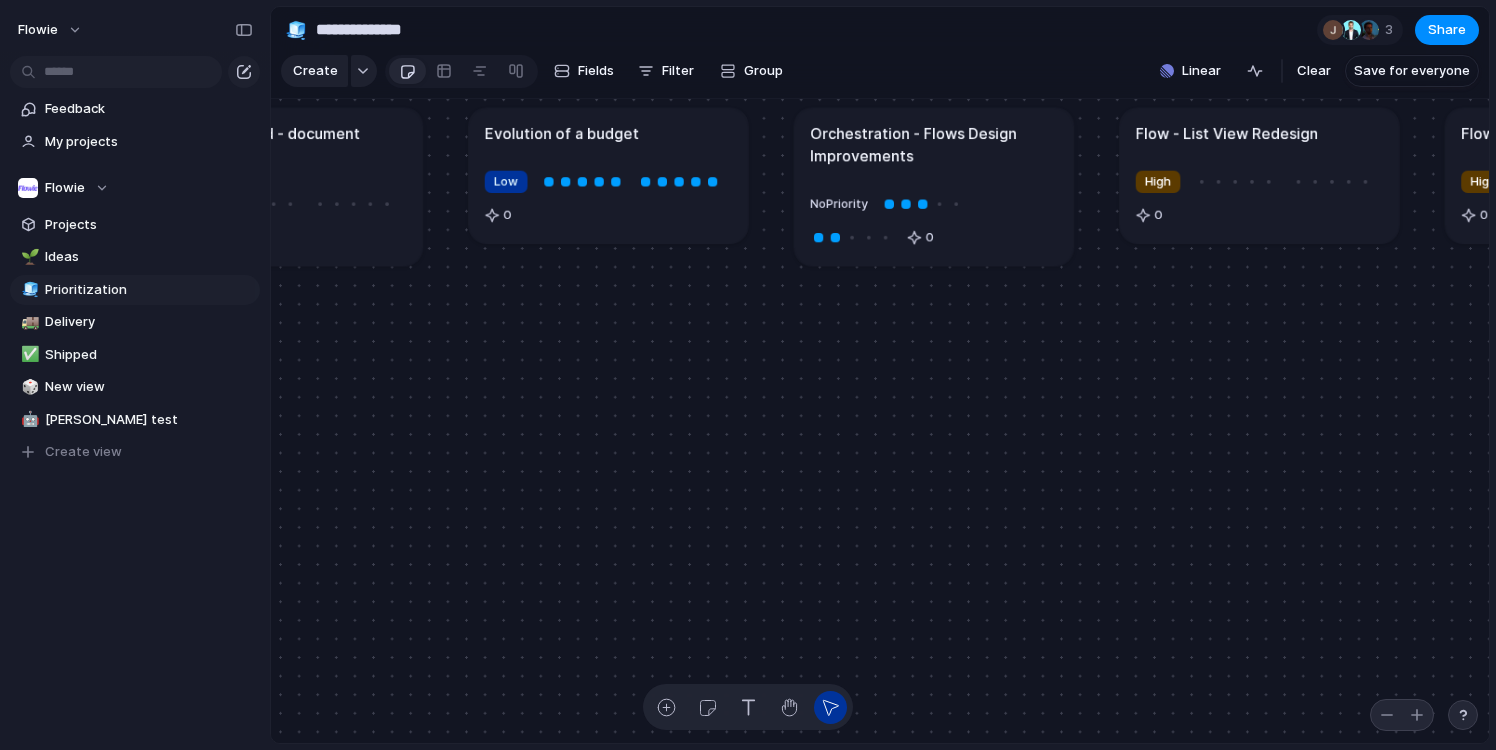 click on "No  Priority 0" at bounding box center (933, 220) 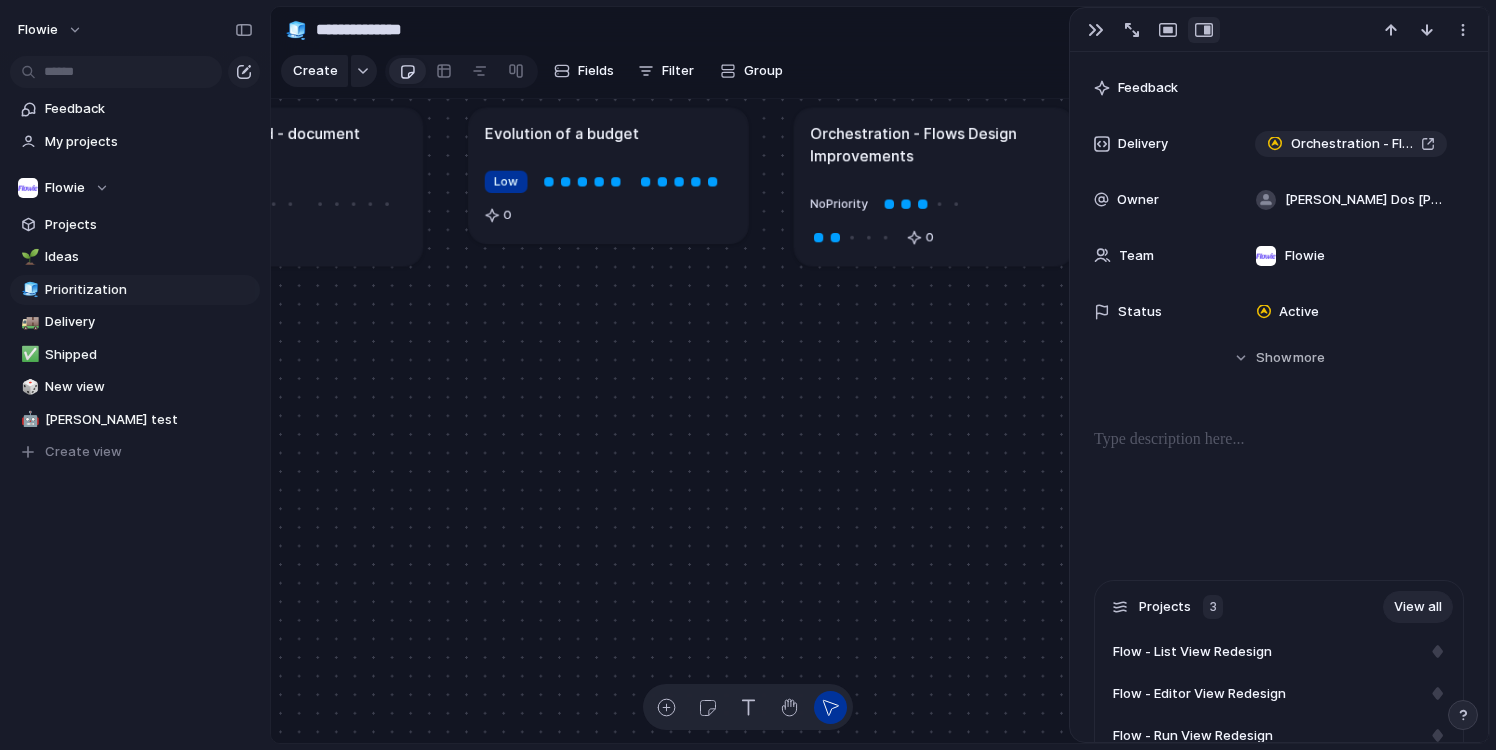 scroll, scrollTop: 307, scrollLeft: 0, axis: vertical 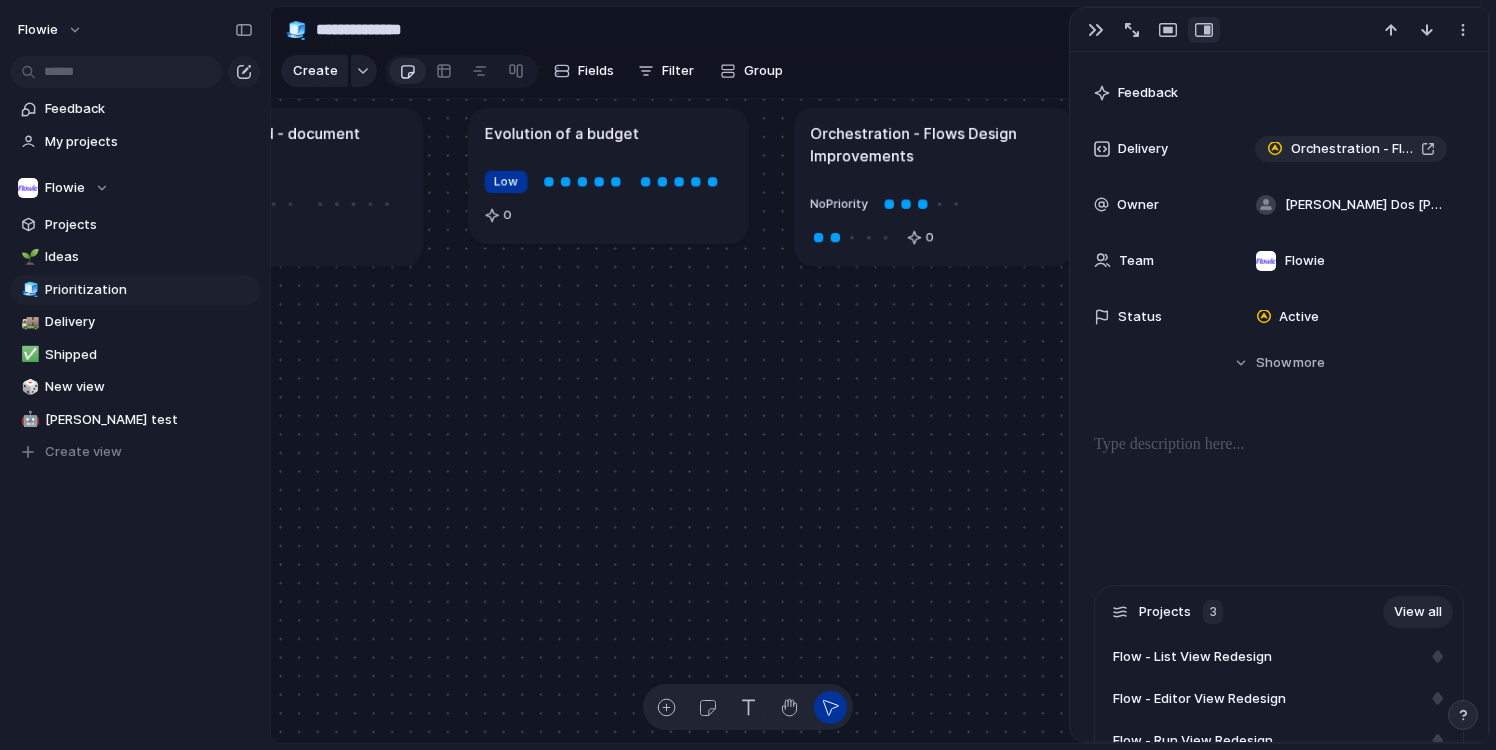 drag, startPoint x: 1284, startPoint y: 364, endPoint x: 1282, endPoint y: 374, distance: 10.198039 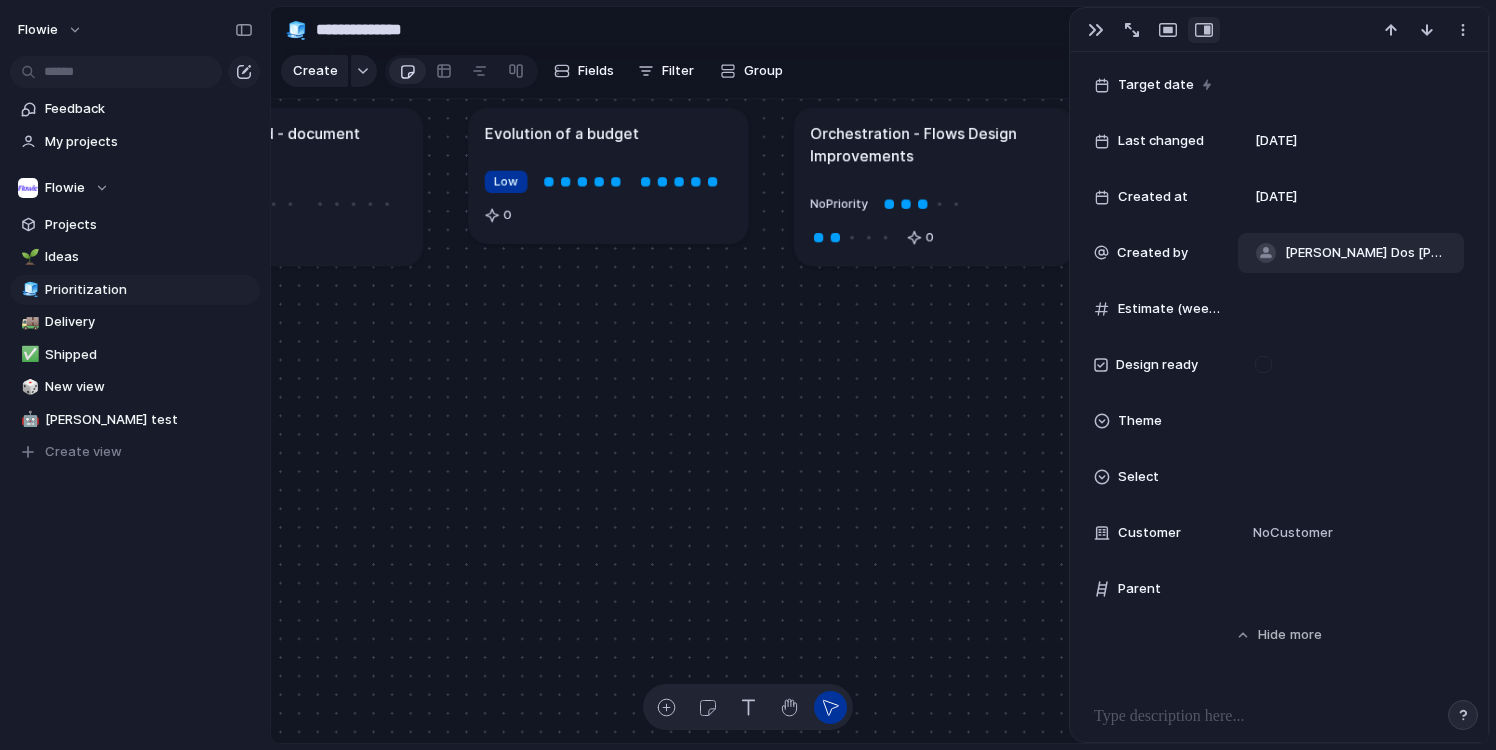 scroll, scrollTop: 656, scrollLeft: 0, axis: vertical 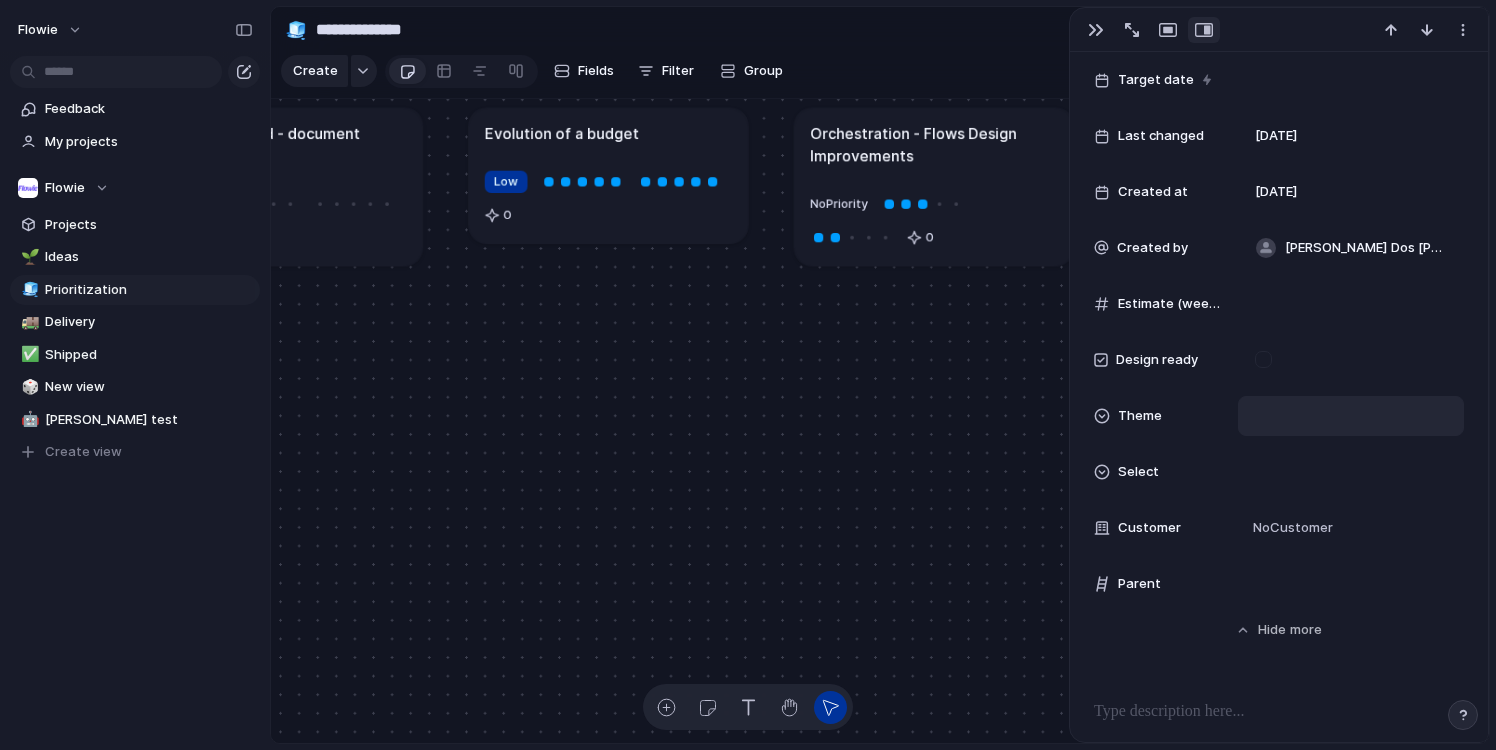 click at bounding box center [1351, 416] 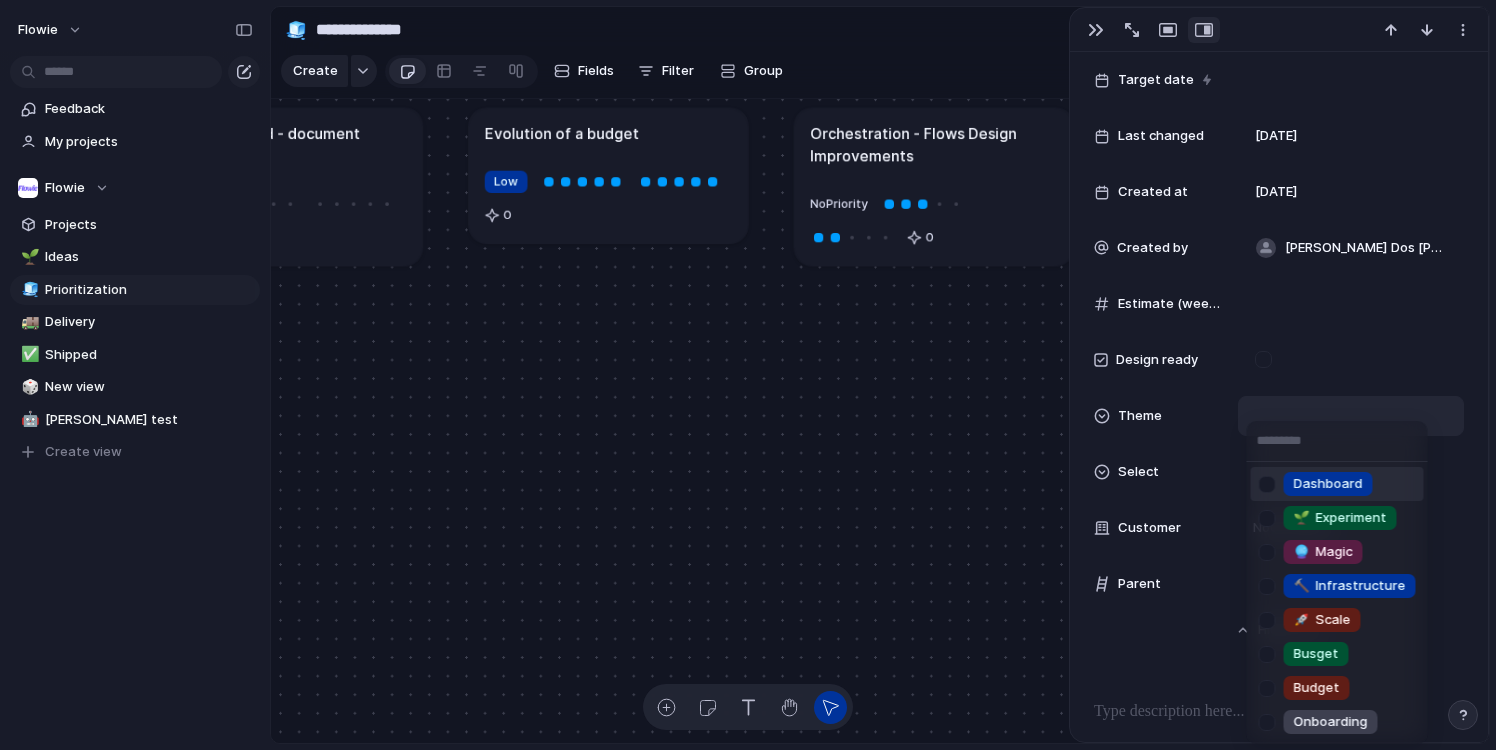 click on "Dashboard   🌱 Experiment   🔮 Magic   🔨 Infrastructure   🚀 Scale   Busget   Budget   Onboarding" at bounding box center (748, 375) 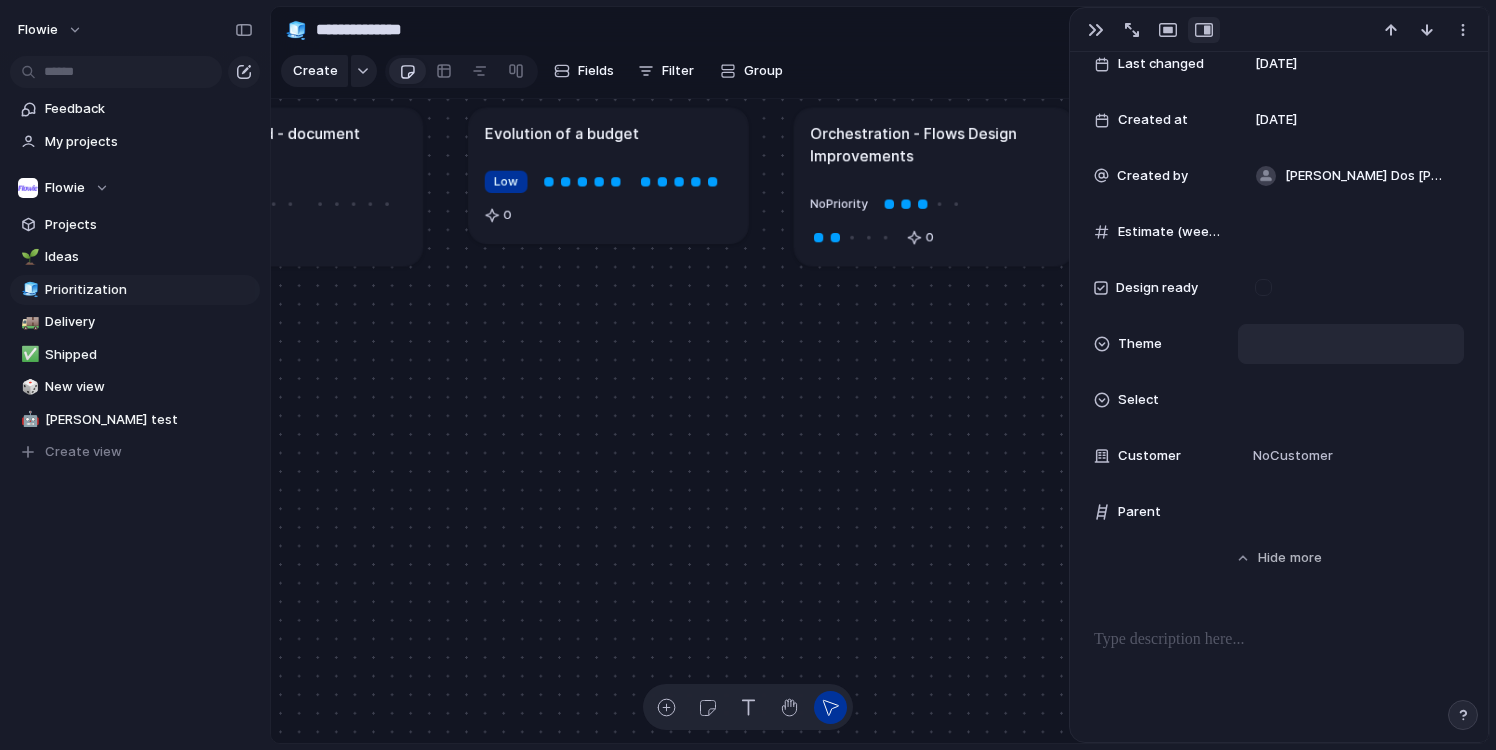 scroll, scrollTop: 789, scrollLeft: 0, axis: vertical 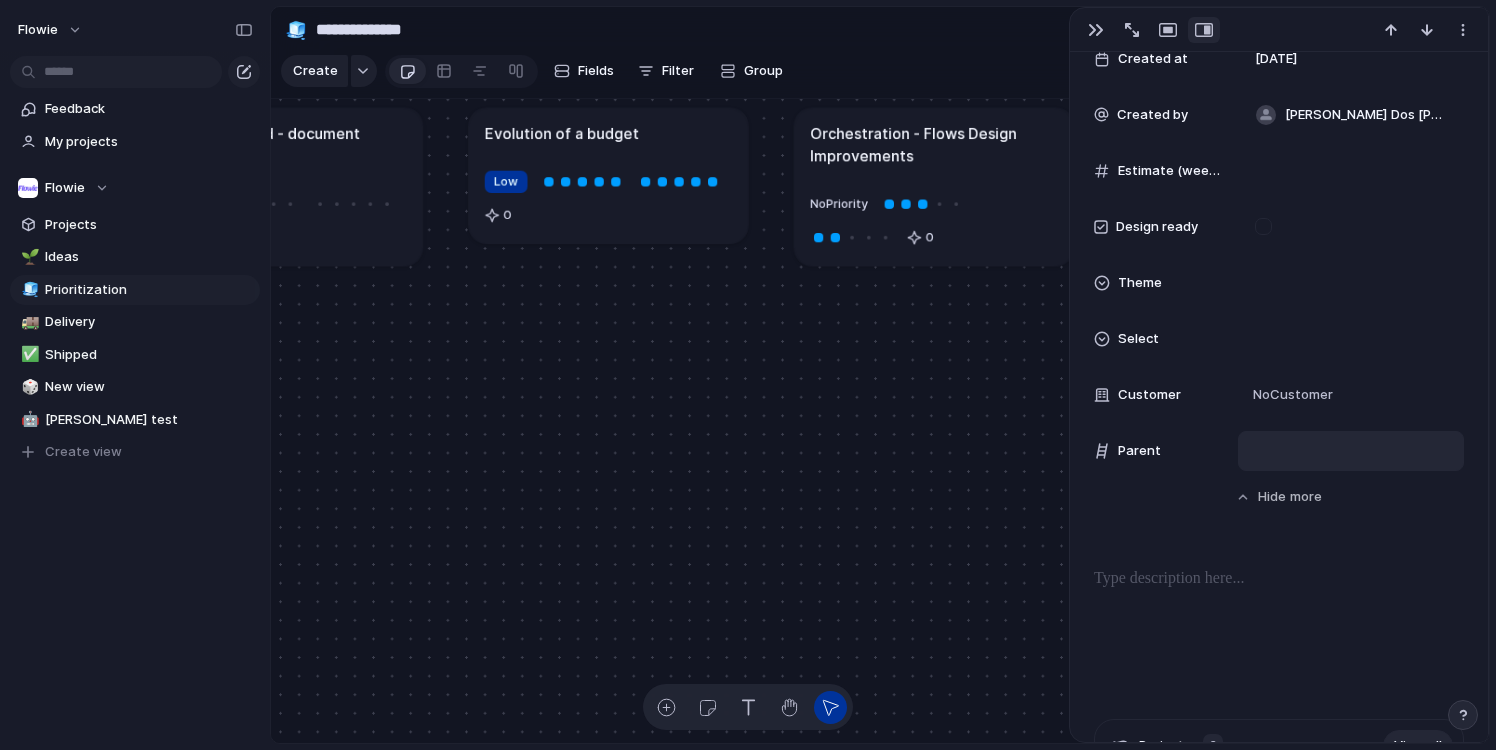 click at bounding box center (1351, 451) 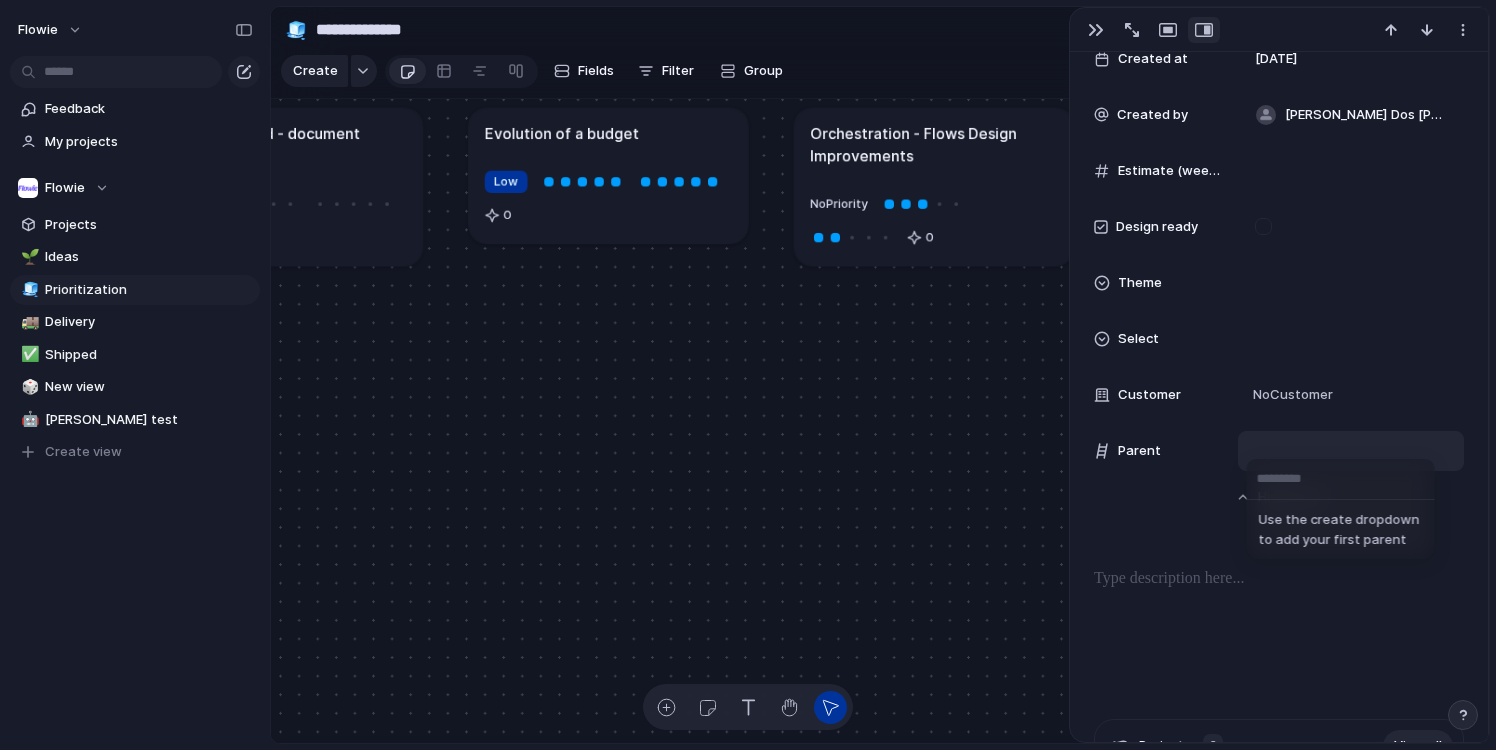 click on "Use the create dropdown to add your first parent" at bounding box center [748, 375] 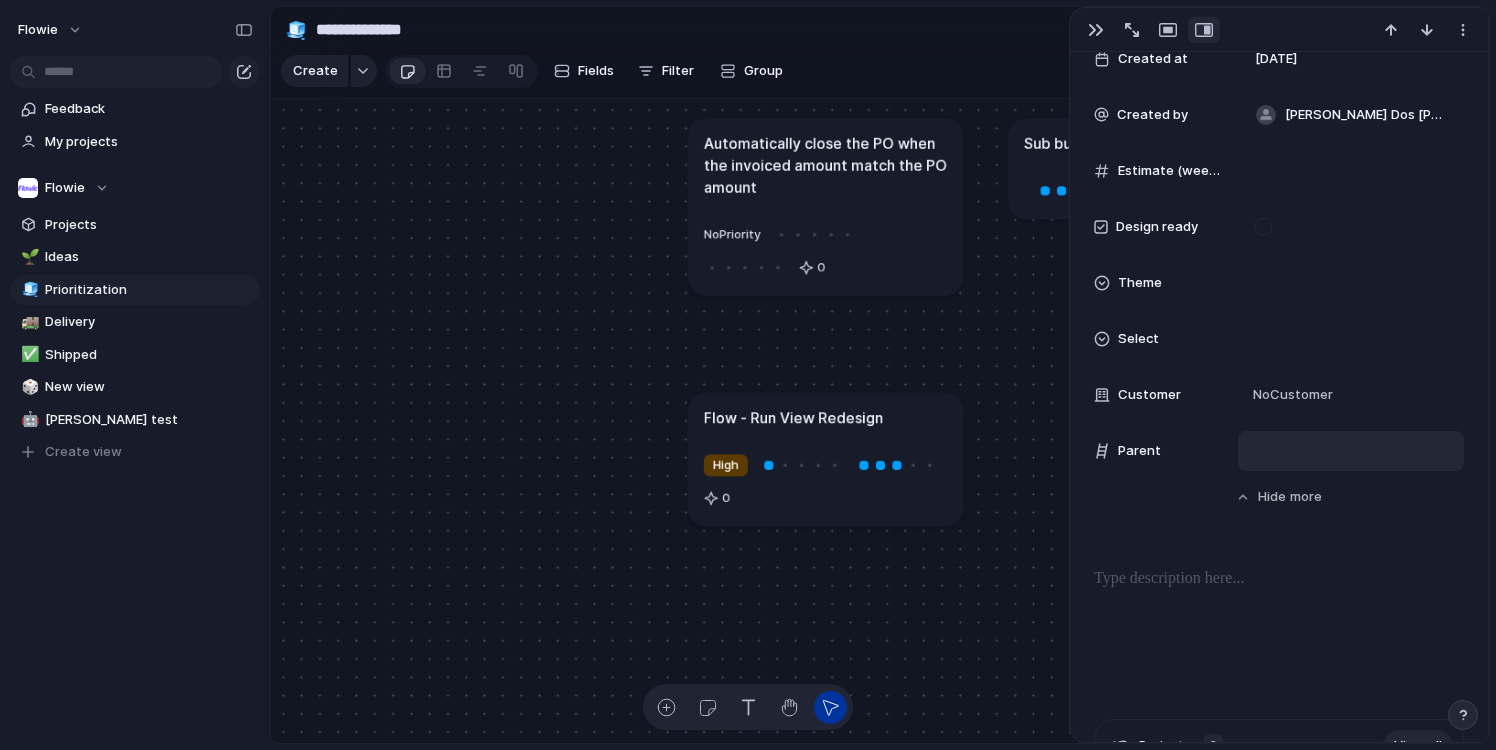 click on "Flow - Run View Redesign" at bounding box center (825, 417) 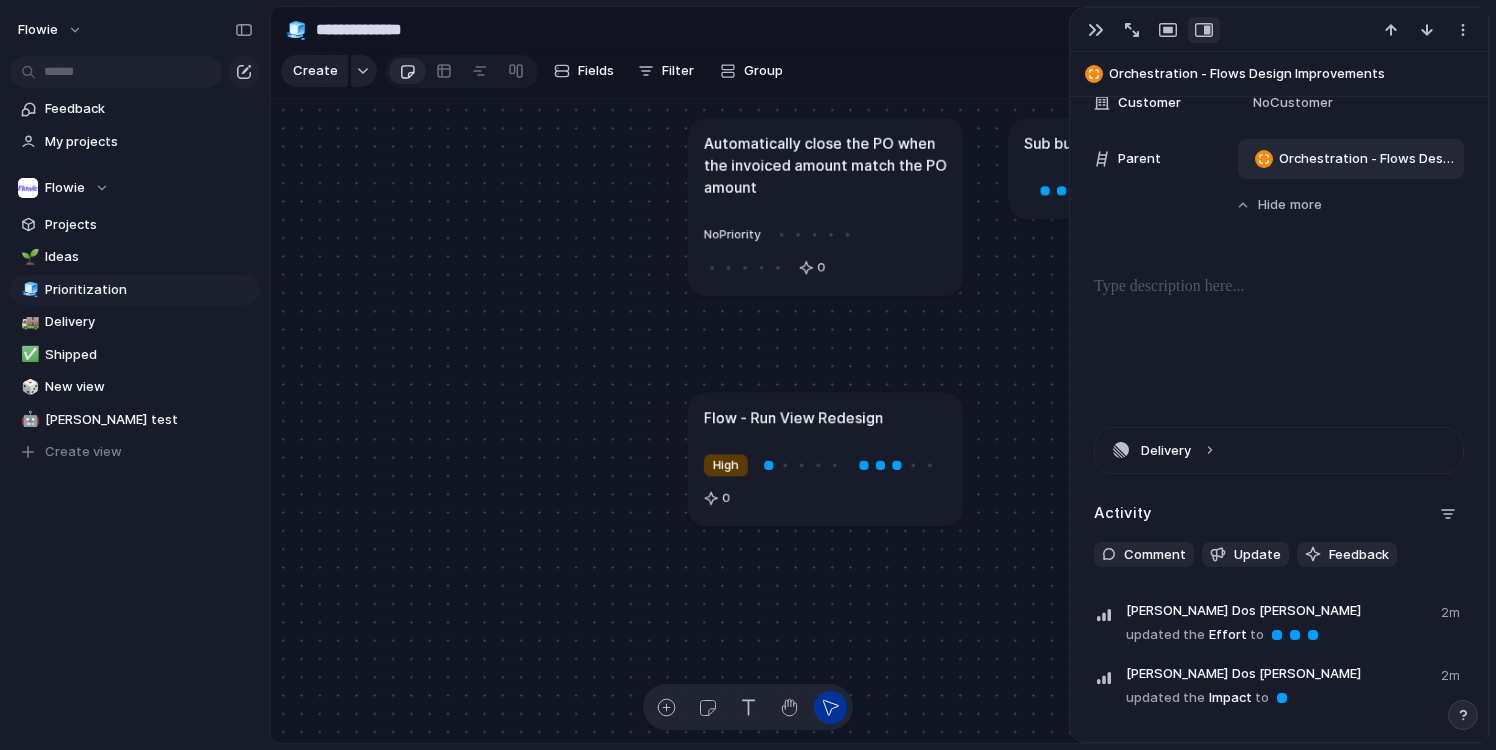 scroll, scrollTop: 970, scrollLeft: 0, axis: vertical 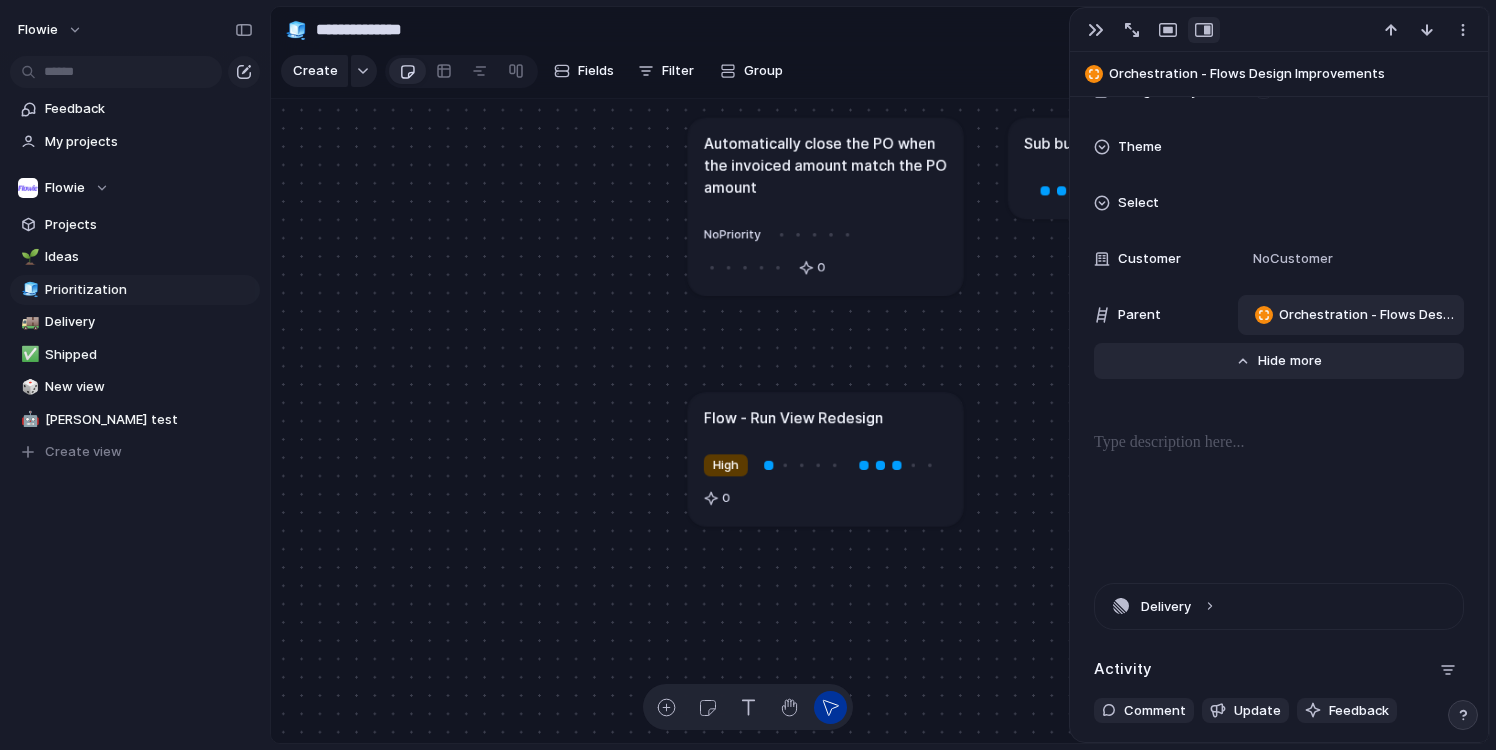 click on "more" at bounding box center (1306, 361) 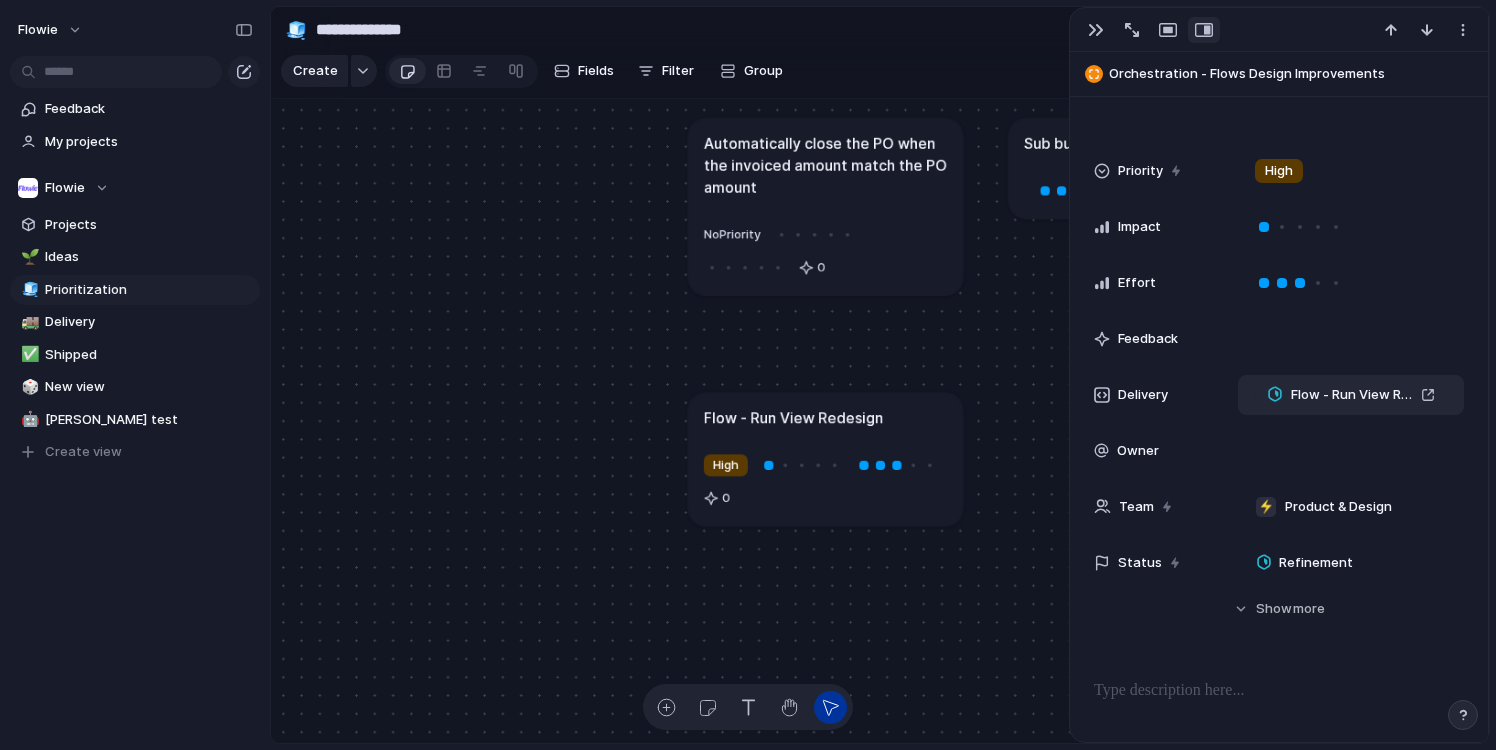 scroll, scrollTop: 0, scrollLeft: 0, axis: both 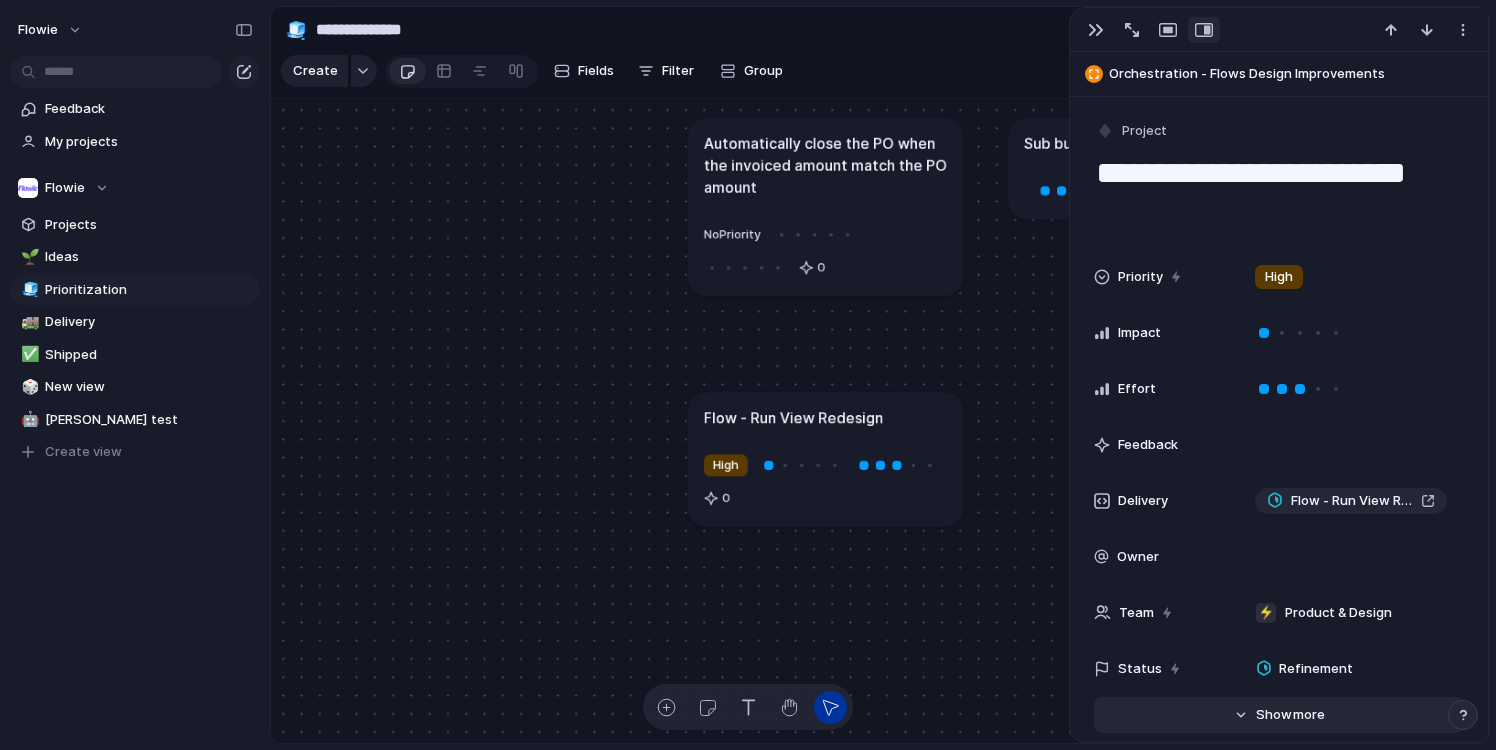 click on "more" at bounding box center [1309, 715] 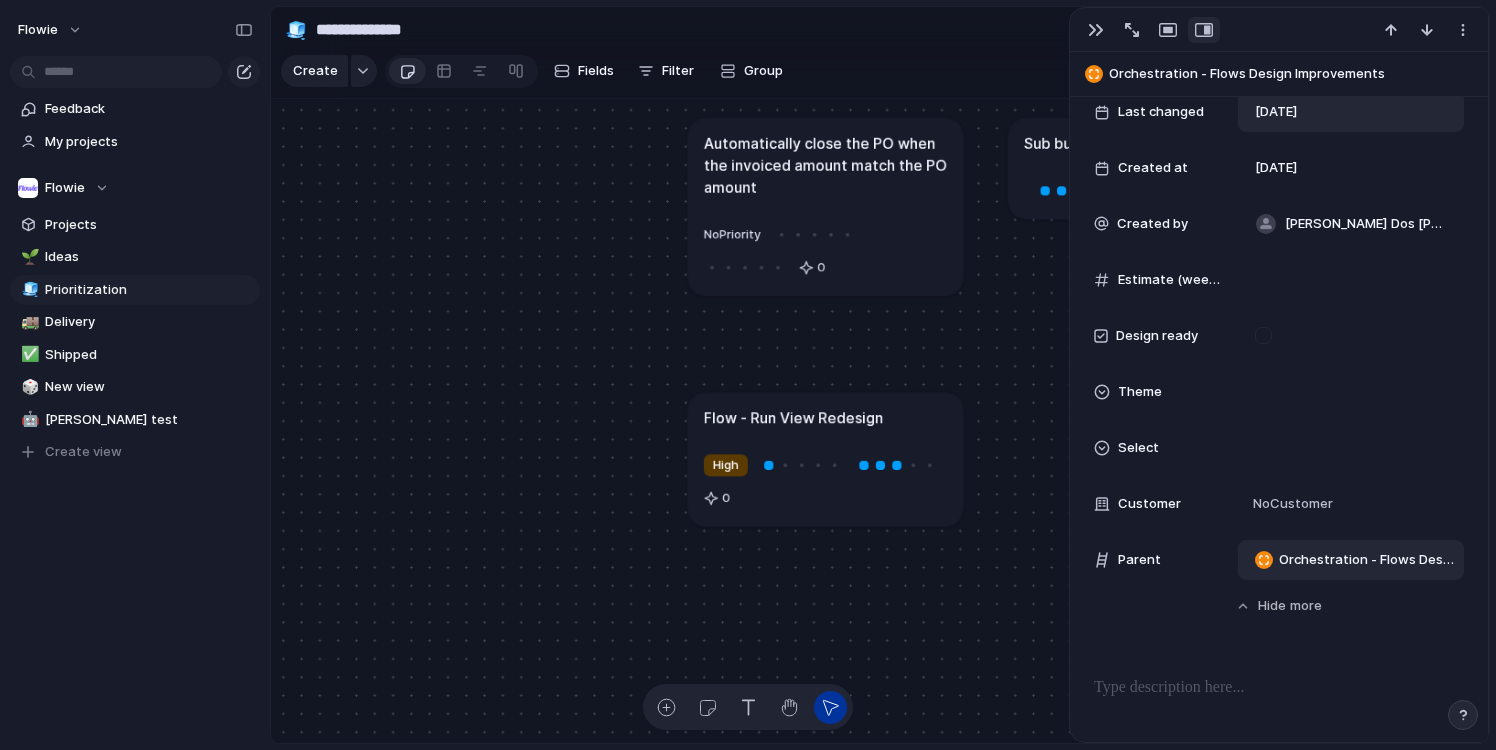 scroll, scrollTop: 741, scrollLeft: 0, axis: vertical 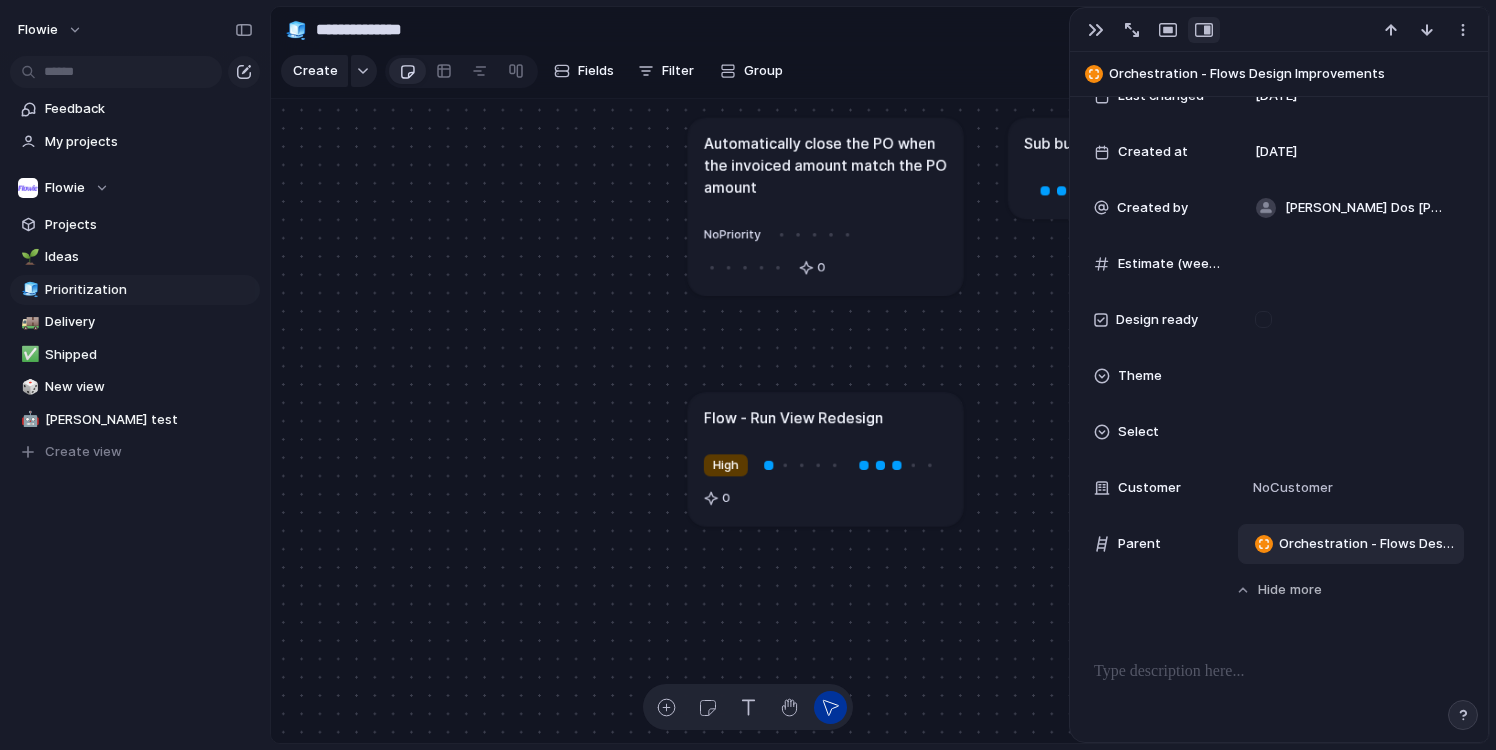 click on "Orchestration - Flows Design Improvements" at bounding box center [1351, 544] 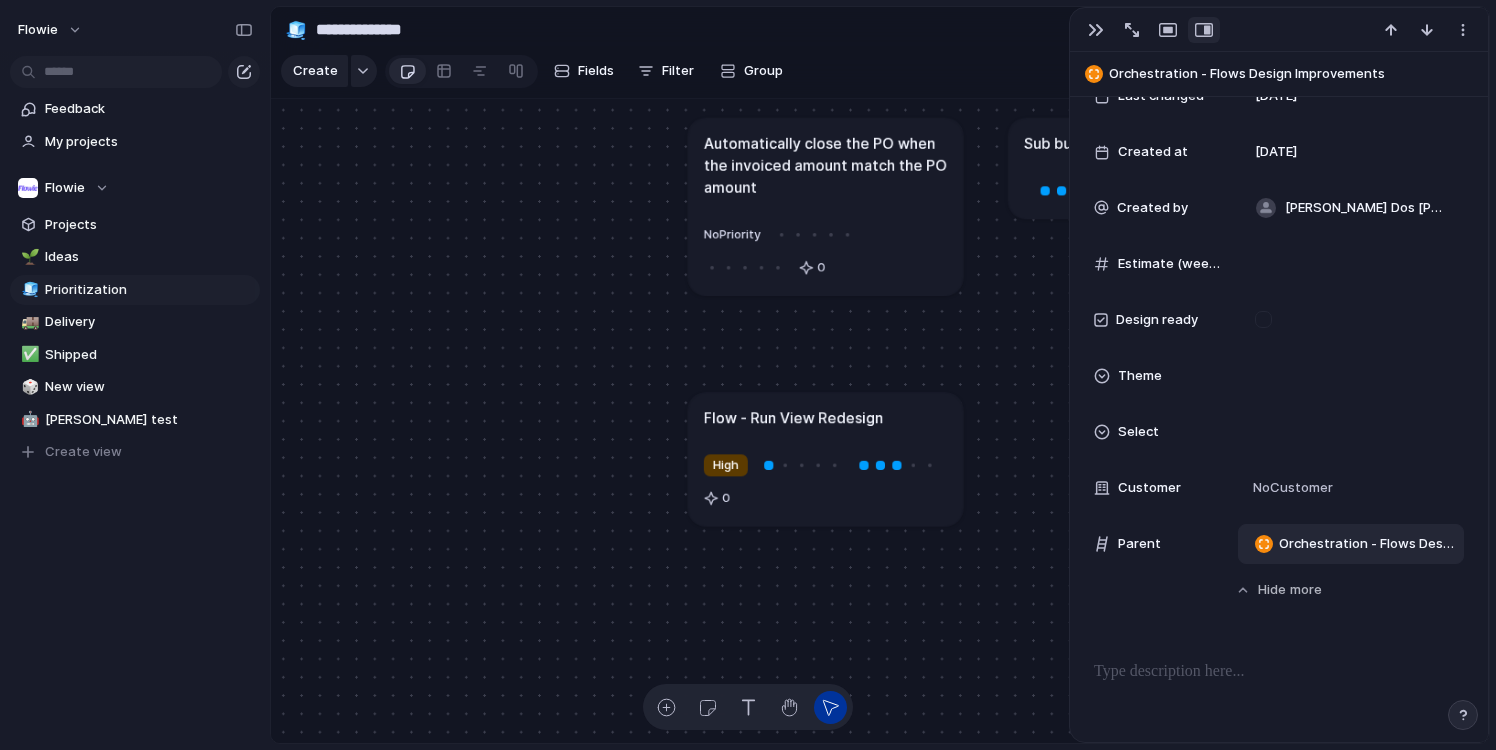 click at bounding box center (1264, 544) 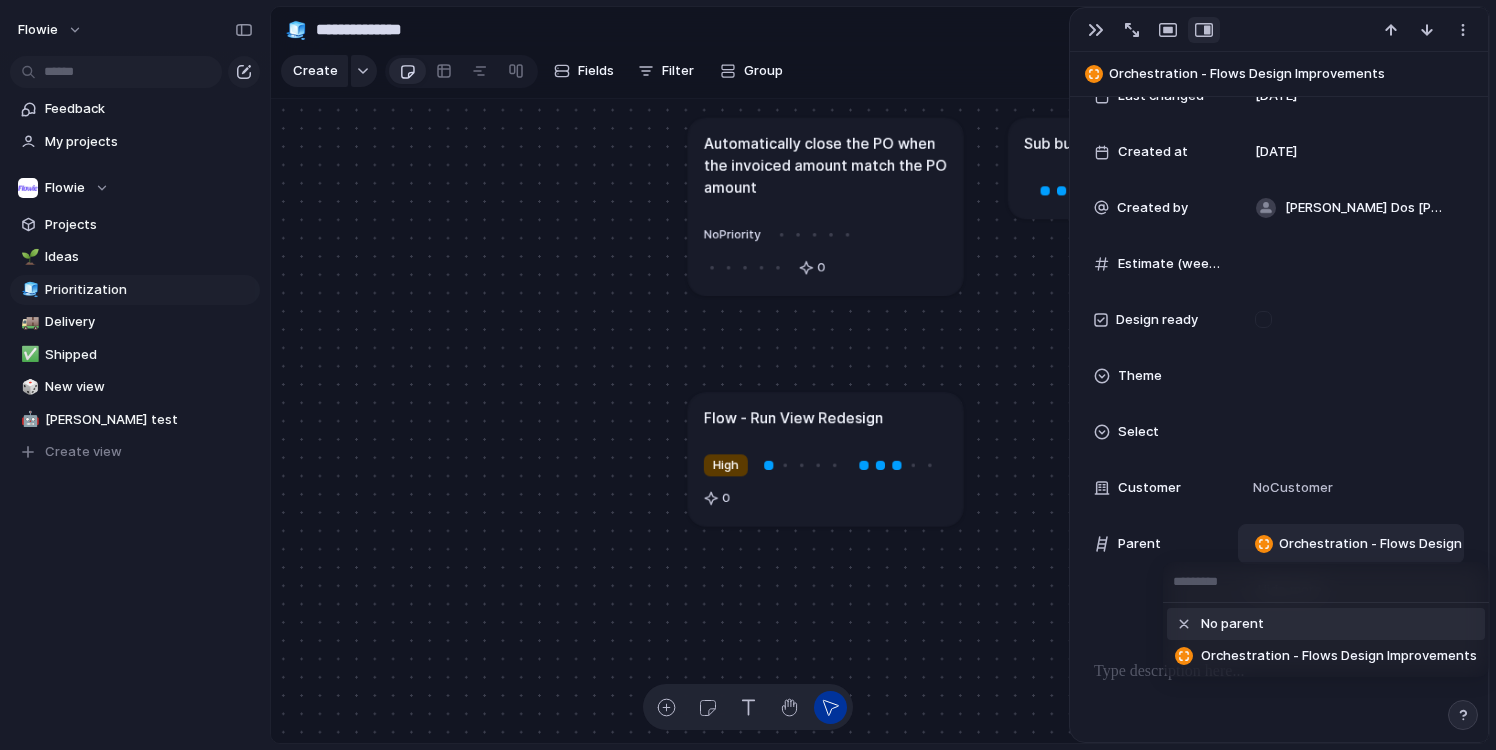 click on "No parent   Orchestration - Flows Design Improvements" at bounding box center (748, 375) 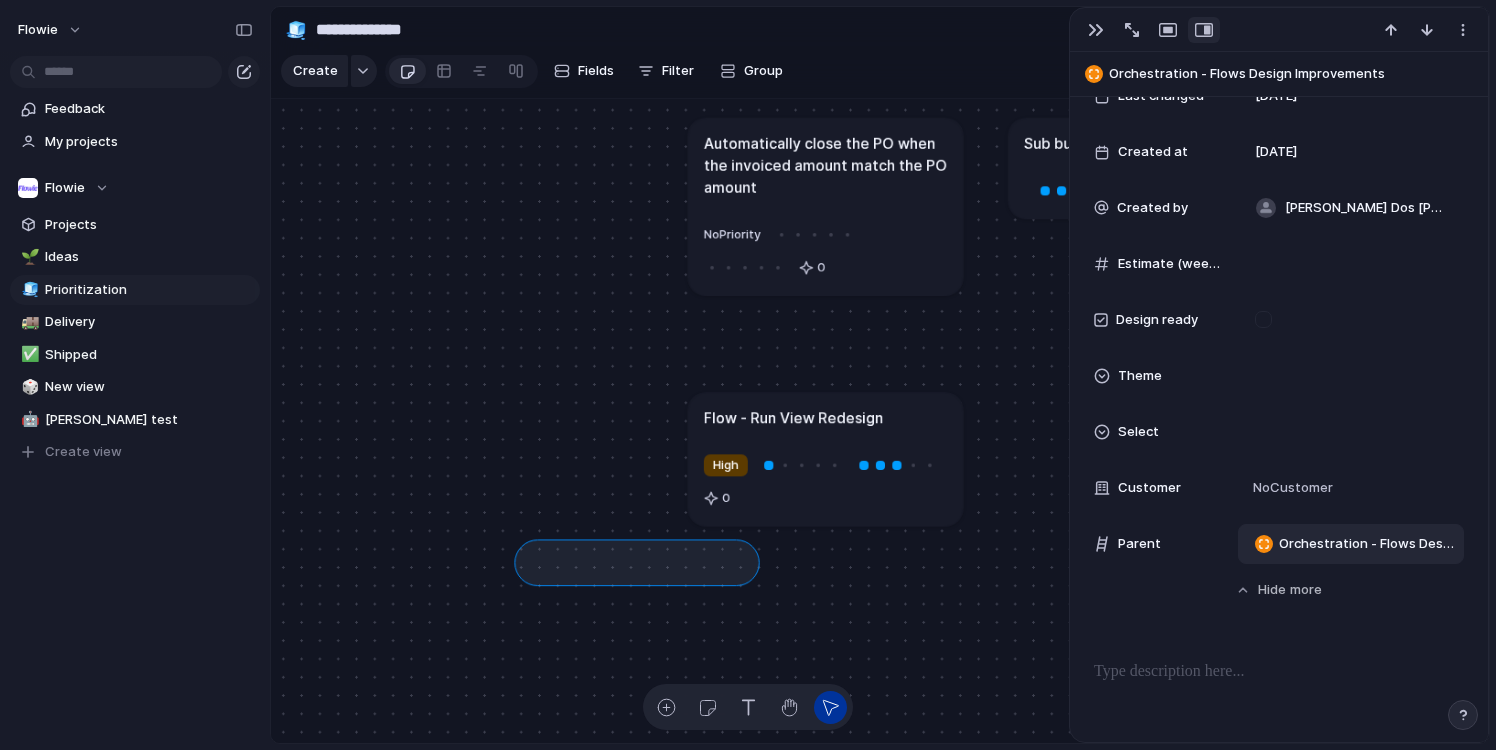 drag, startPoint x: 747, startPoint y: 573, endPoint x: 526, endPoint y: 549, distance: 222.29935 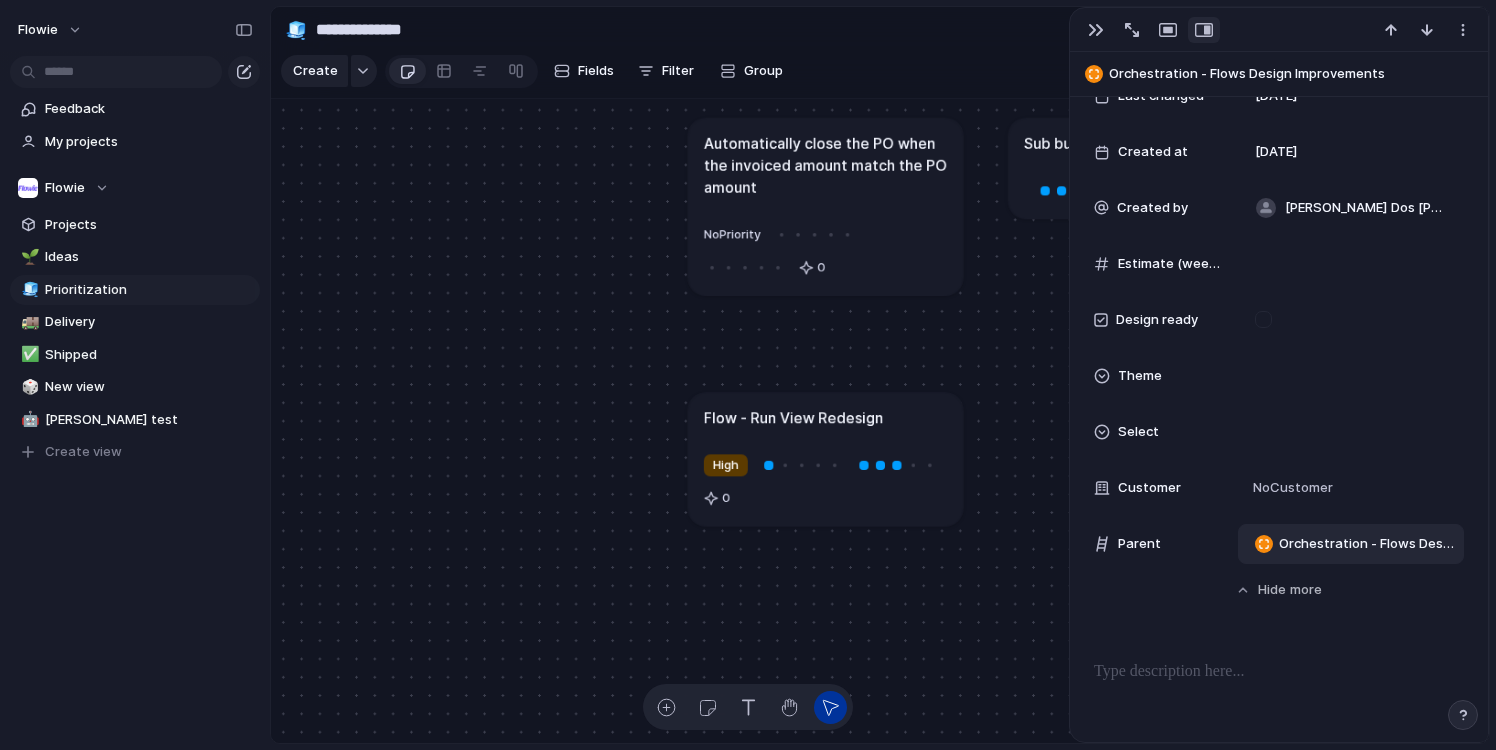 click on "High 0" at bounding box center [825, 481] 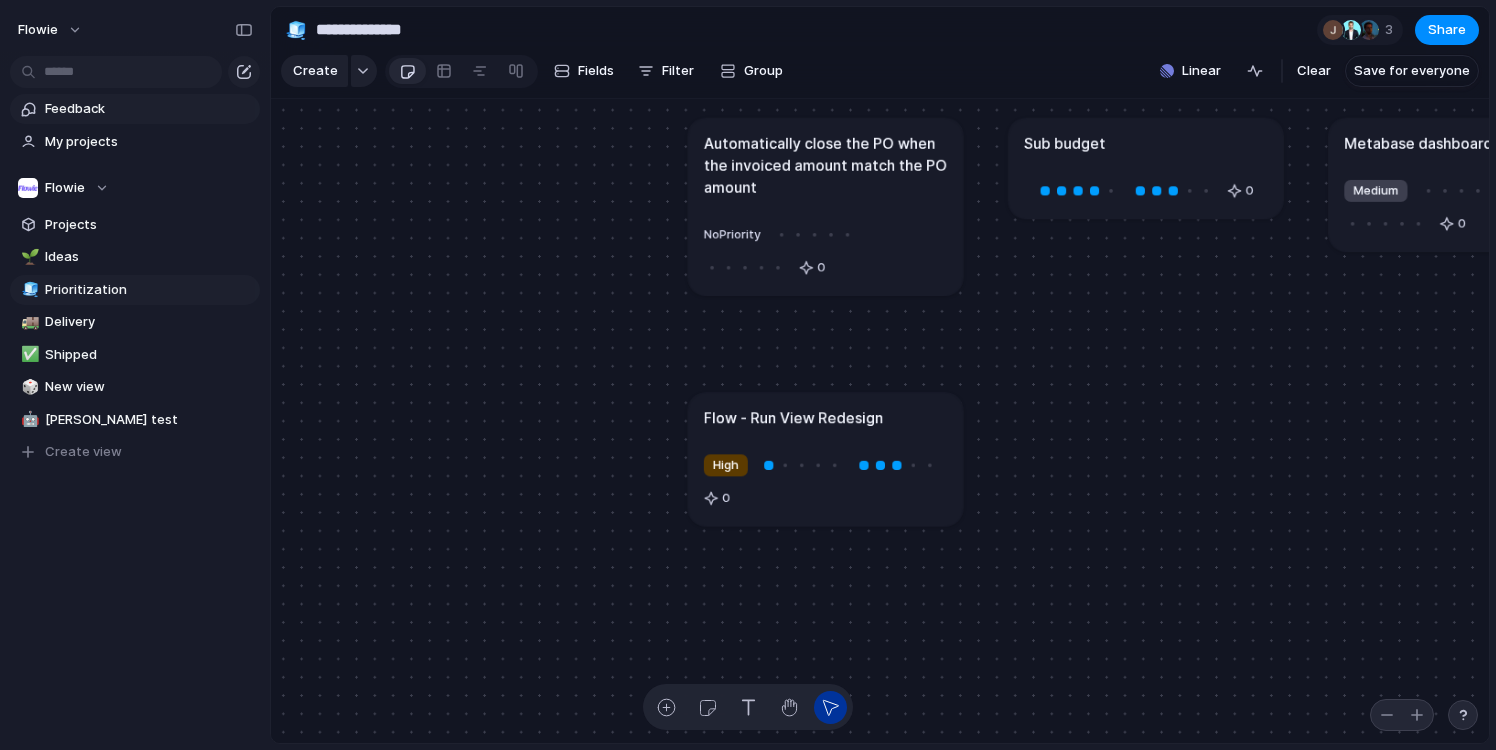 click on "Feedback" at bounding box center [149, 109] 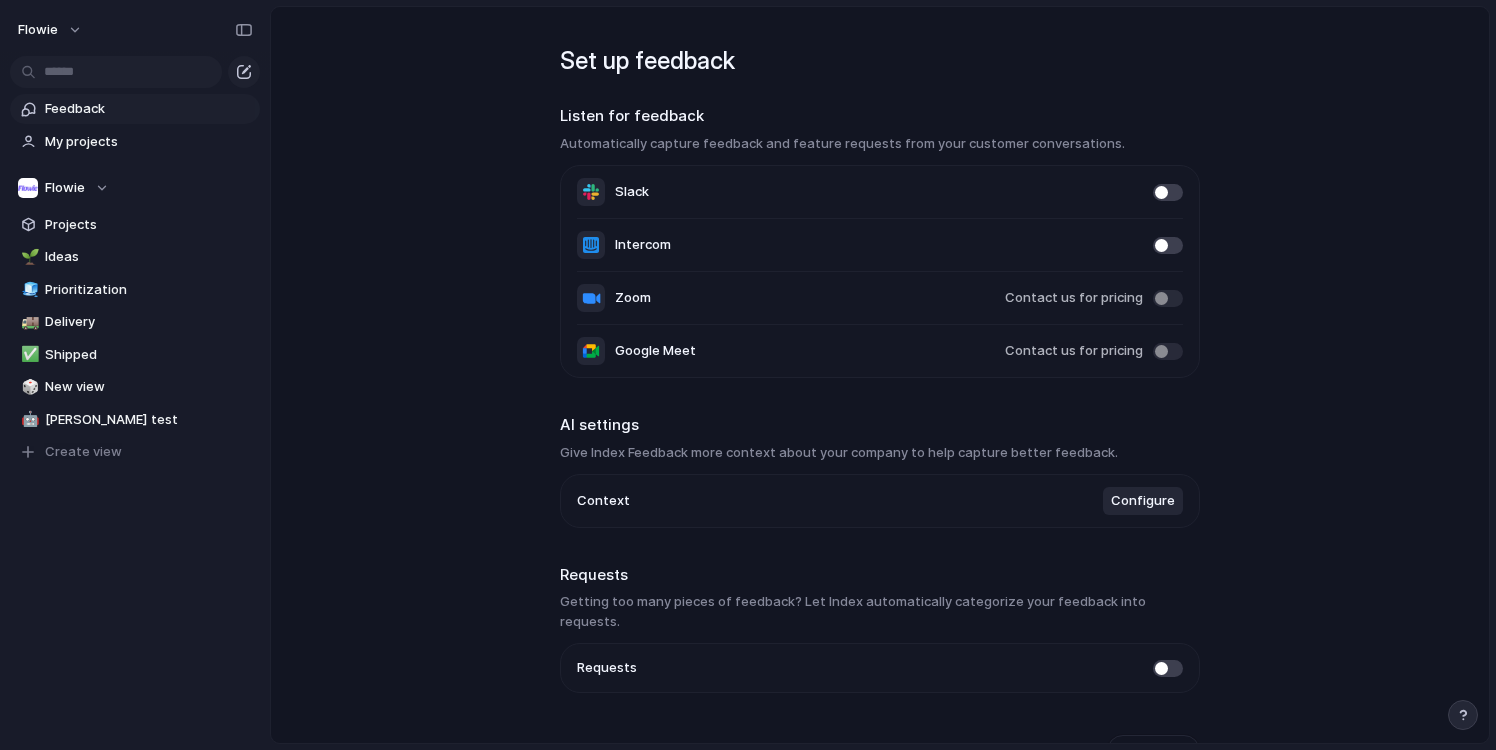 scroll, scrollTop: 26, scrollLeft: 0, axis: vertical 